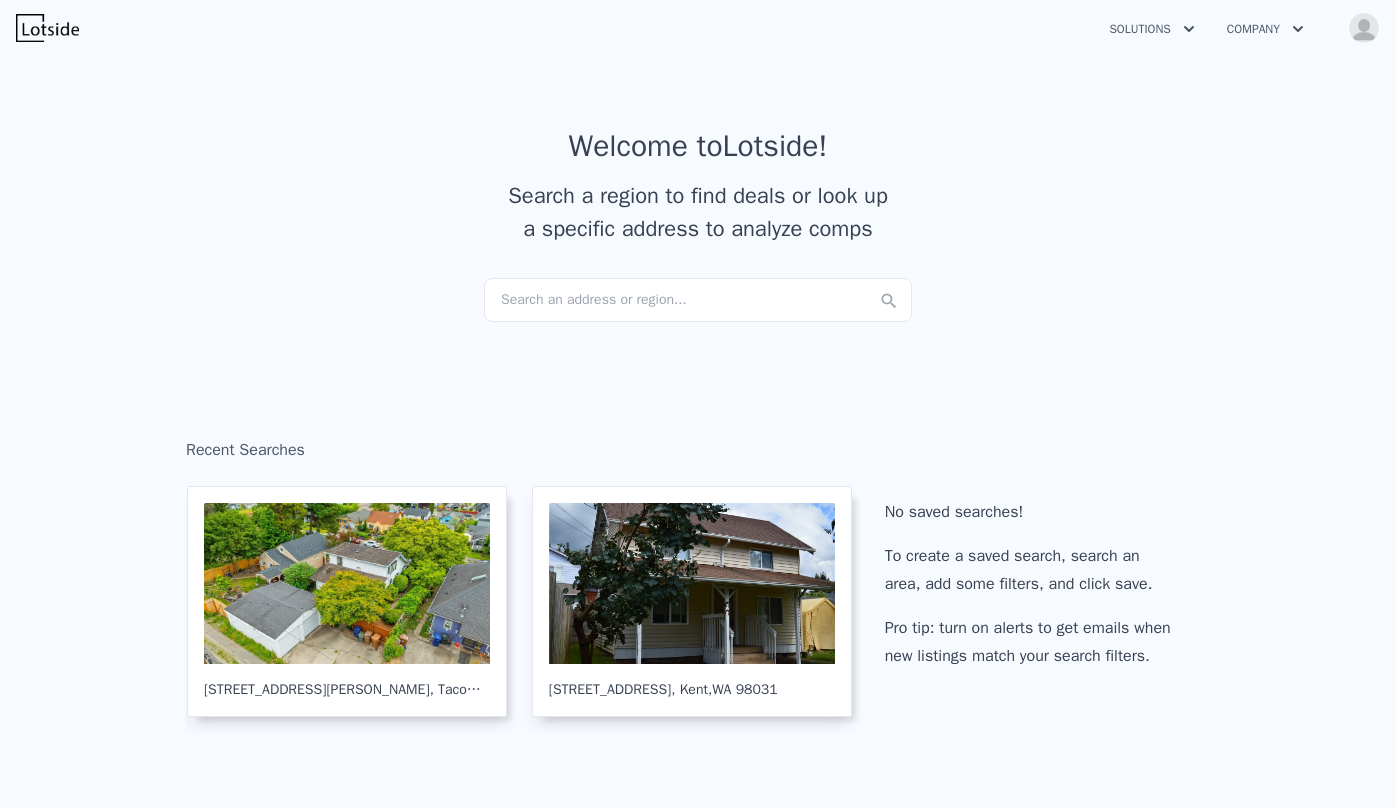 scroll, scrollTop: 0, scrollLeft: 0, axis: both 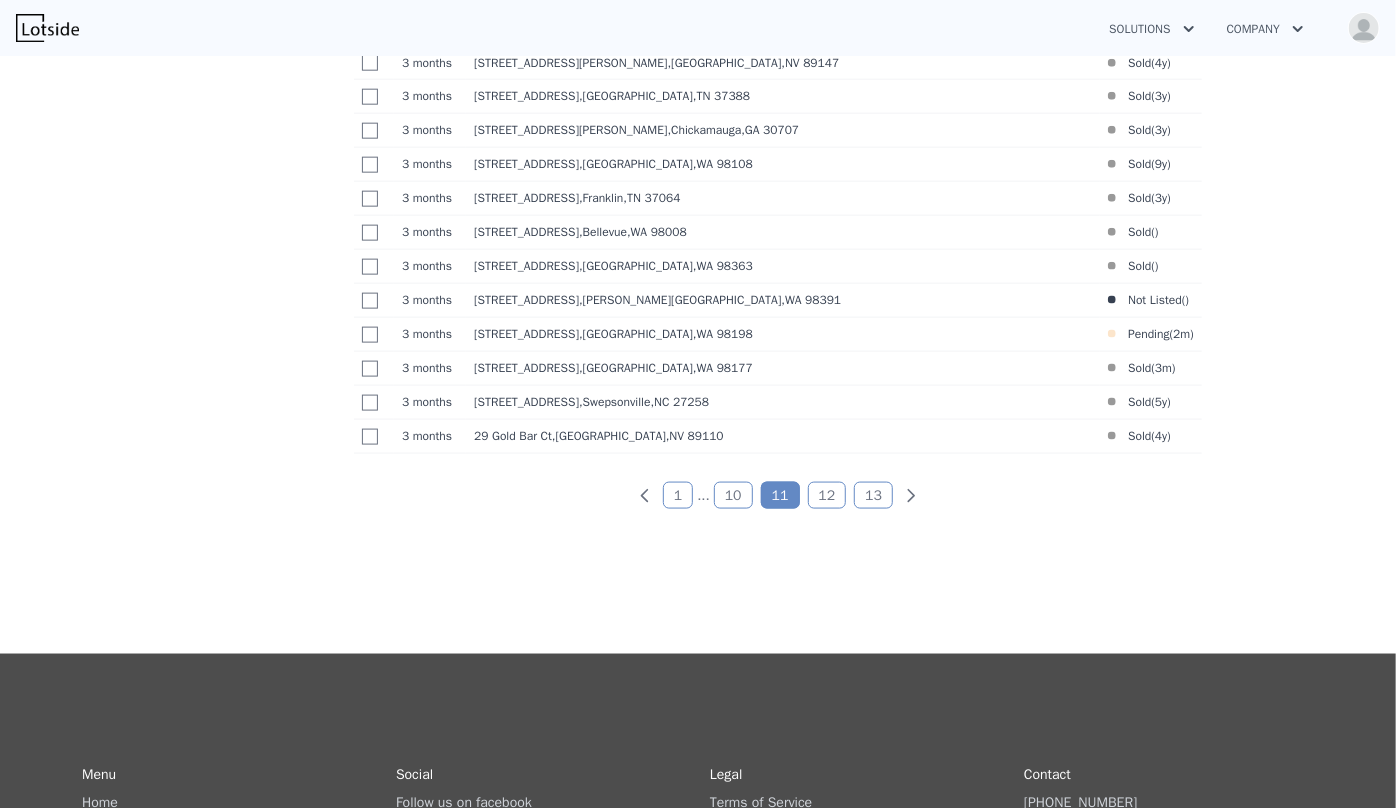 click on "10" at bounding box center [733, 495] 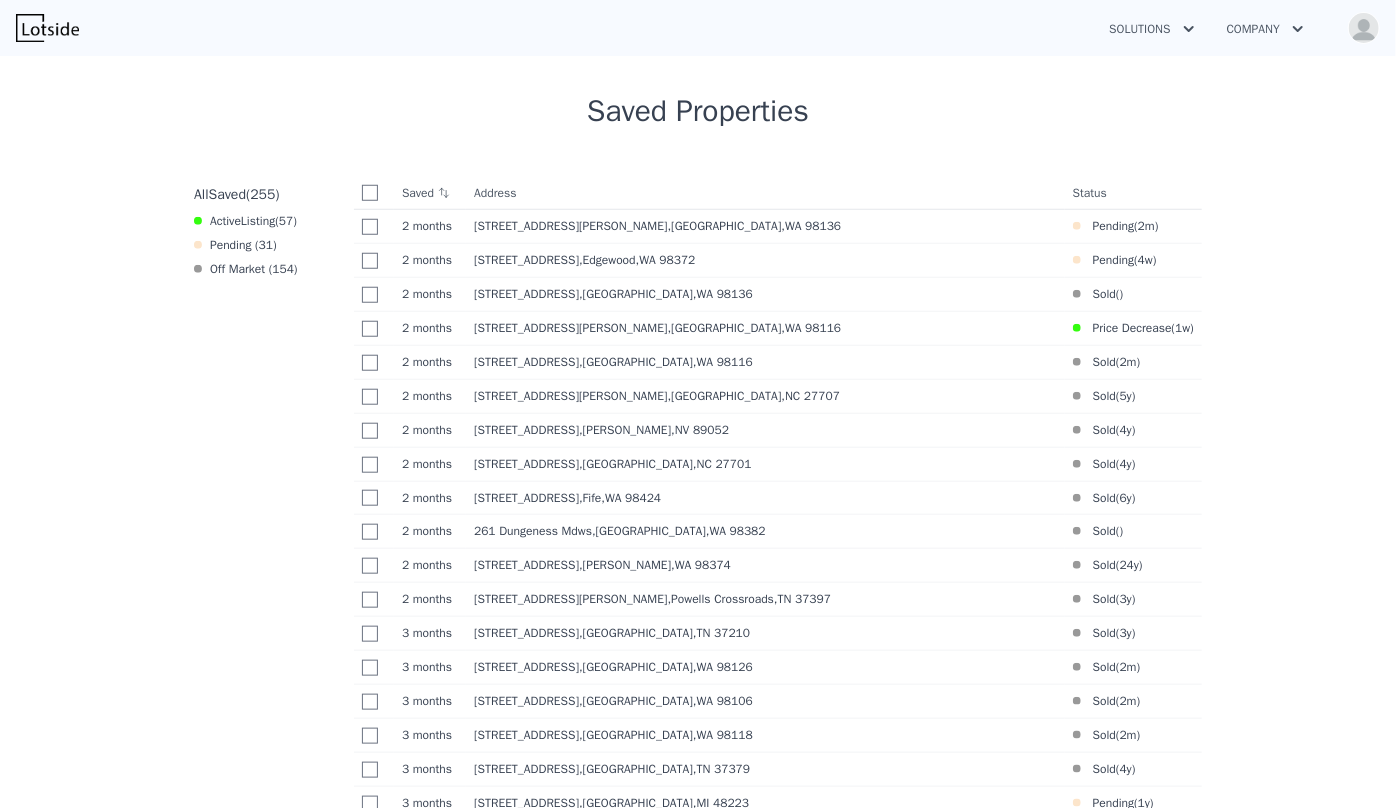 scroll, scrollTop: 764, scrollLeft: 0, axis: vertical 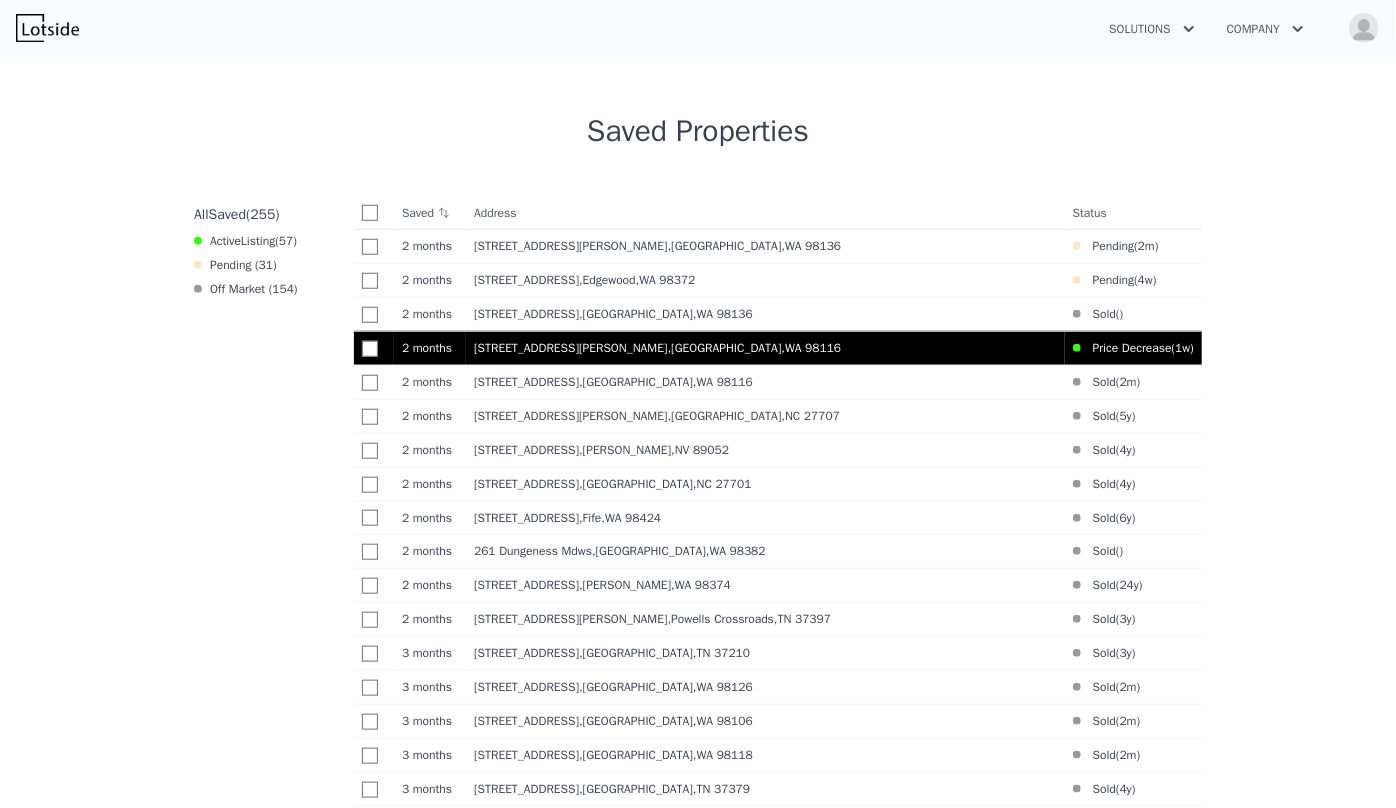 click on "6307 SW Marguerite Ct ,  Seattle ,  WA   98116" at bounding box center (765, 348) 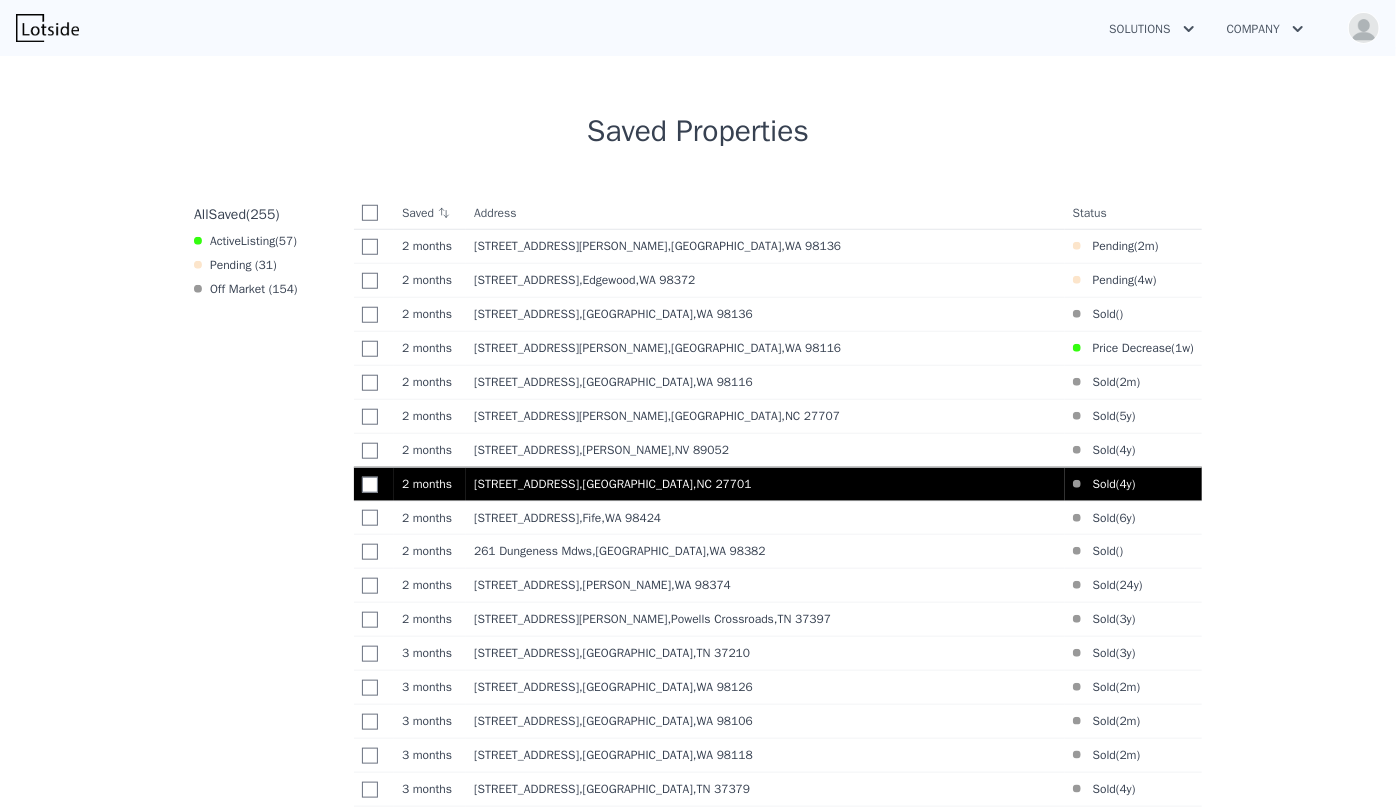 scroll, scrollTop: 1219, scrollLeft: 0, axis: vertical 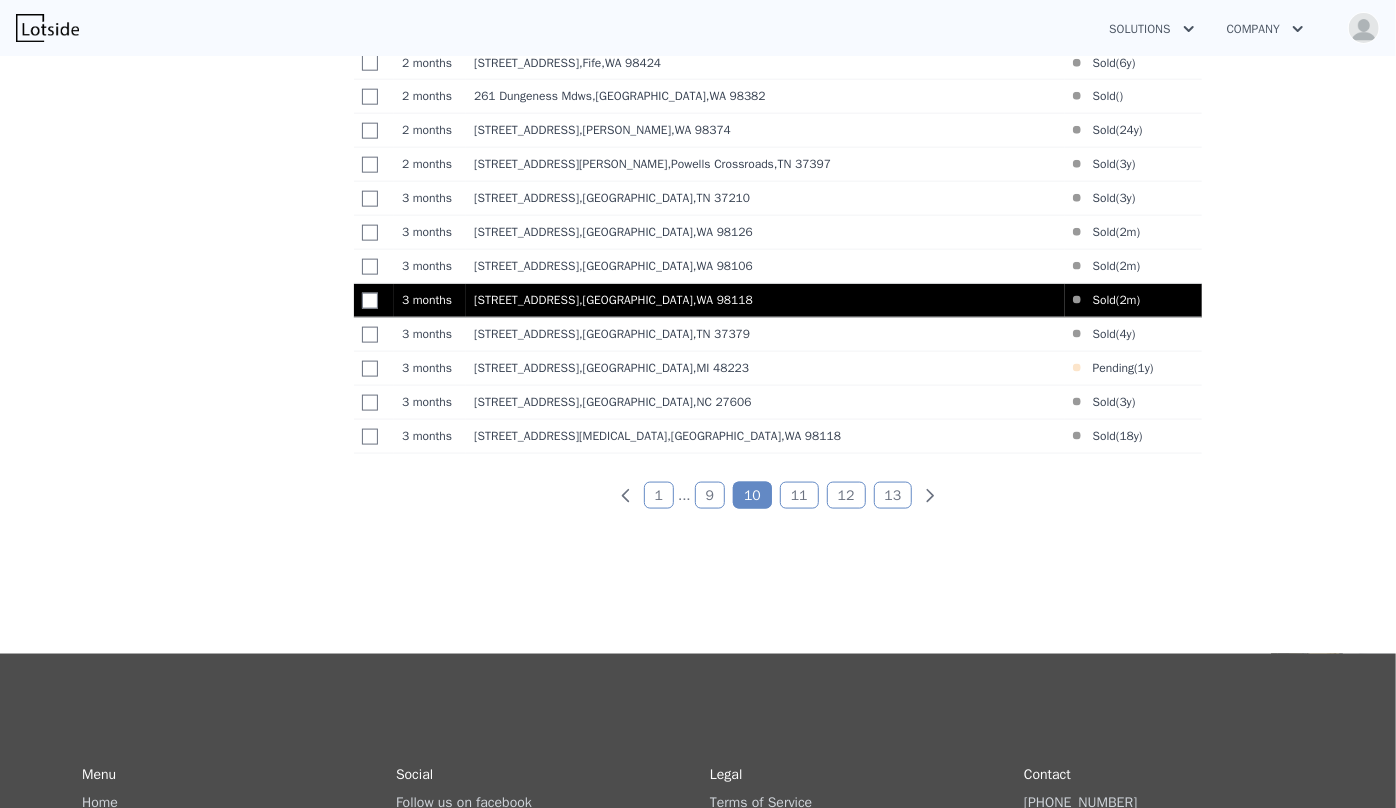 click on "4543 S Orcas St ,  Seattle ,  WA   98118" at bounding box center [765, 300] 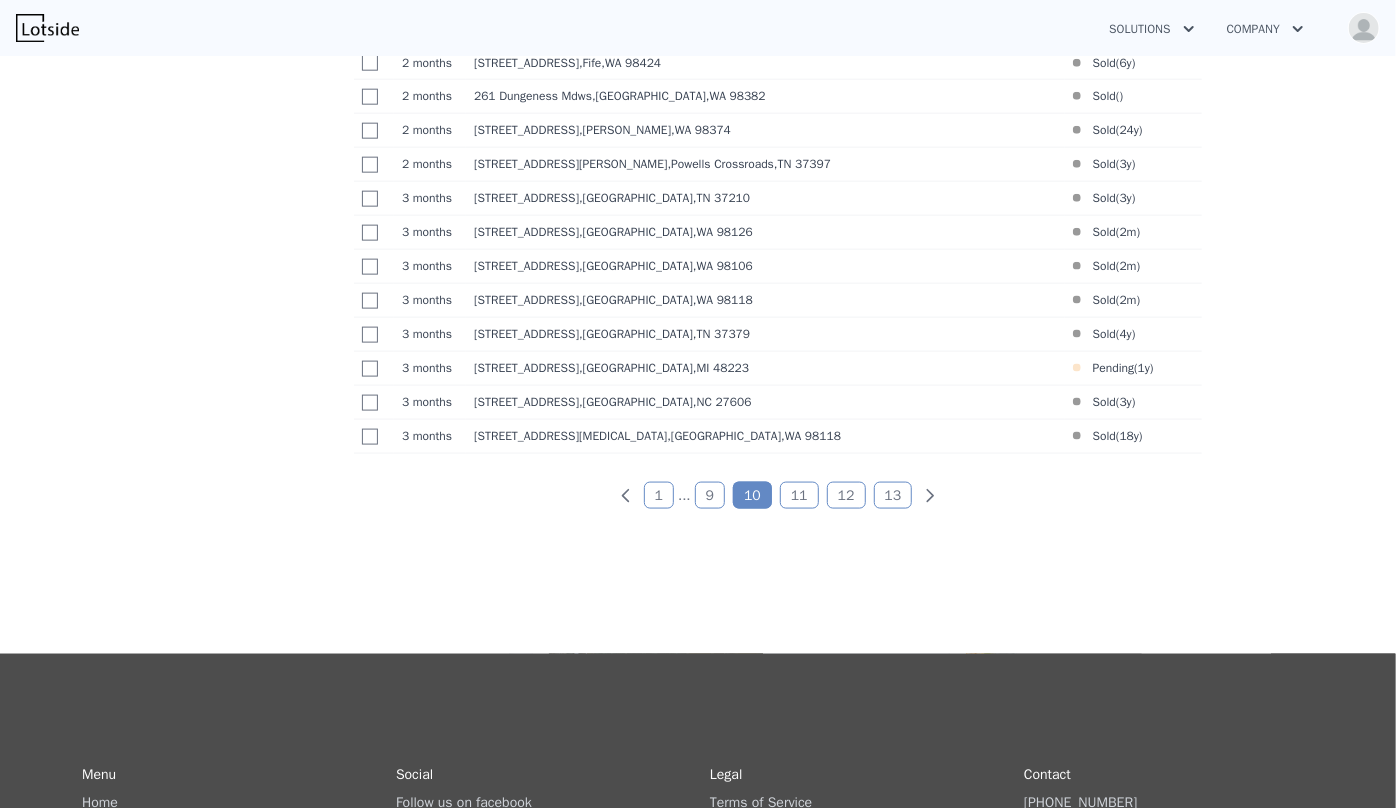 click on "1" at bounding box center [659, 495] 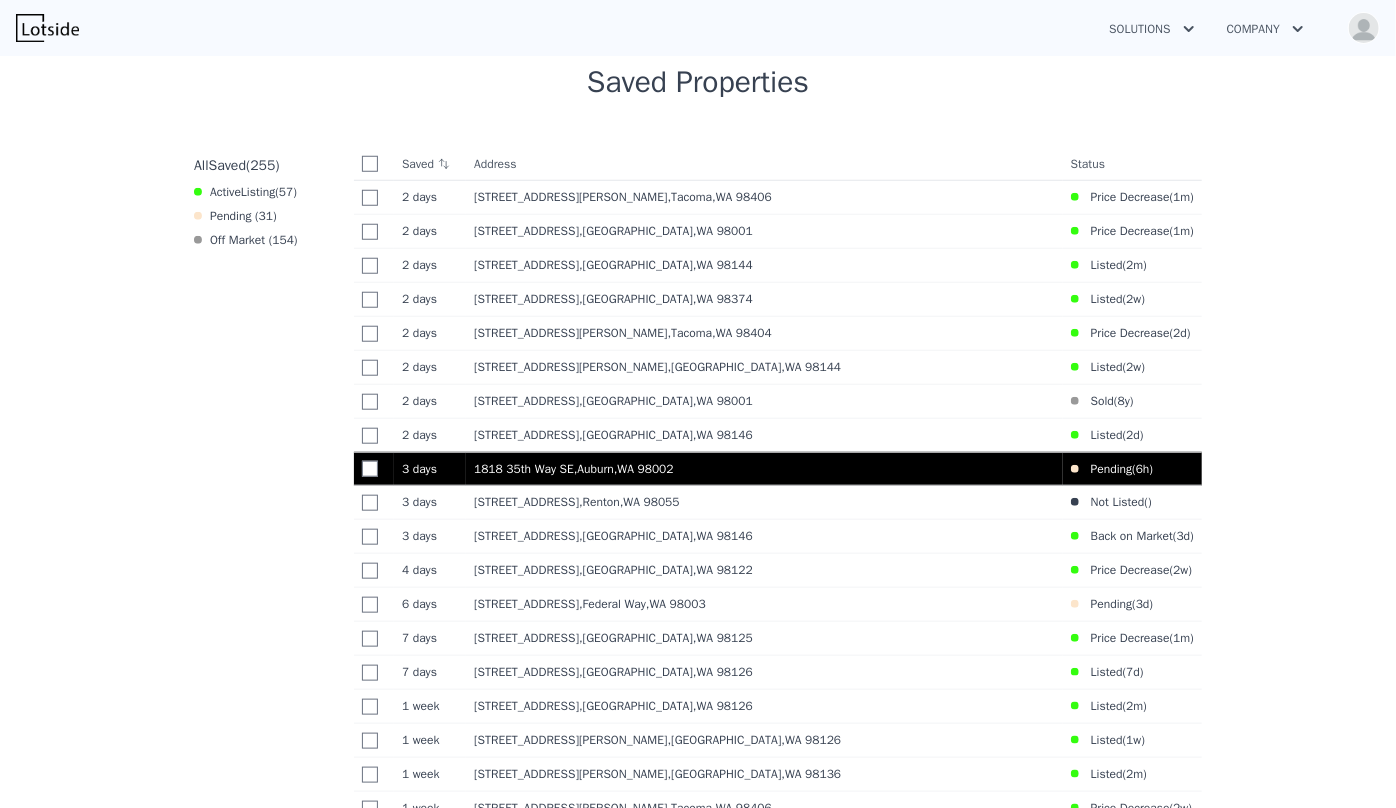 scroll, scrollTop: 855, scrollLeft: 0, axis: vertical 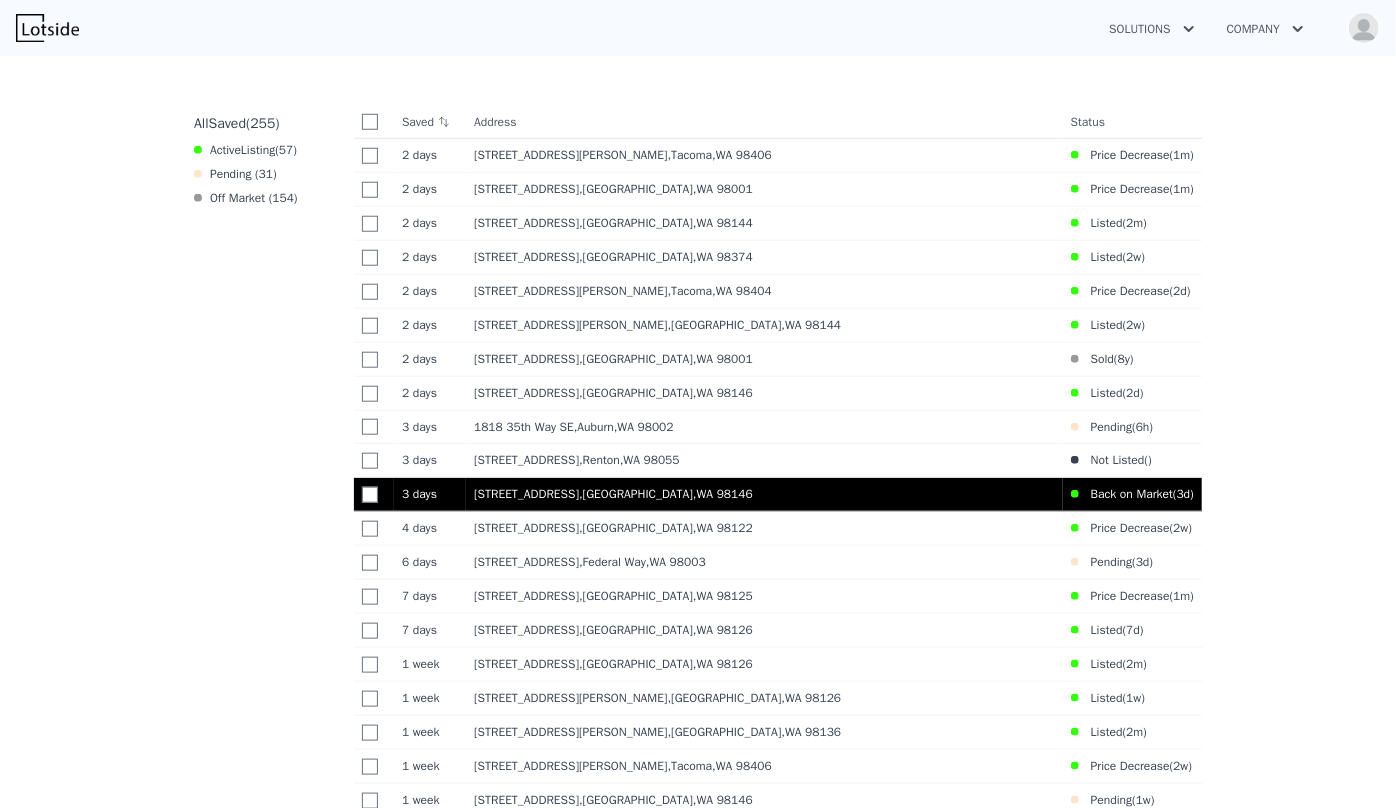 click on "10013 34th Ave SW ,  Seattle ,  WA   98146" at bounding box center [764, 494] 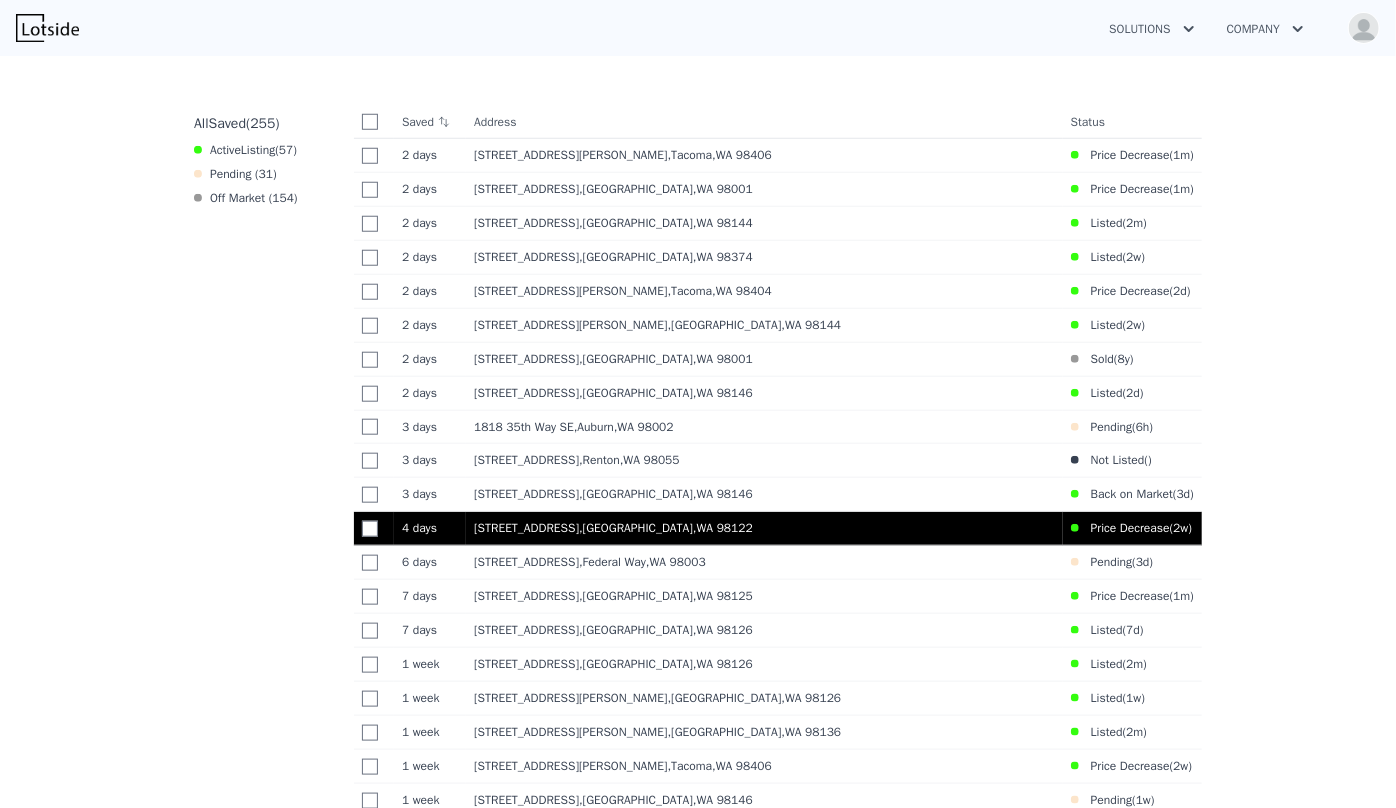 click on "1704 27th Avenue ,  Seattle ,  WA   98122" at bounding box center [764, 529] 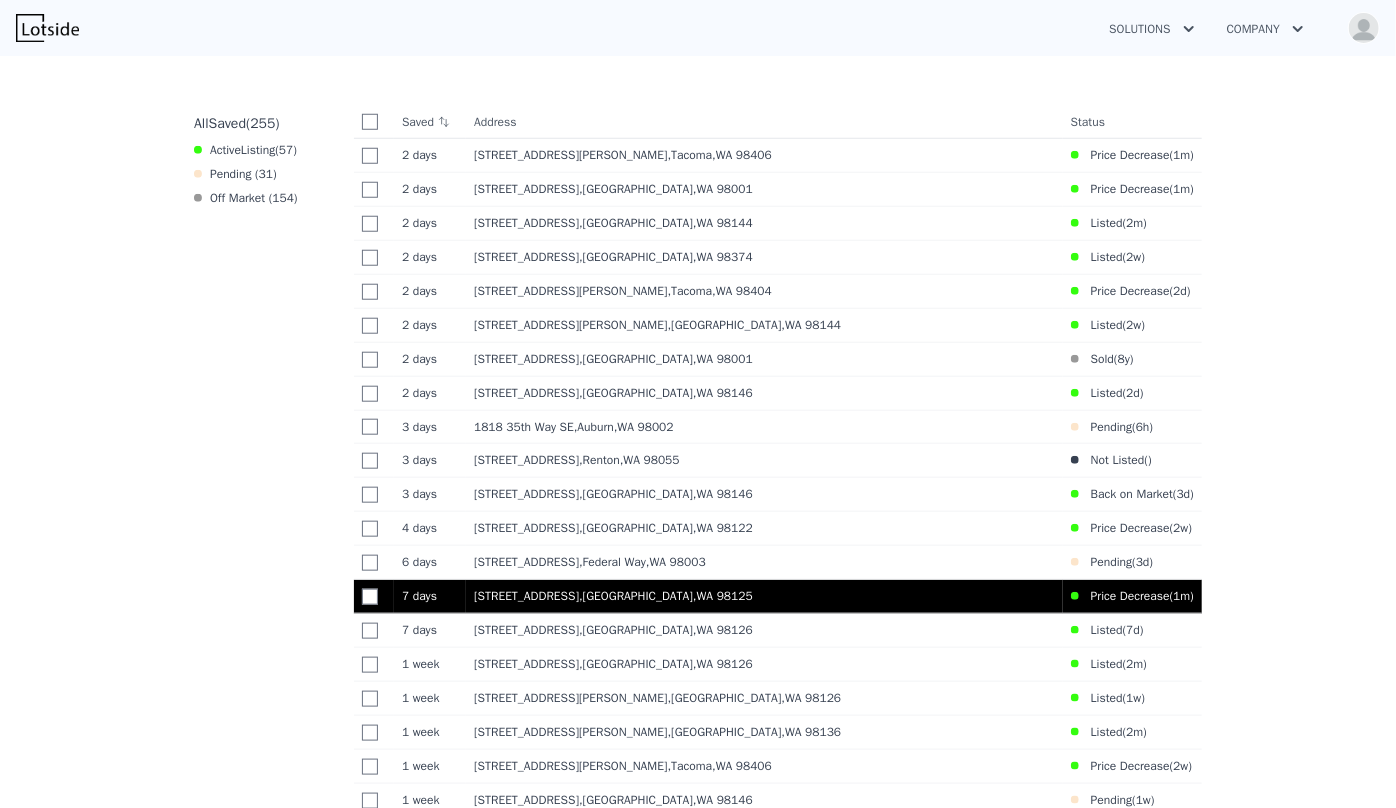 click on "13032 27th Ave NE ,  Seattle ,  WA   98125" at bounding box center (764, 596) 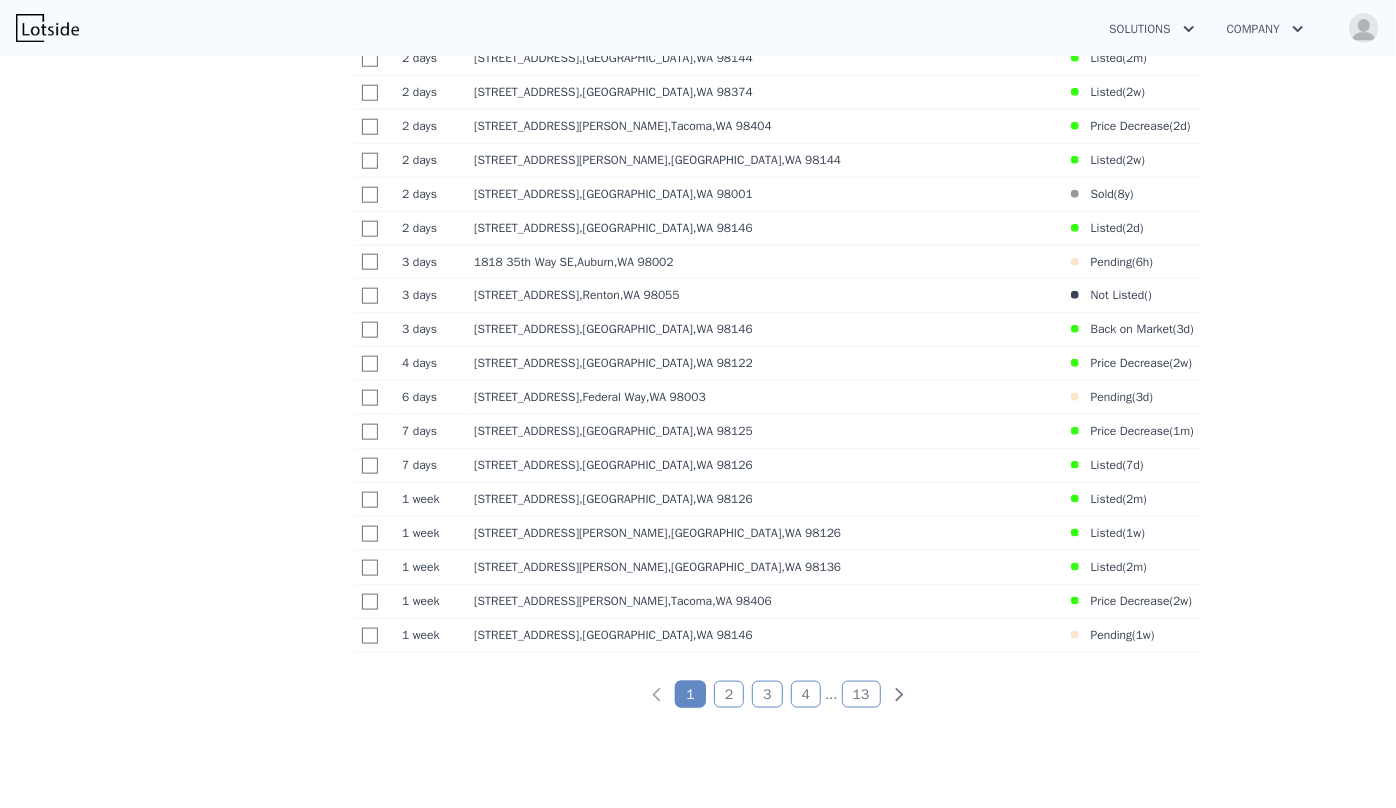 scroll, scrollTop: 1037, scrollLeft: 0, axis: vertical 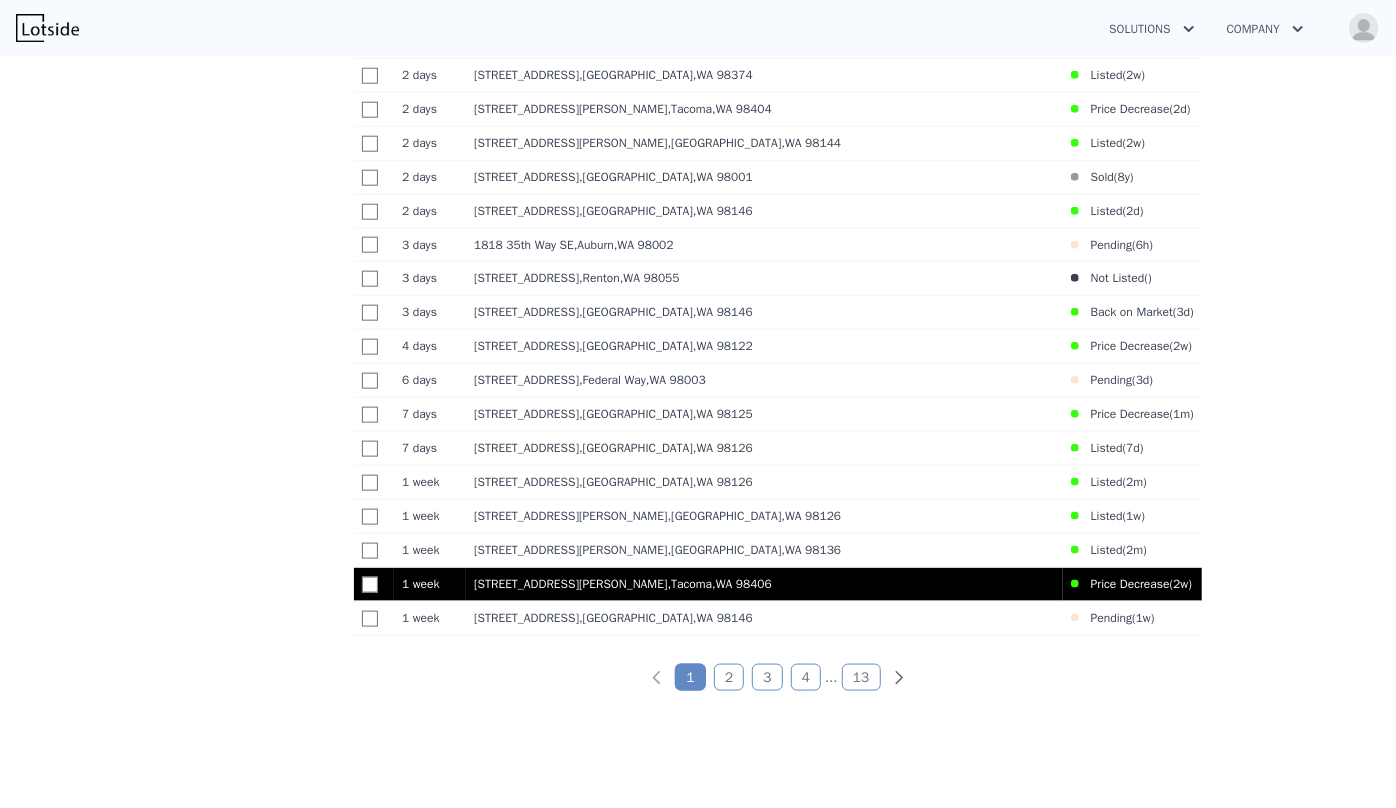 click on "Price Decrease  ( 2w )" at bounding box center (1131, 584) 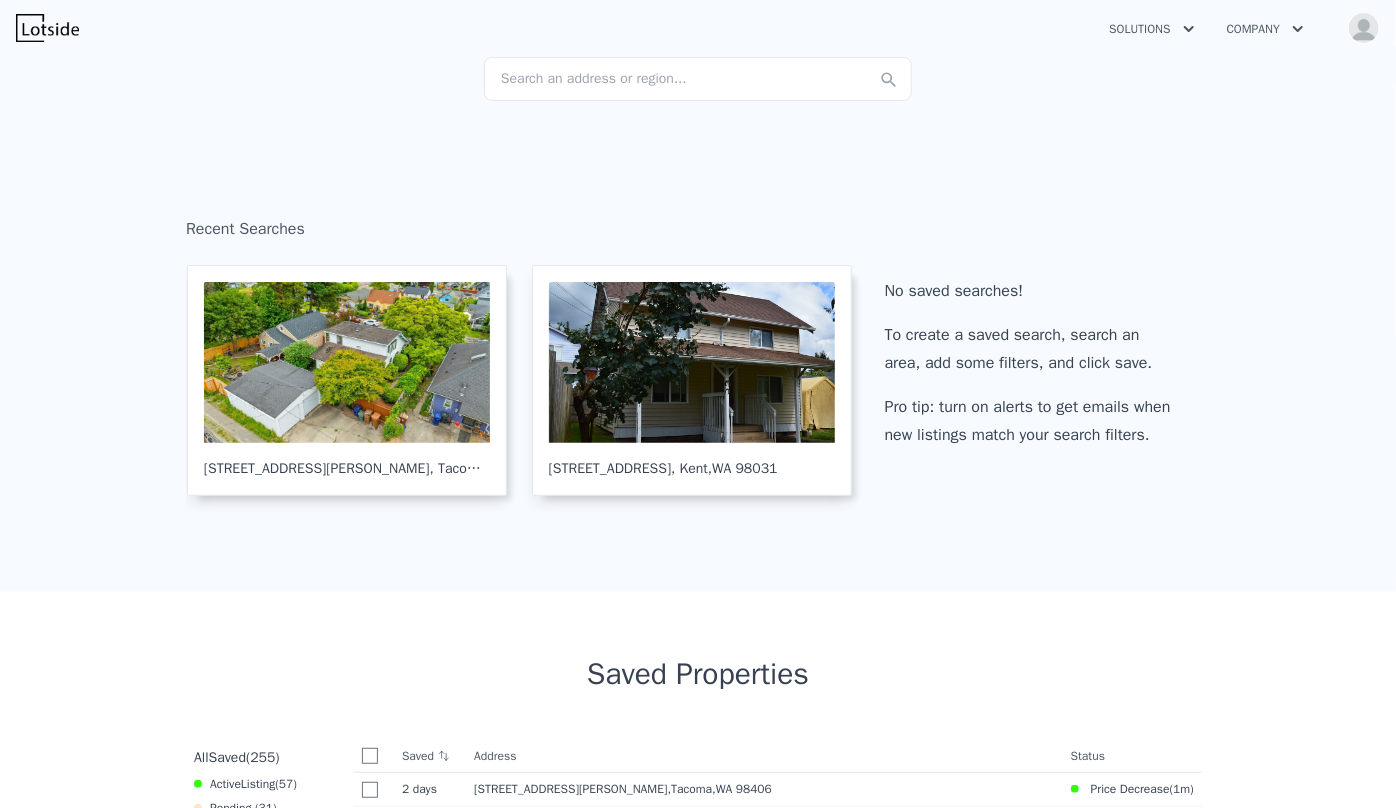 scroll, scrollTop: 219, scrollLeft: 0, axis: vertical 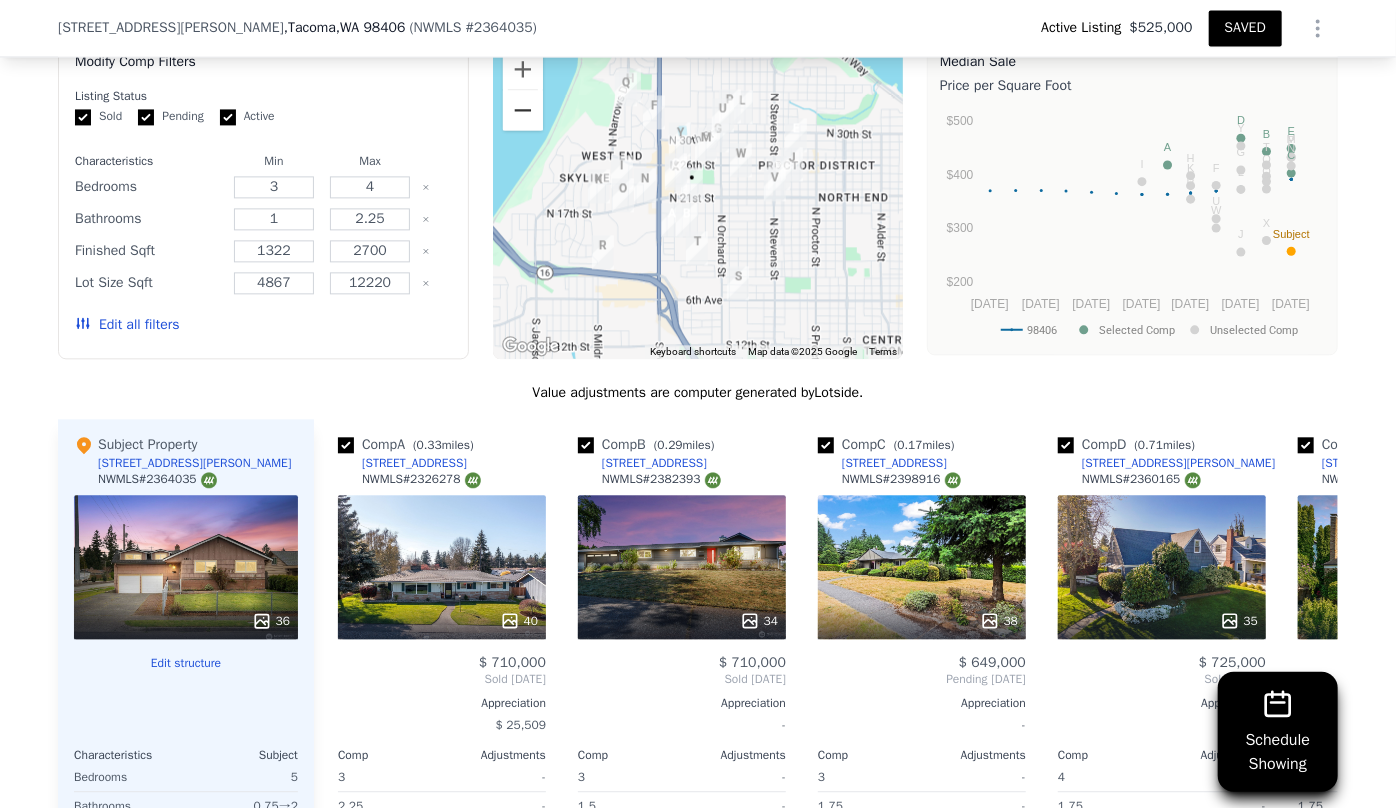 click at bounding box center [523, 110] 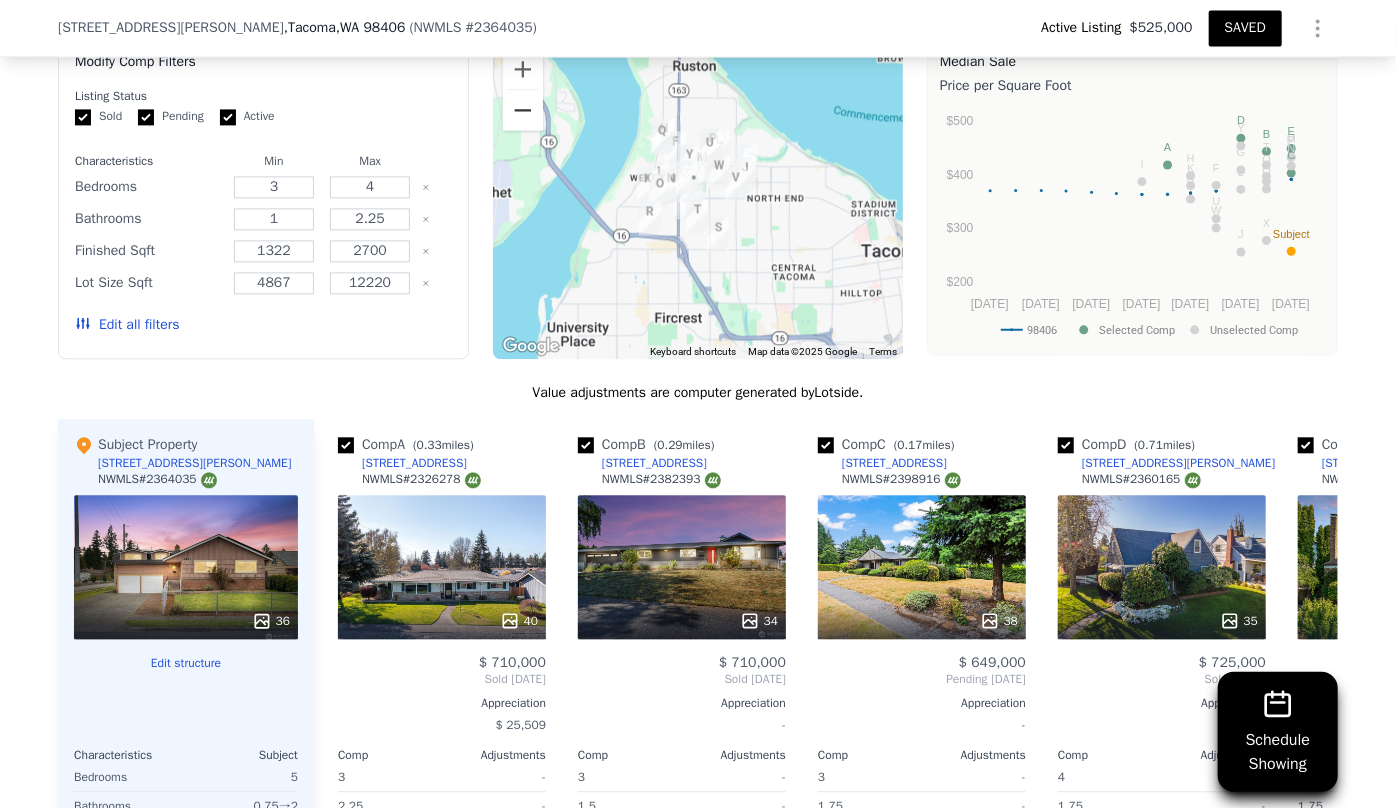 click at bounding box center (523, 110) 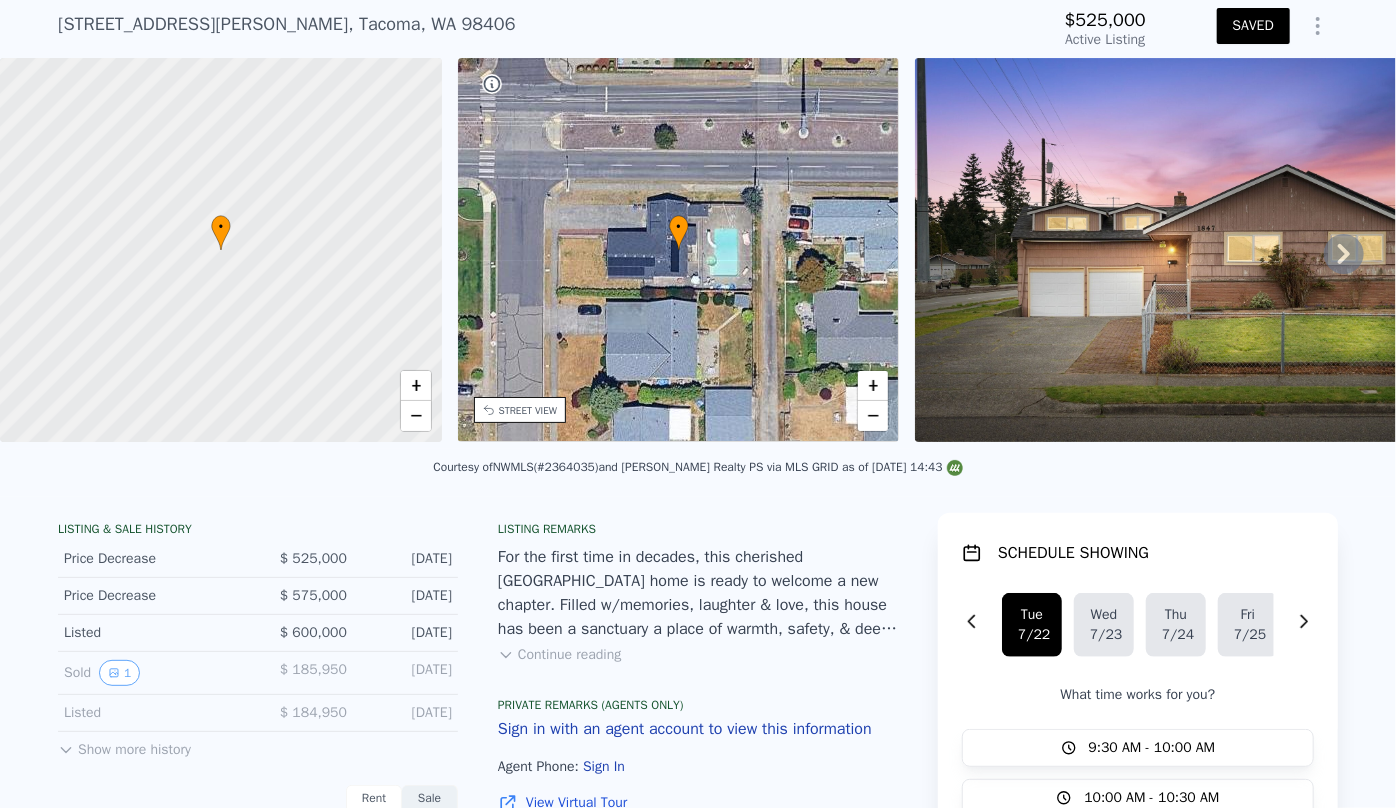 scroll, scrollTop: 7, scrollLeft: 0, axis: vertical 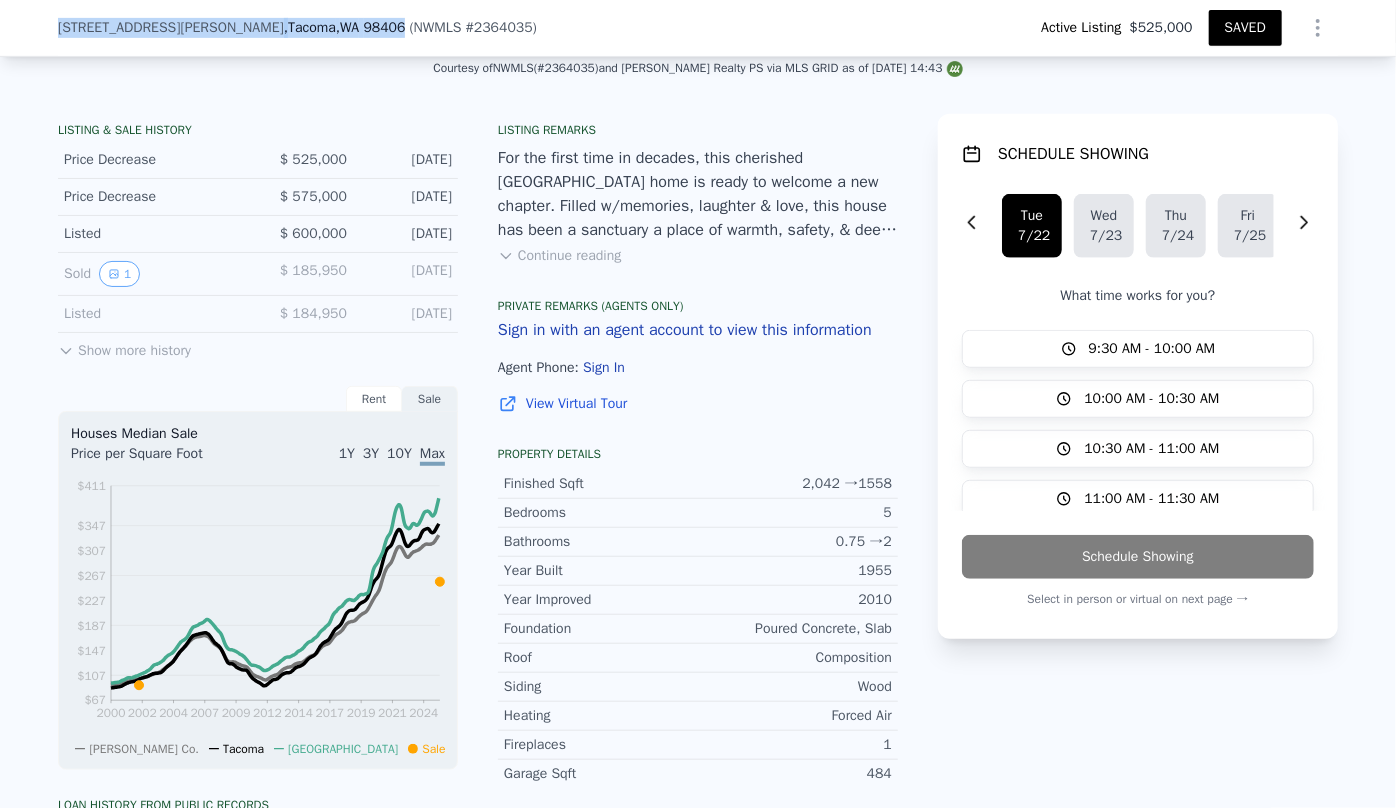drag, startPoint x: 48, startPoint y: 27, endPoint x: 284, endPoint y: 31, distance: 236.03389 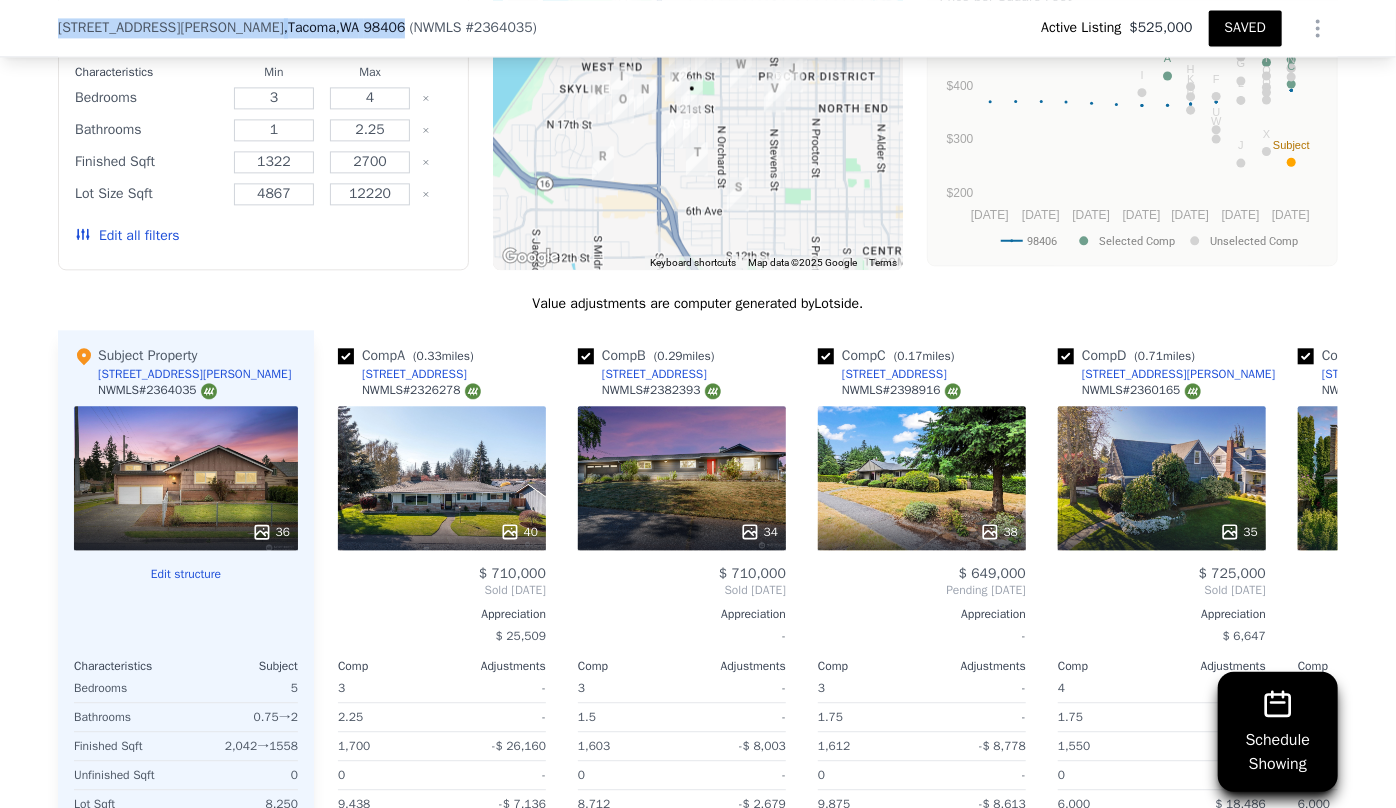 scroll, scrollTop: 2272, scrollLeft: 0, axis: vertical 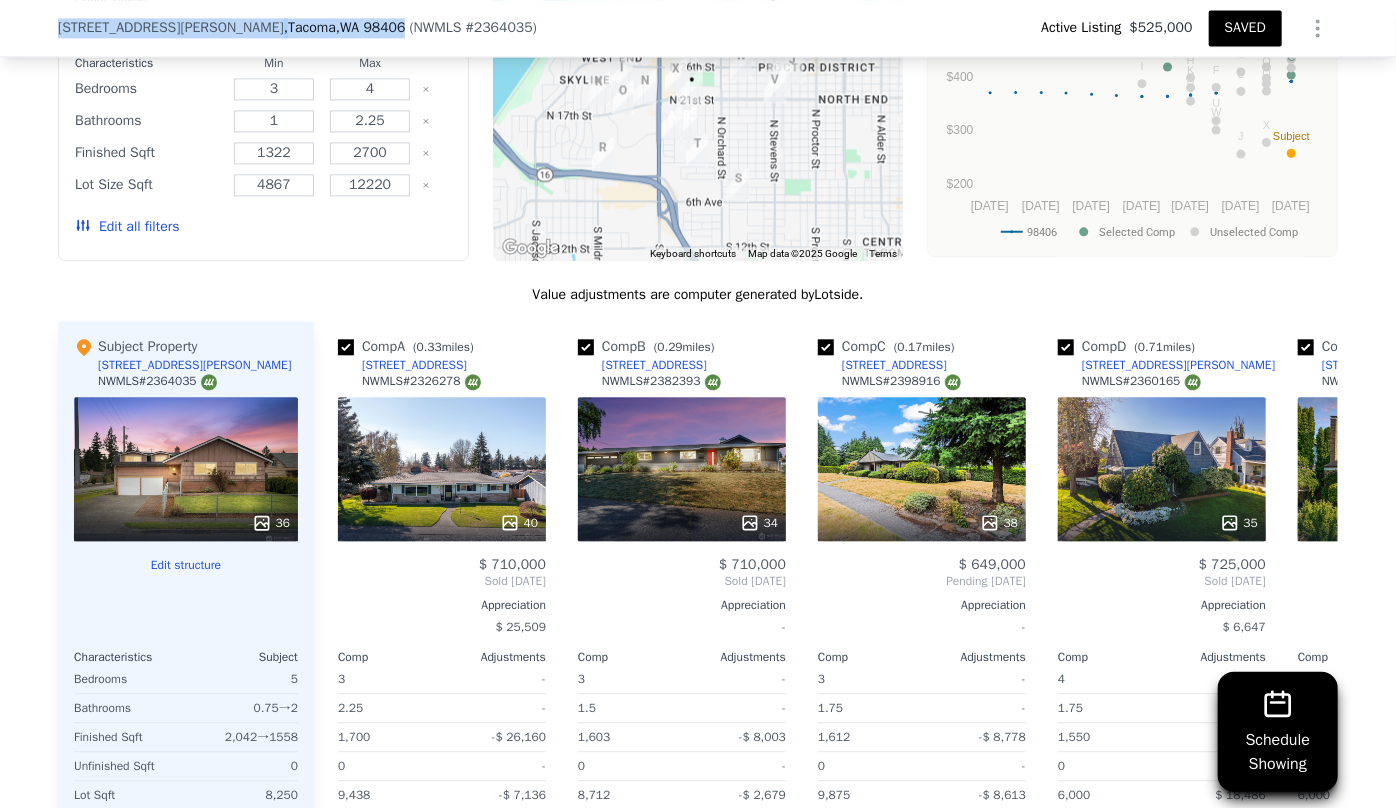 click on "Edit all filters" at bounding box center (127, 227) 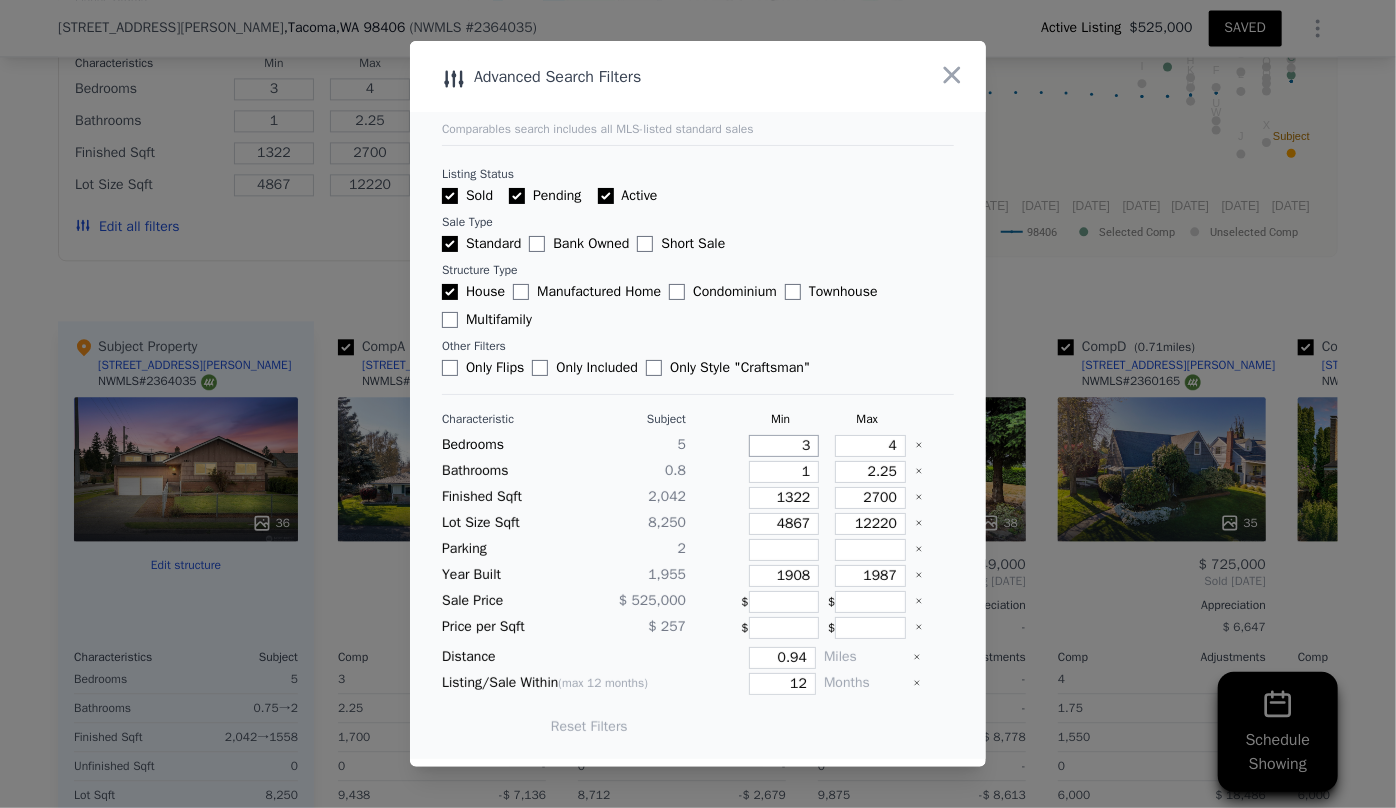 drag, startPoint x: 807, startPoint y: 447, endPoint x: 765, endPoint y: 440, distance: 42.579338 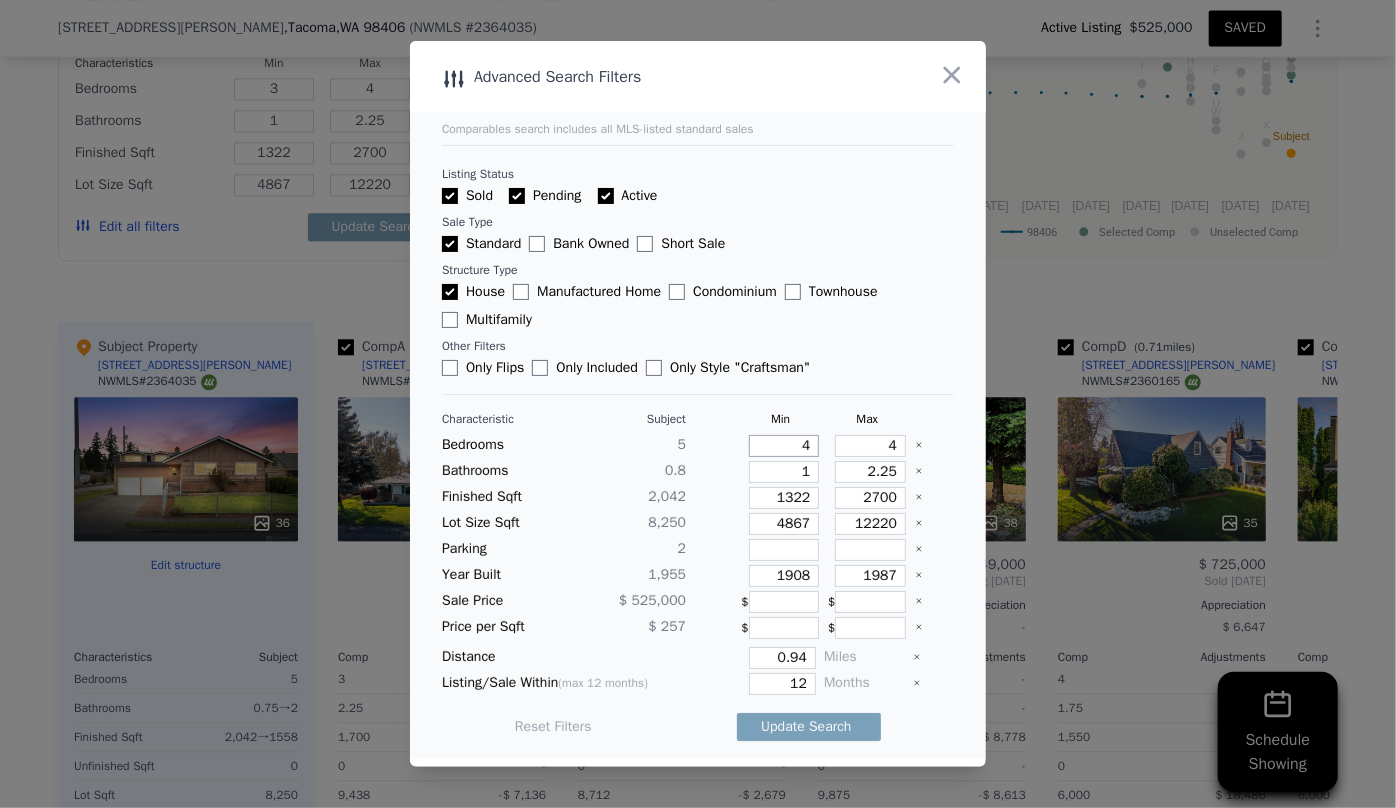 type on "4" 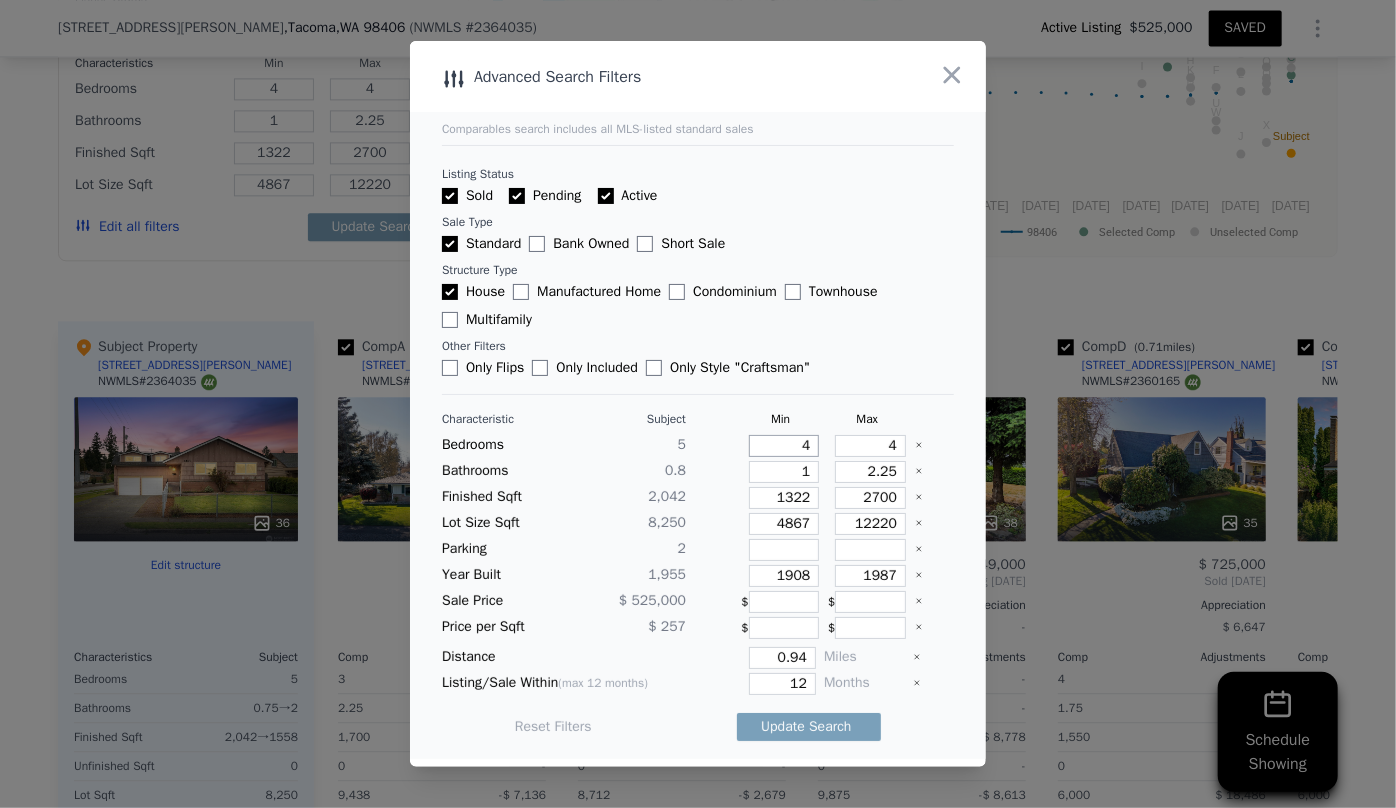 type on "4" 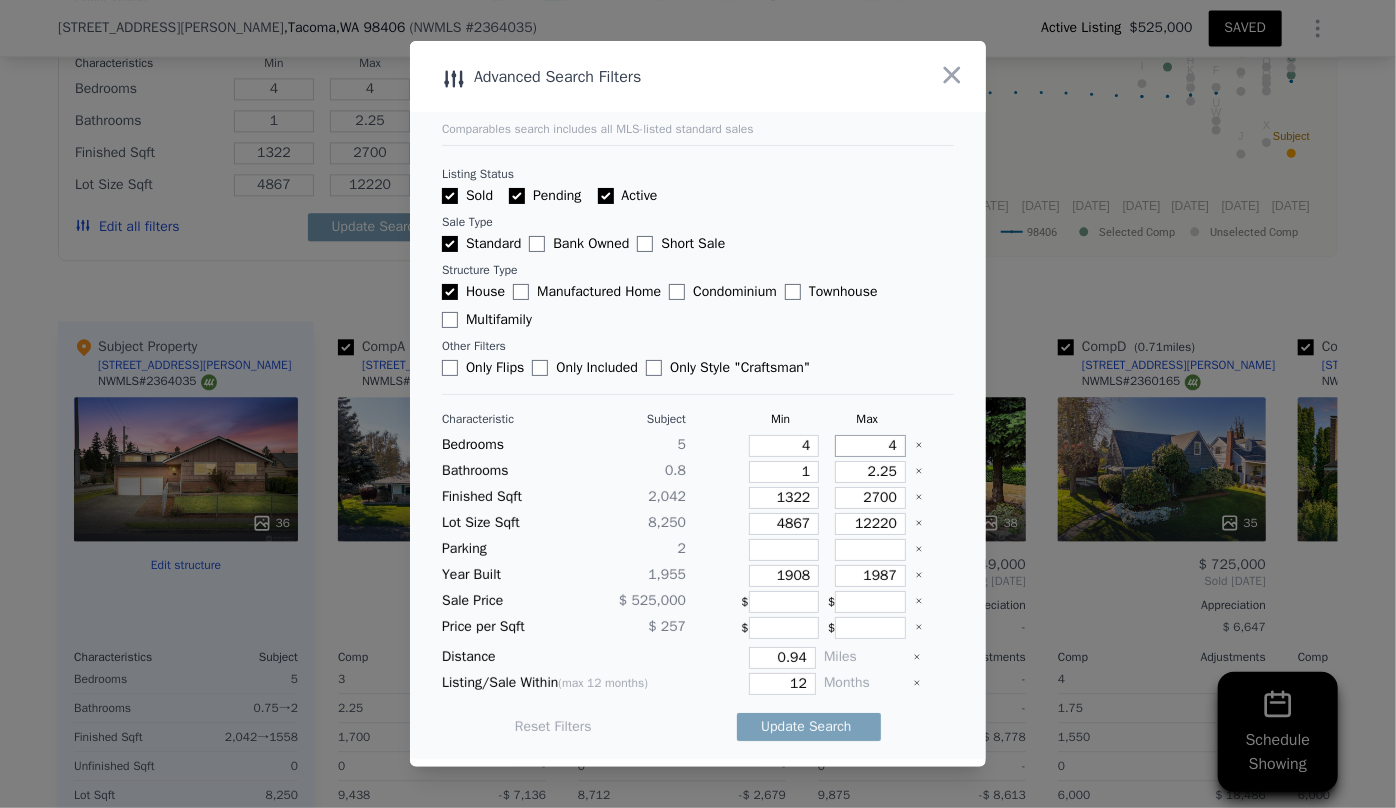 drag, startPoint x: 890, startPoint y: 444, endPoint x: 837, endPoint y: 443, distance: 53.009434 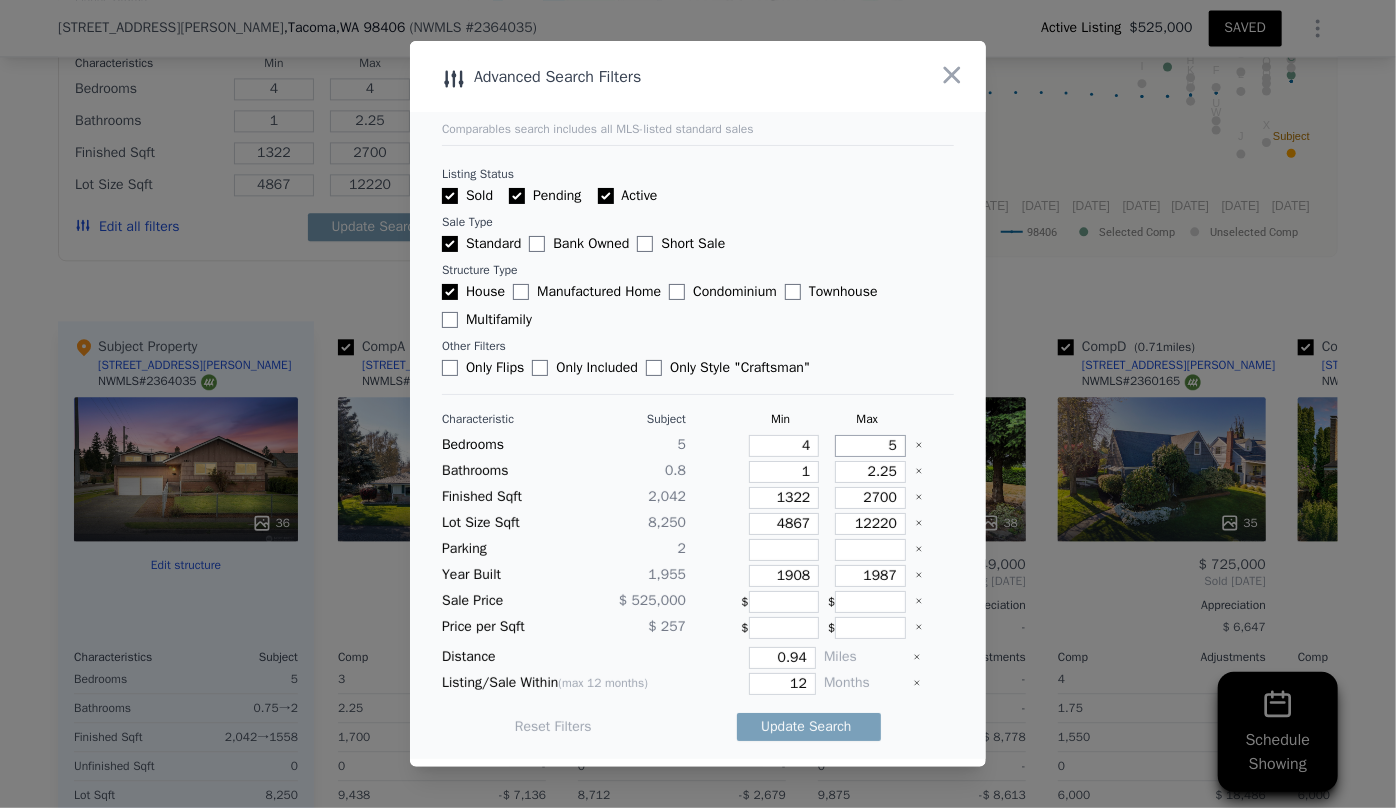 type on "5" 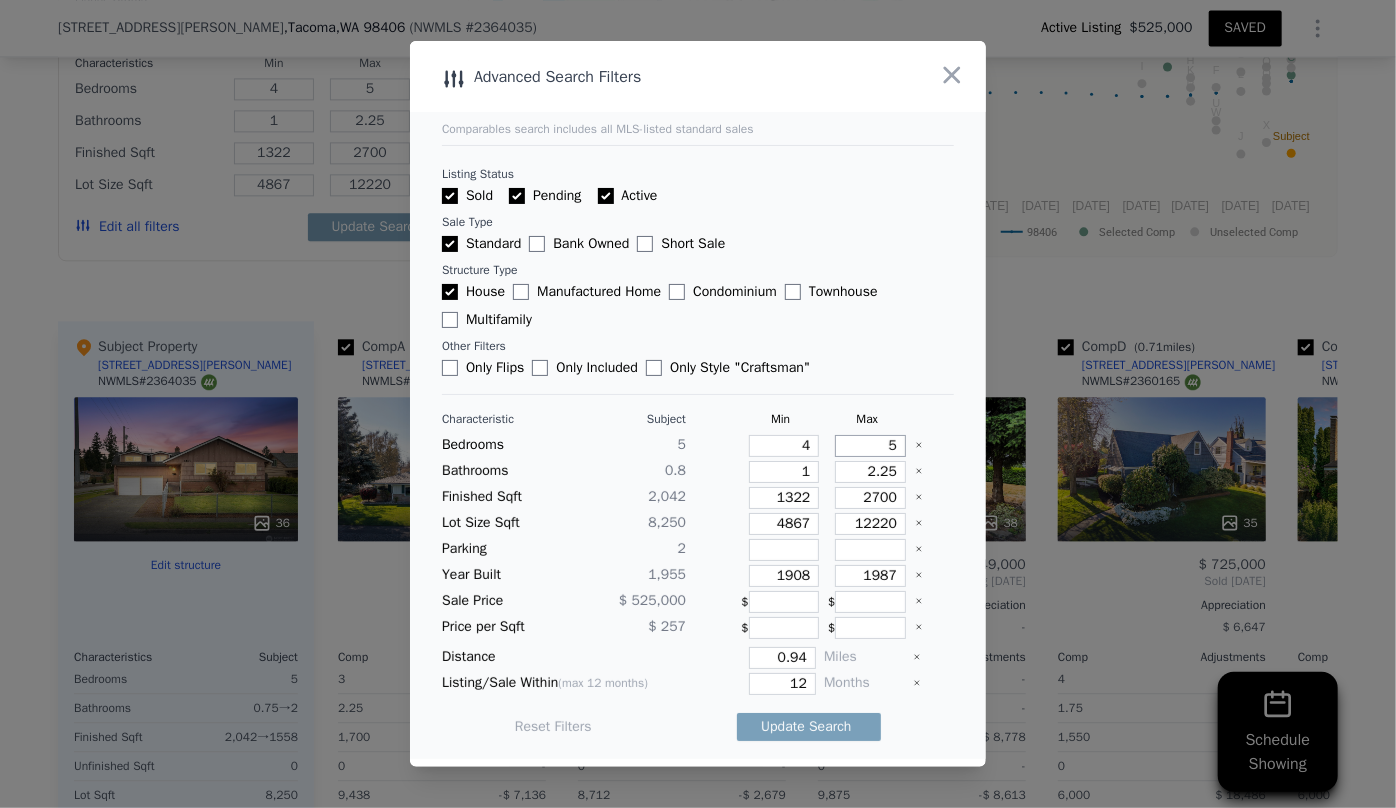 type on "5" 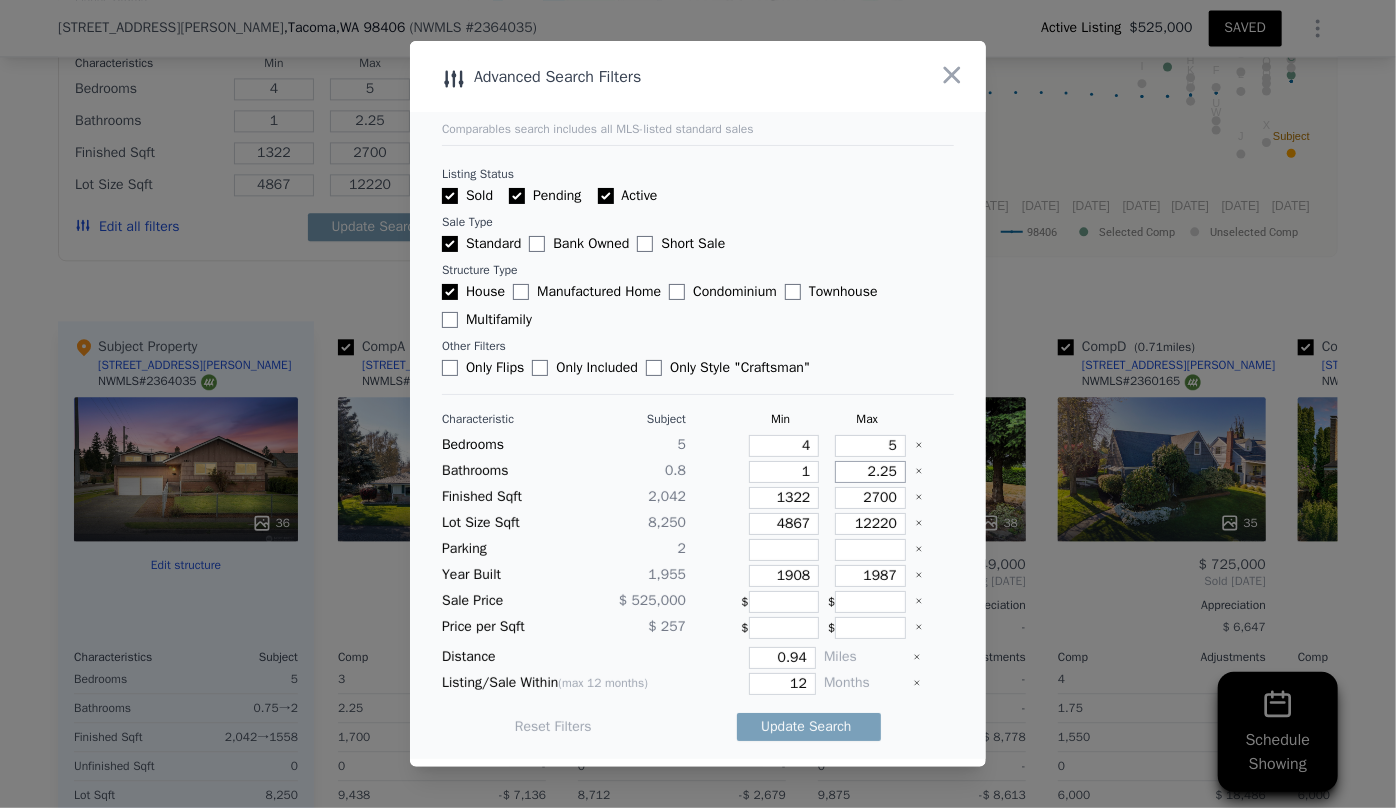 drag, startPoint x: 881, startPoint y: 475, endPoint x: 832, endPoint y: 473, distance: 49.0408 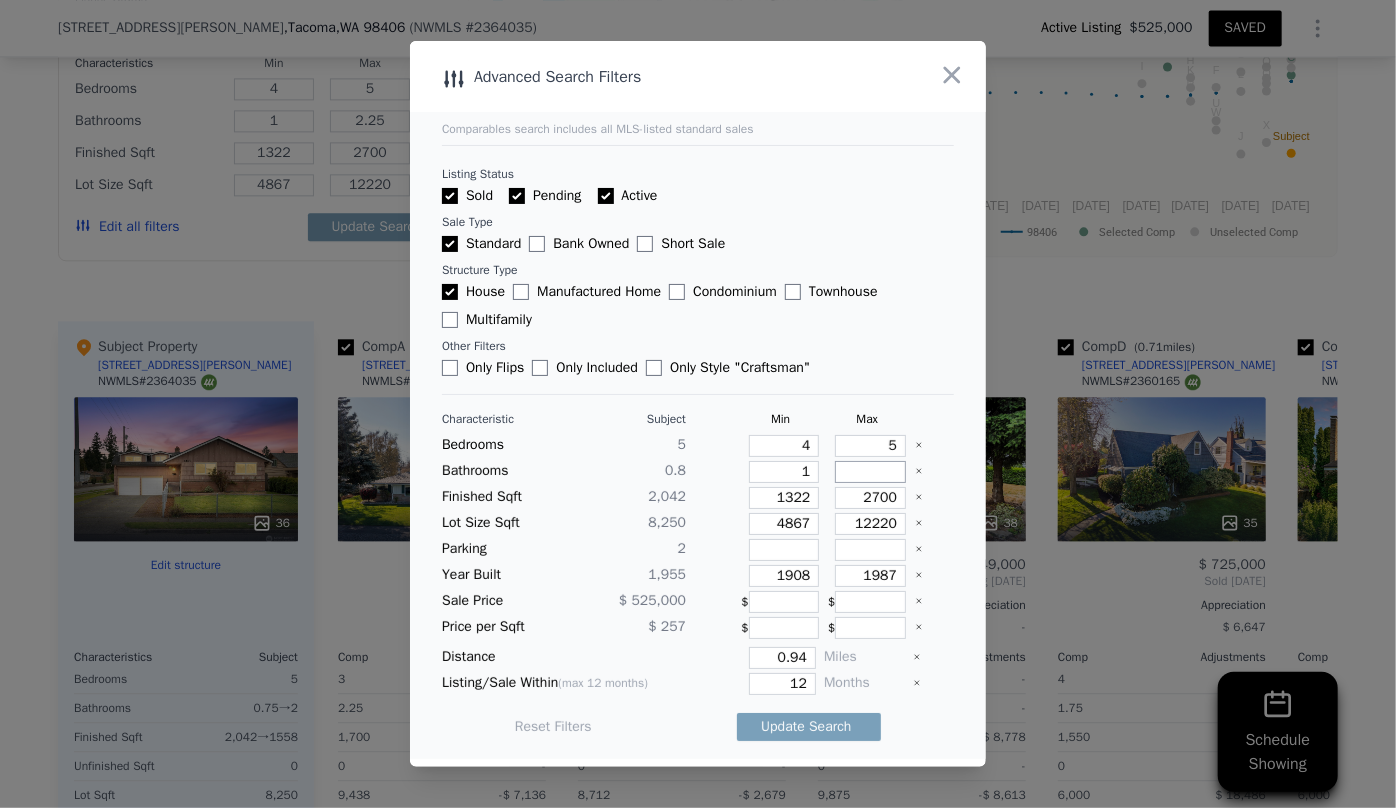 type 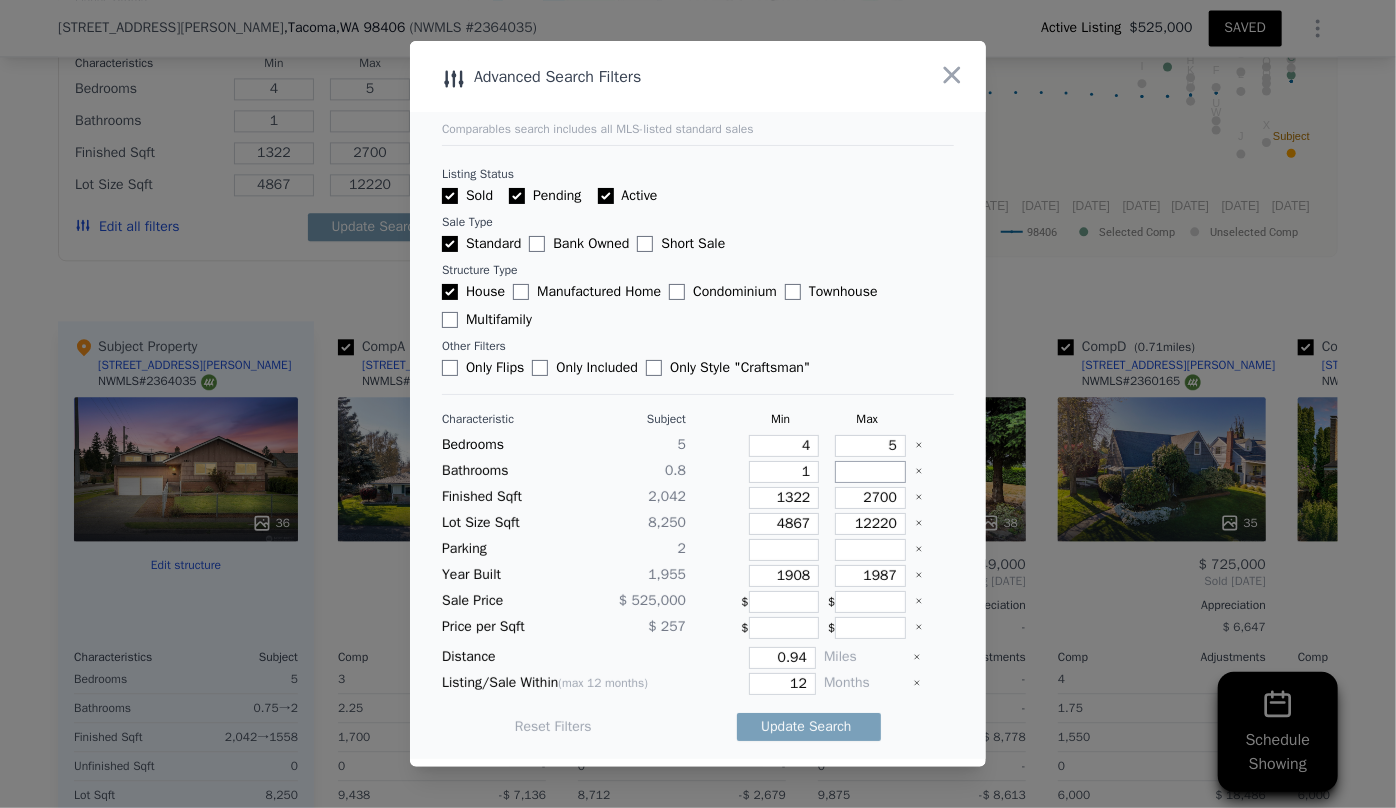 type 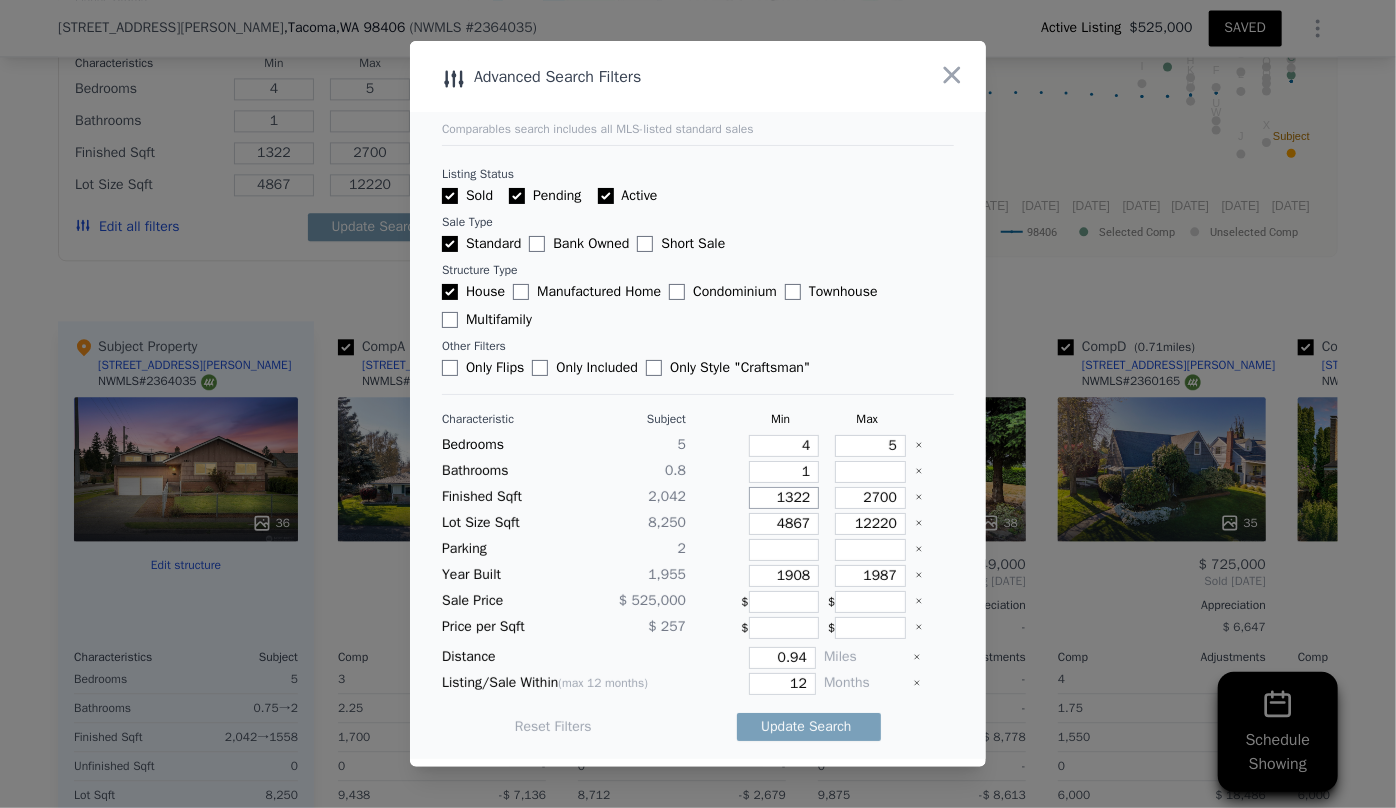 drag, startPoint x: 800, startPoint y: 499, endPoint x: 742, endPoint y: 498, distance: 58.00862 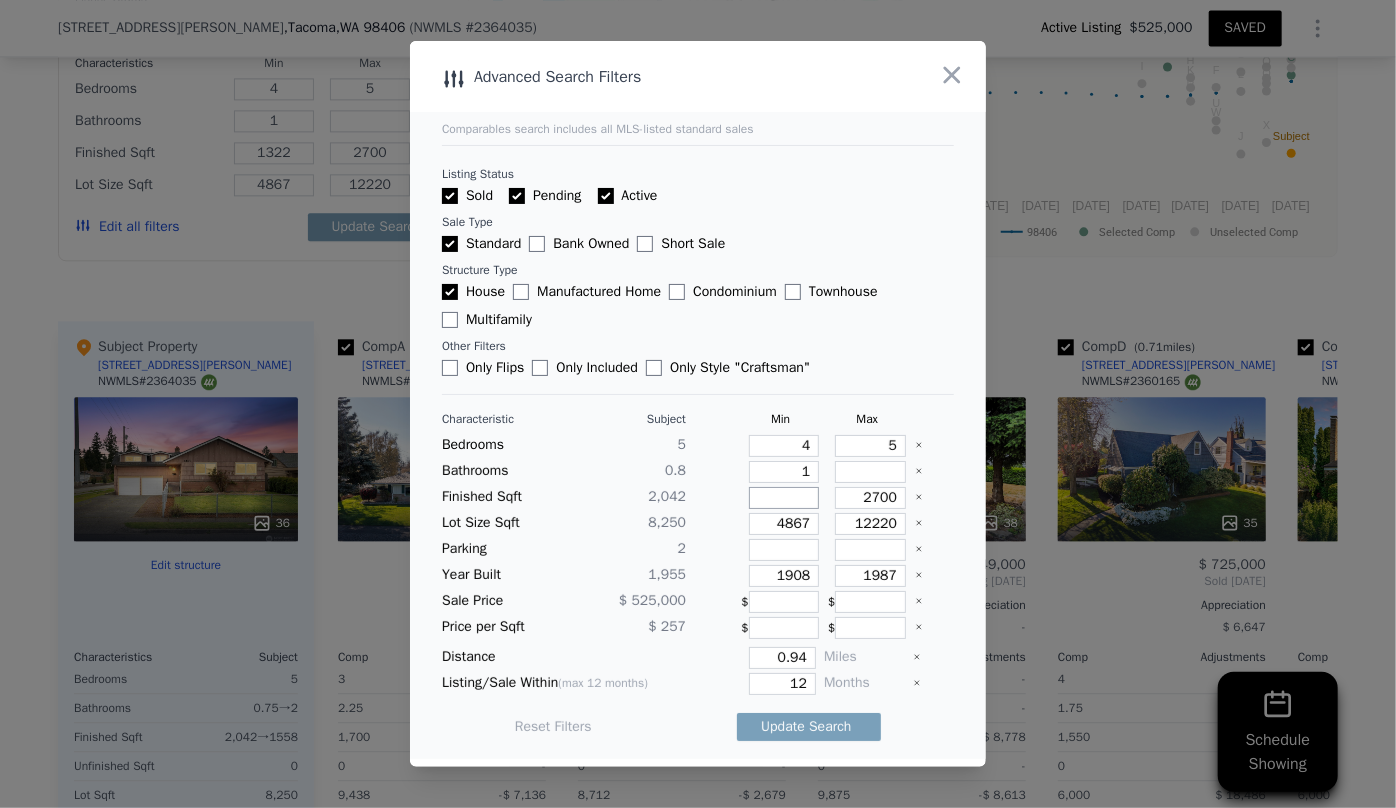 type 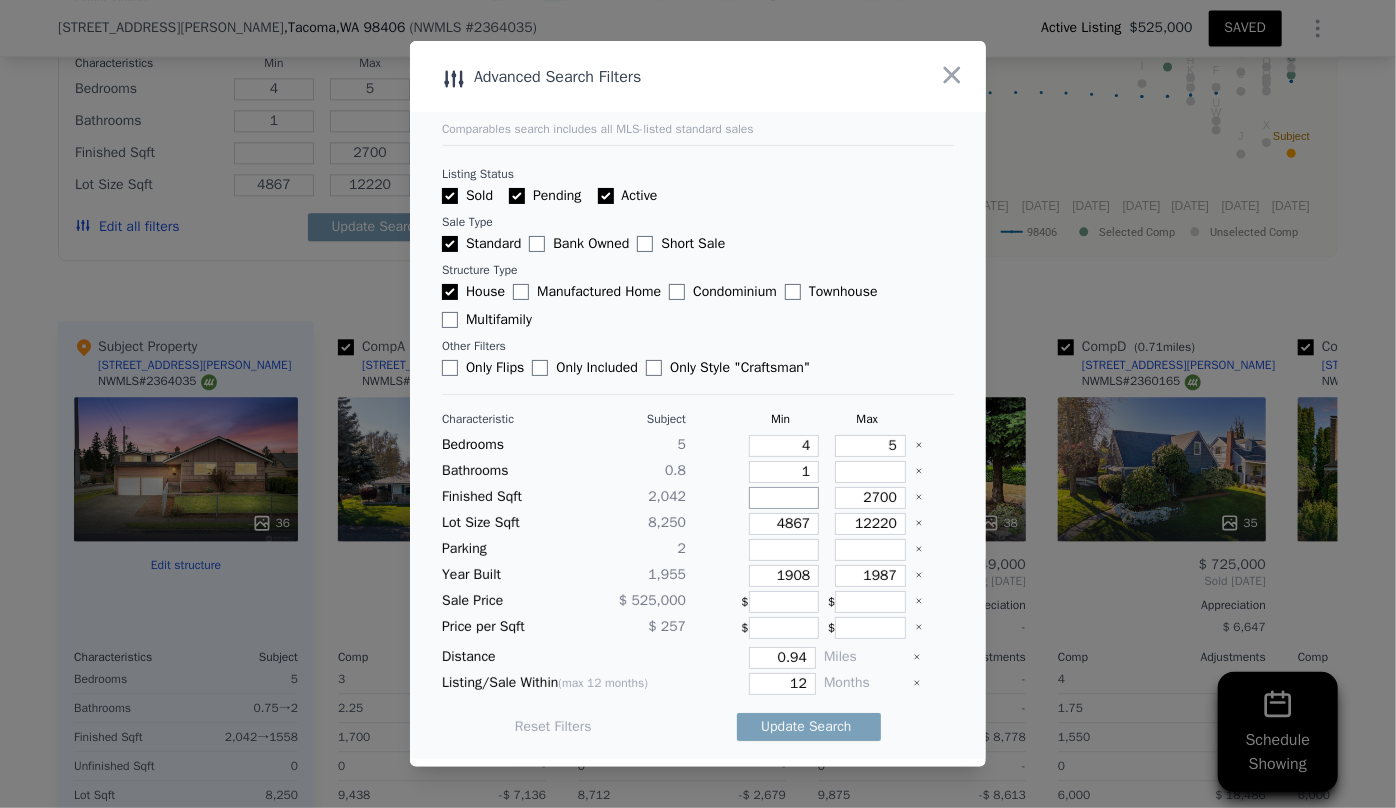 type 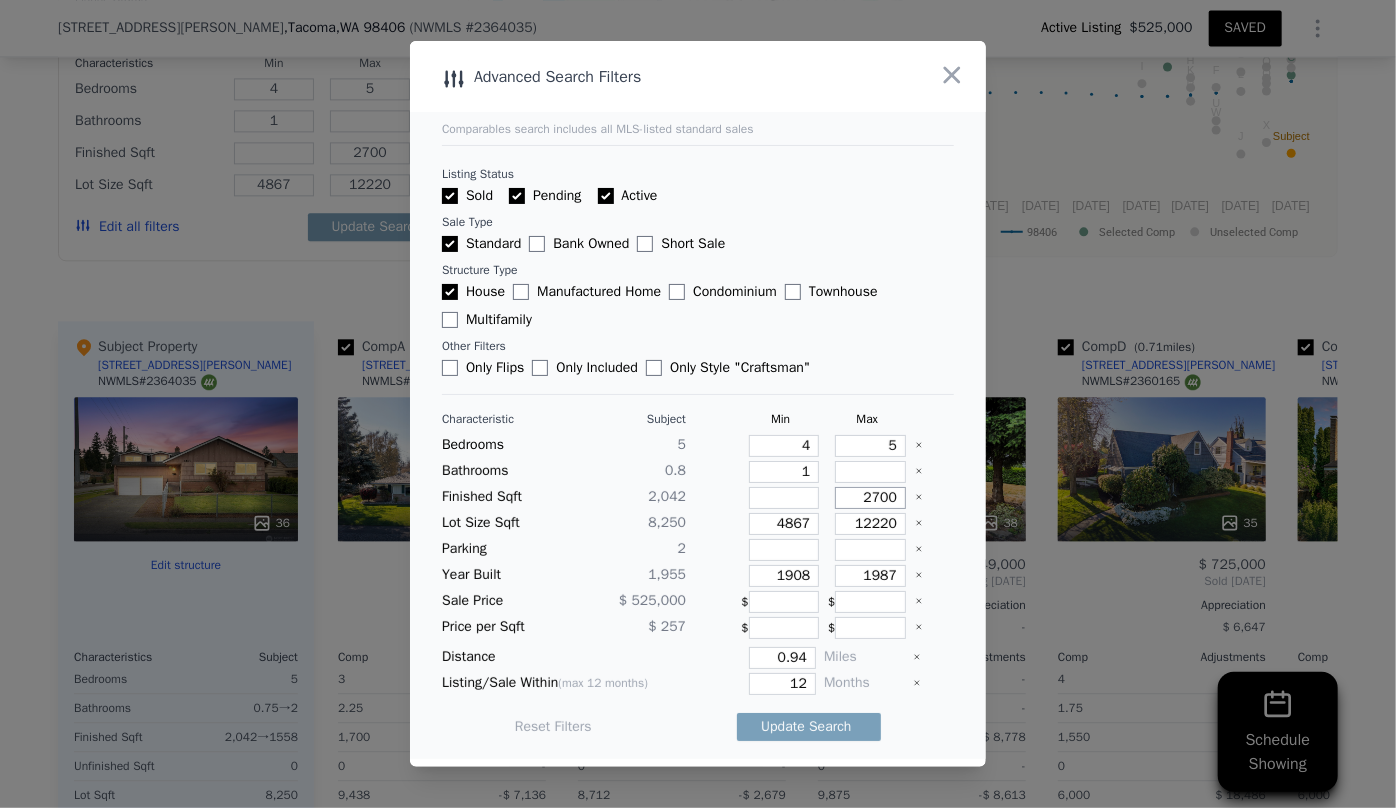 drag, startPoint x: 887, startPoint y: 498, endPoint x: 858, endPoint y: 489, distance: 30.364452 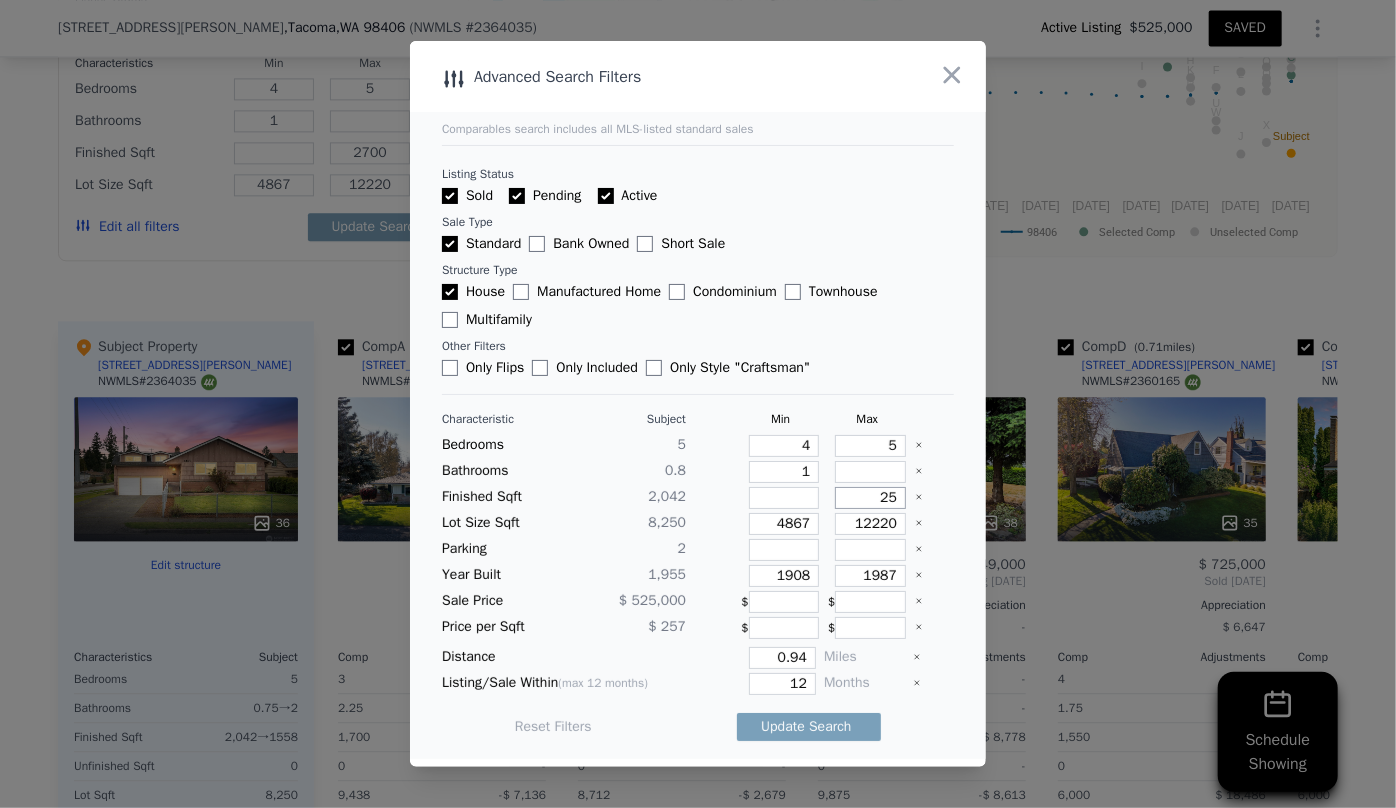 type on "25" 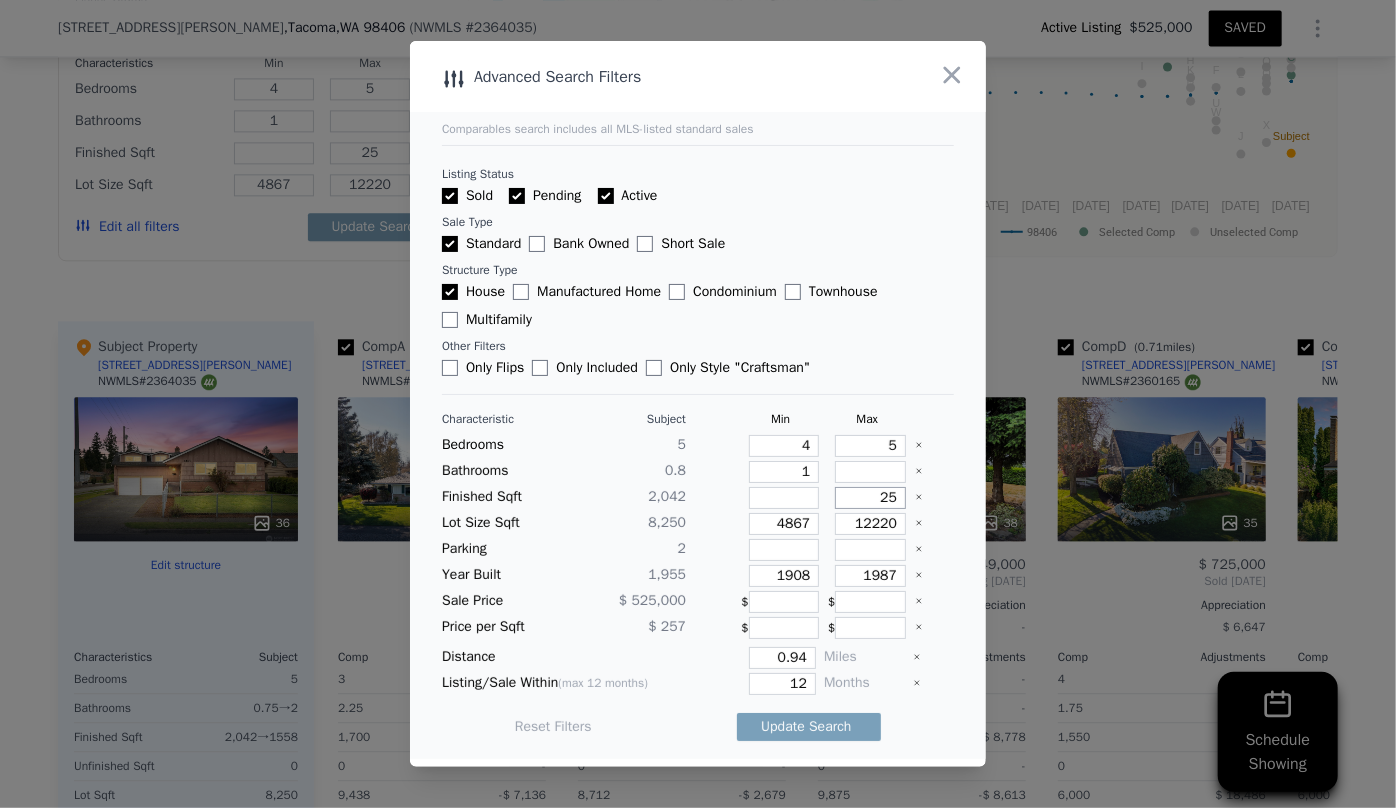 type on "250" 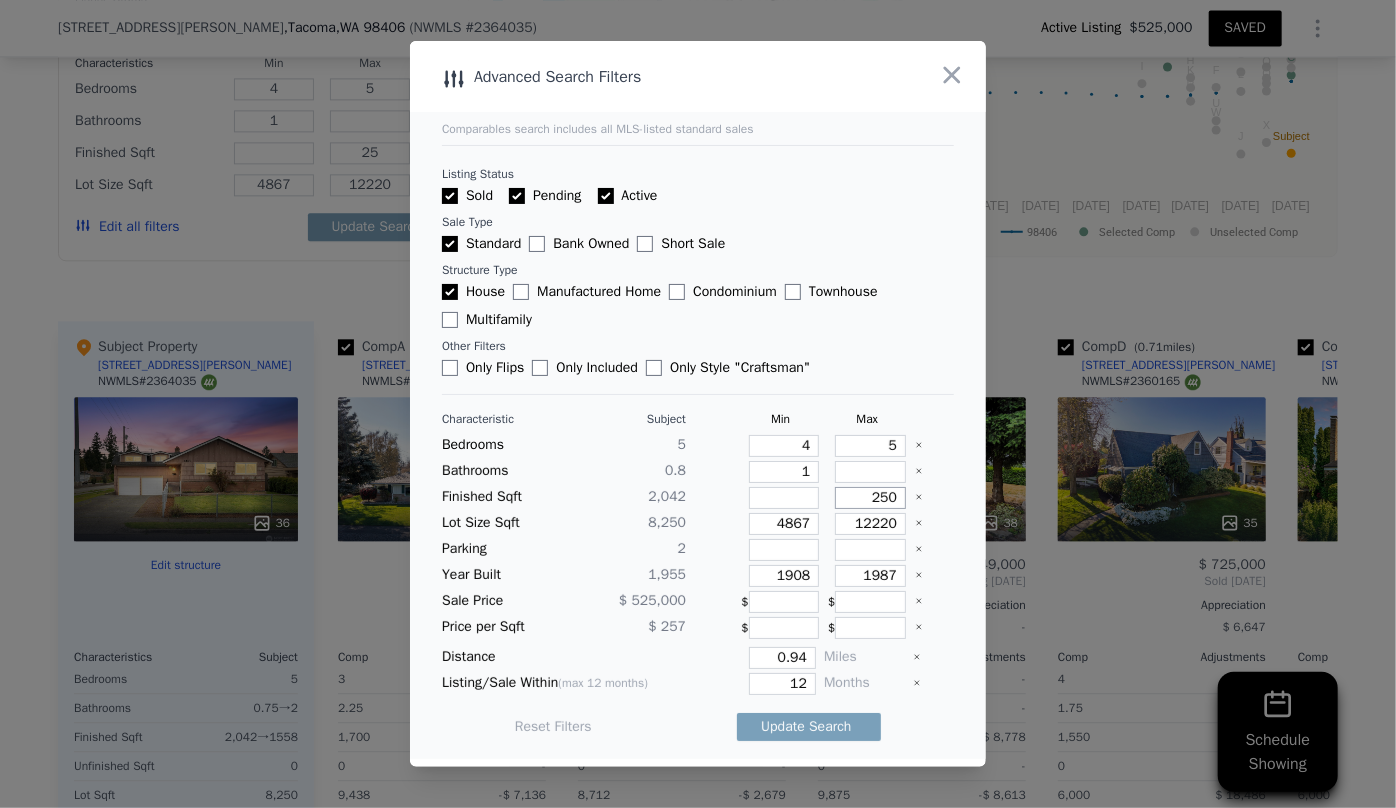 type on "250" 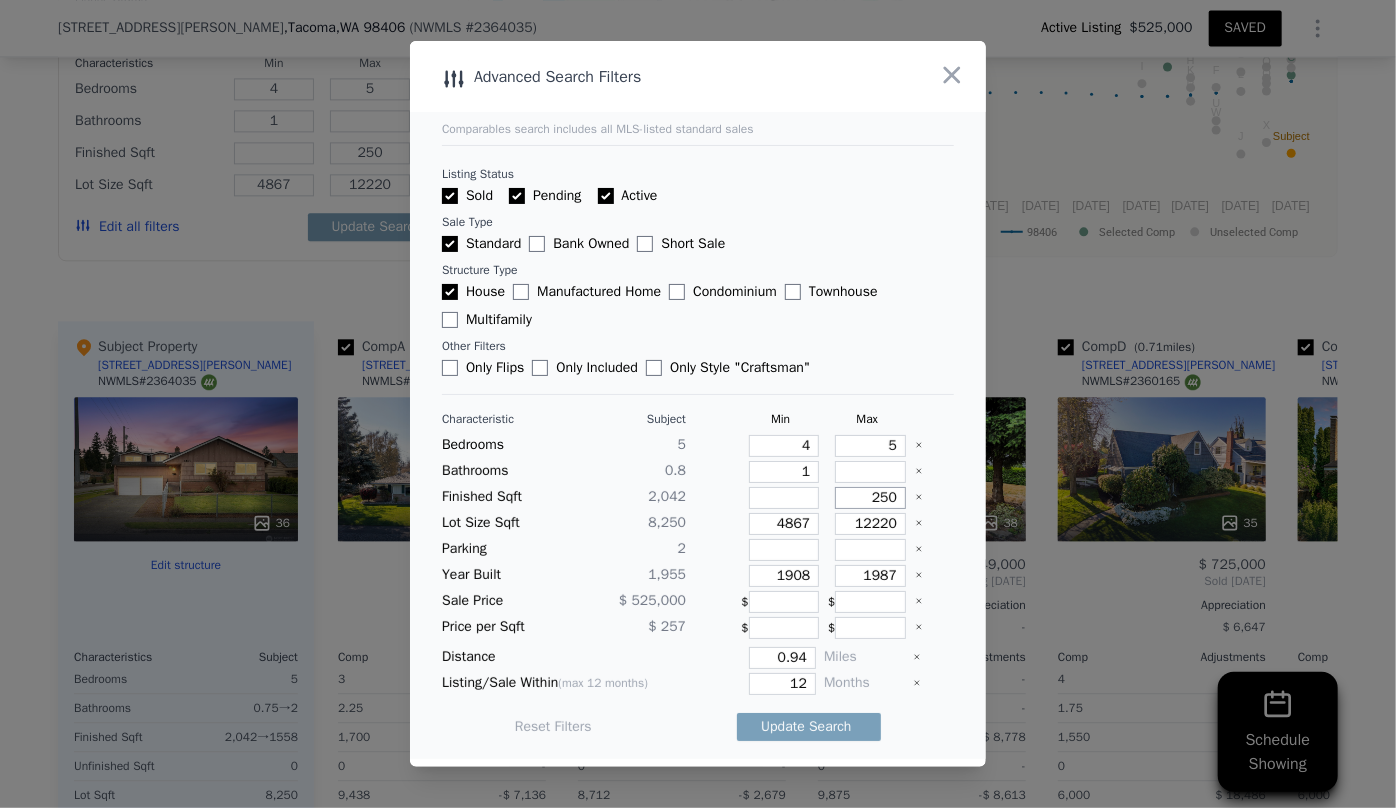 type on "2500" 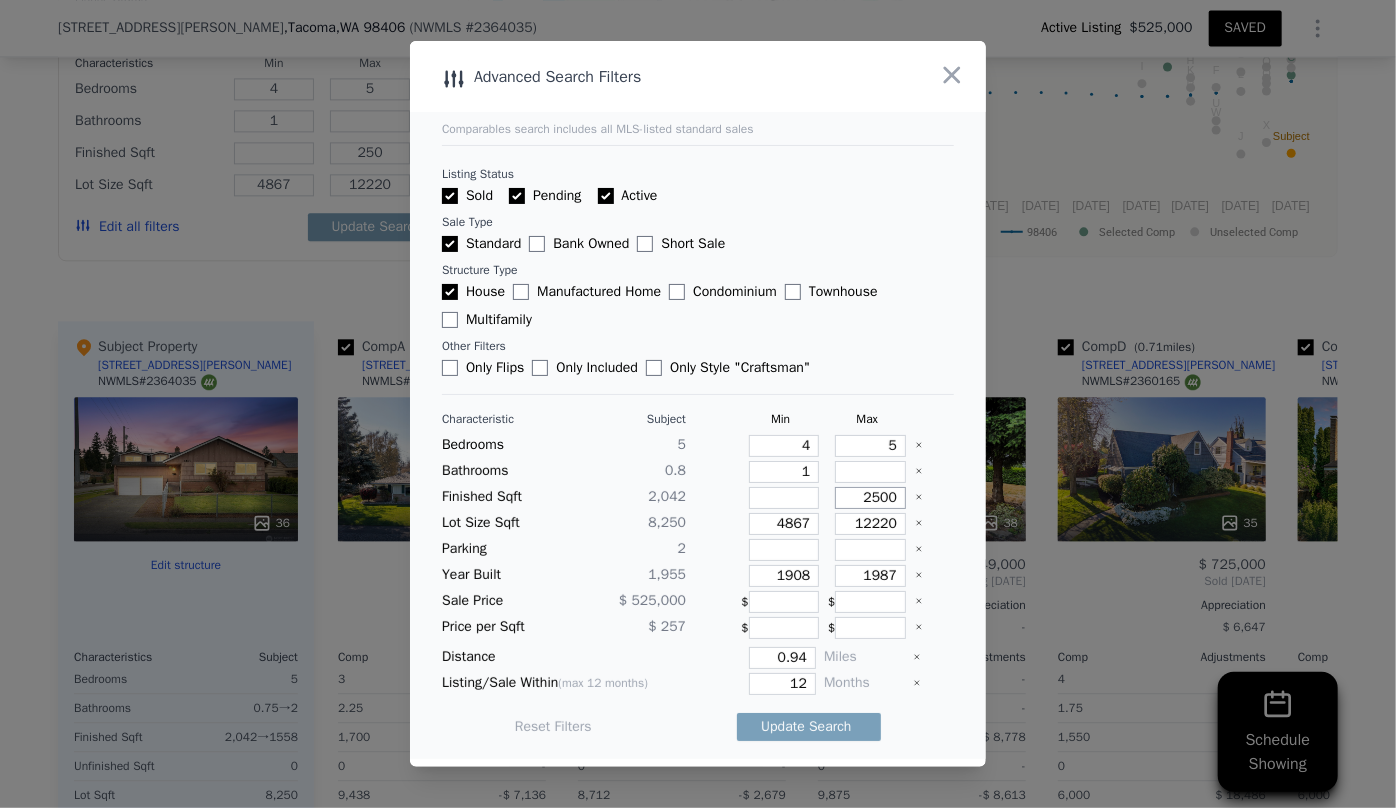 type on "2500" 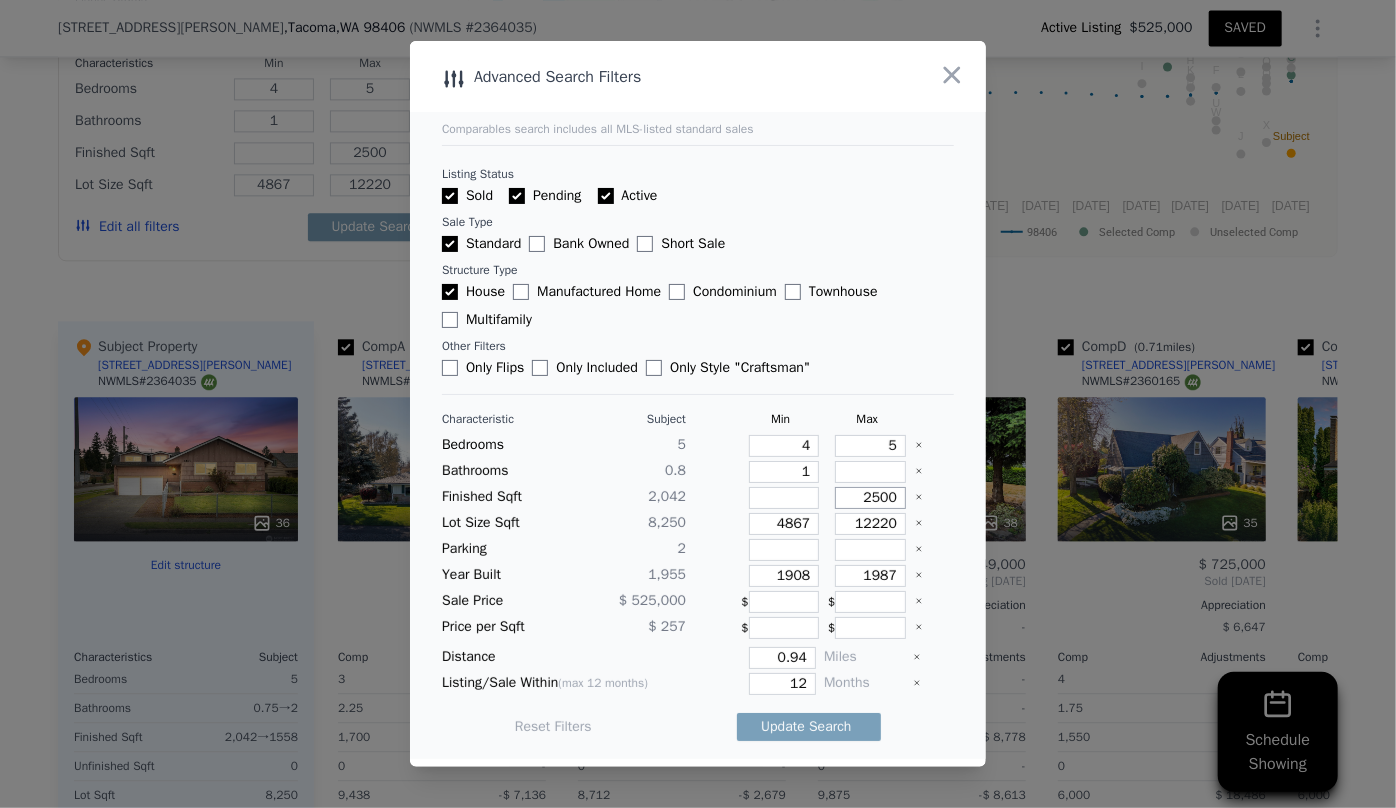 type on "2500" 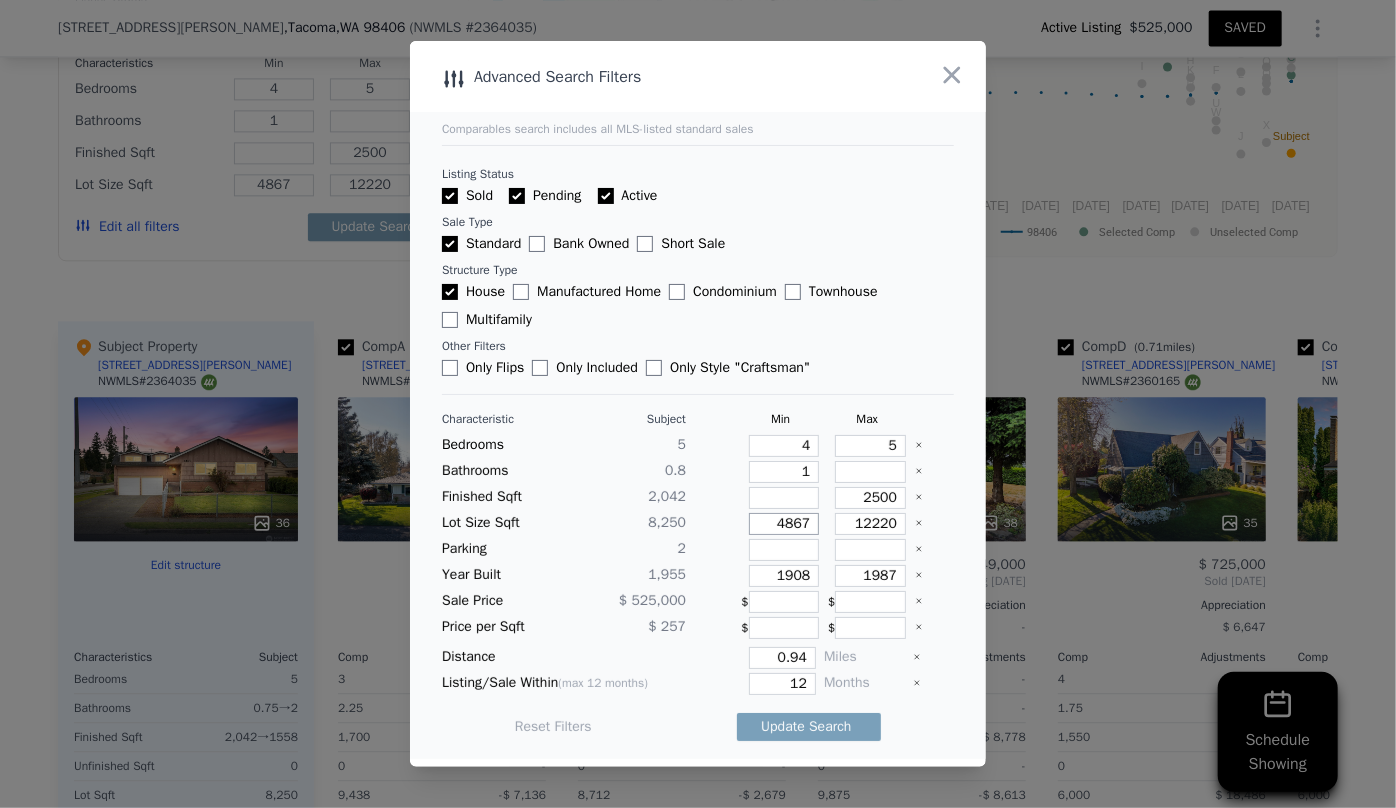 drag, startPoint x: 803, startPoint y: 521, endPoint x: 740, endPoint y: 526, distance: 63.1981 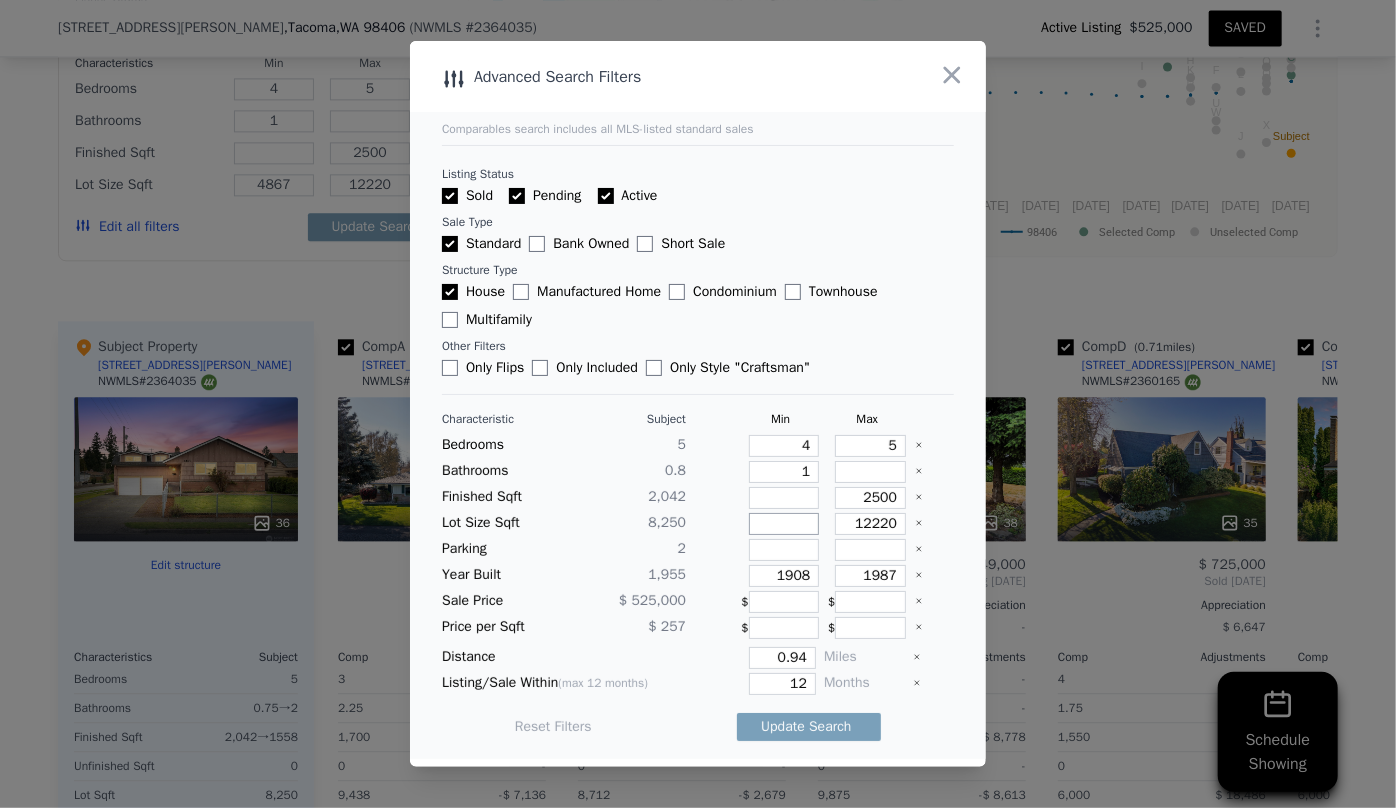 type 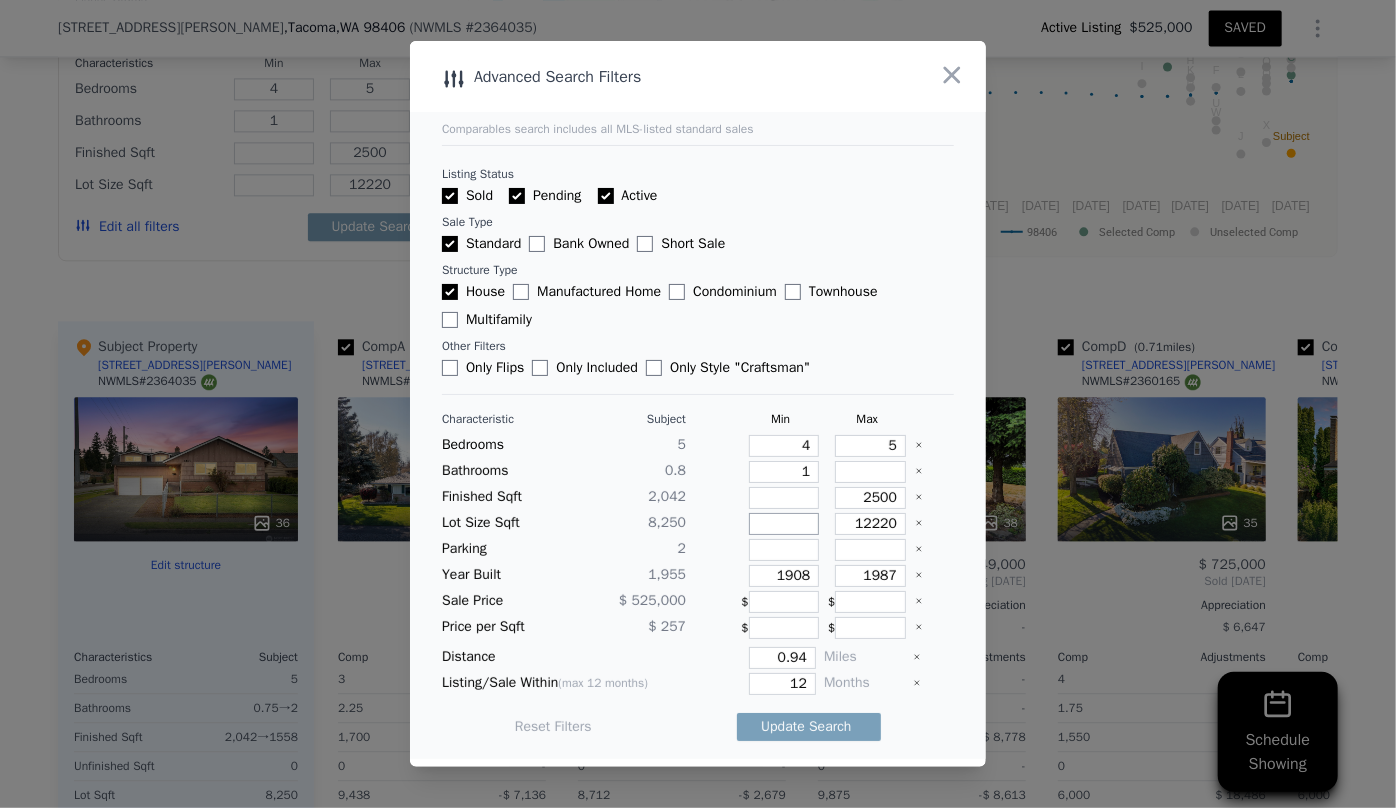 type 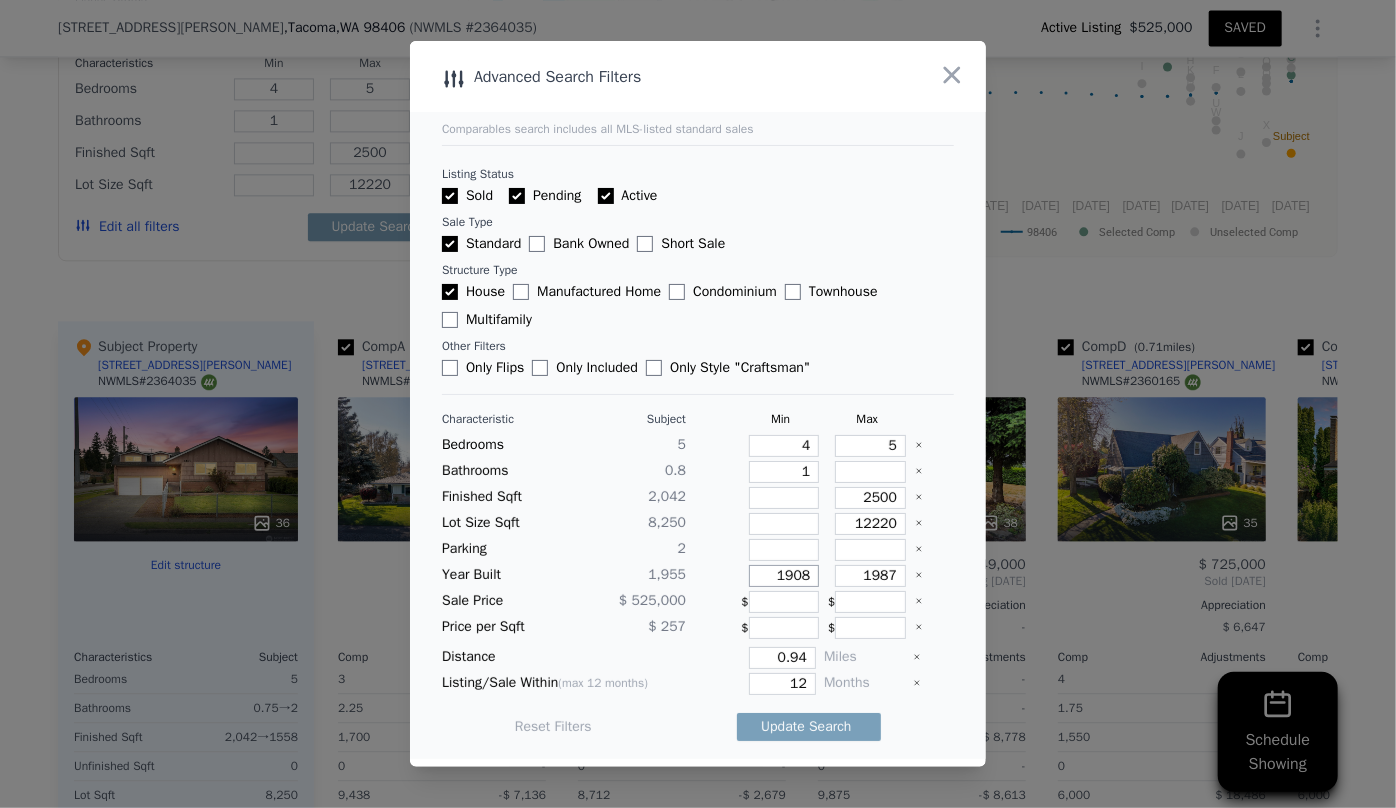 drag, startPoint x: 804, startPoint y: 570, endPoint x: 737, endPoint y: 567, distance: 67.06713 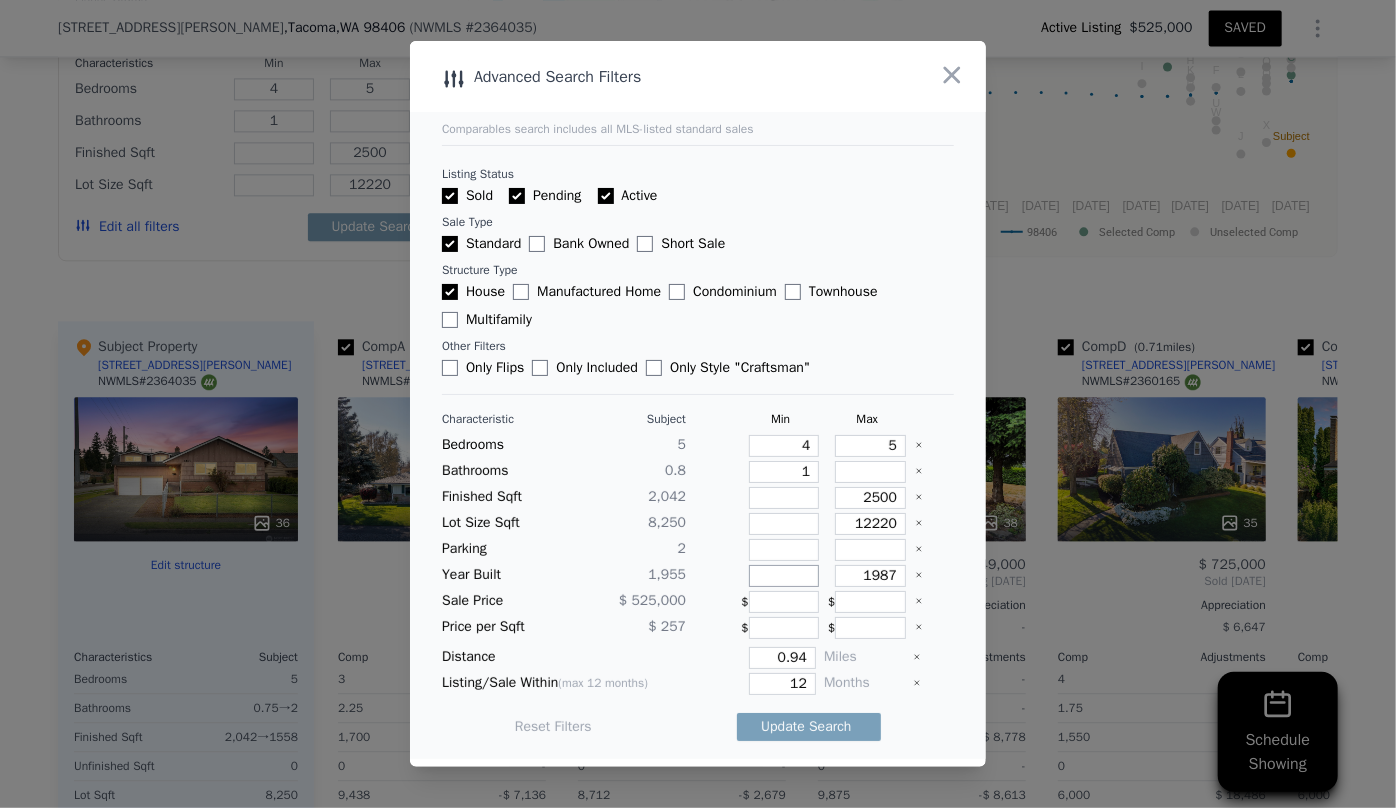 type 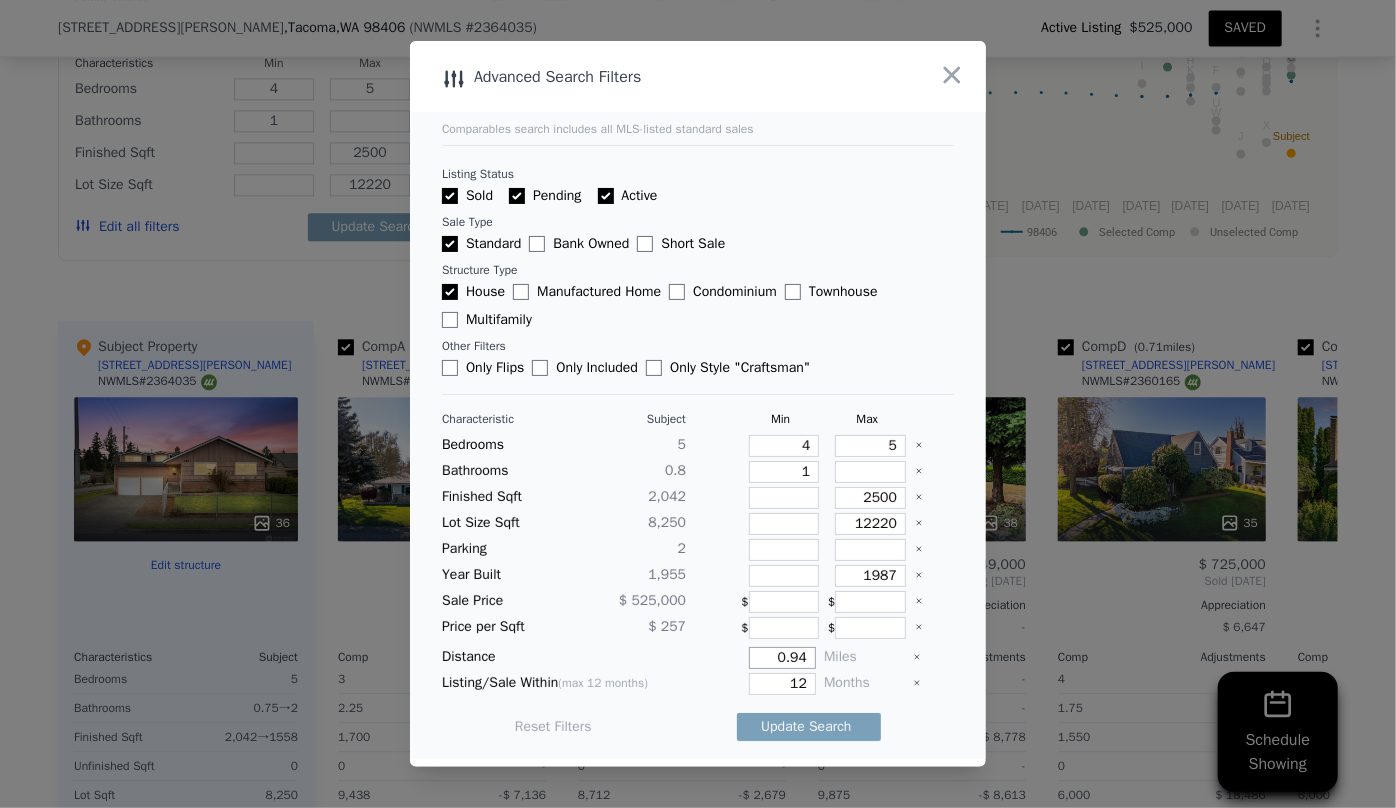 drag, startPoint x: 795, startPoint y: 653, endPoint x: 665, endPoint y: 653, distance: 130 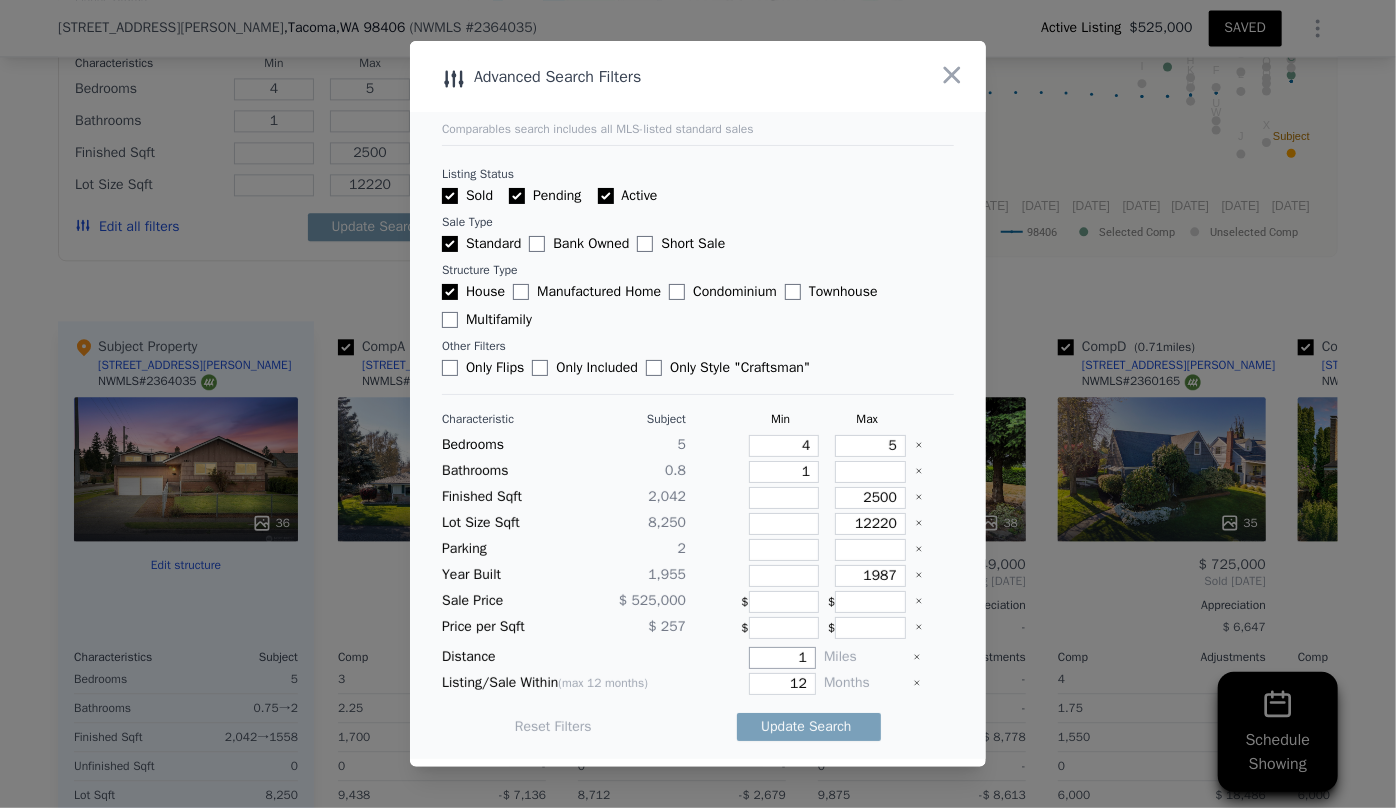 type on "1" 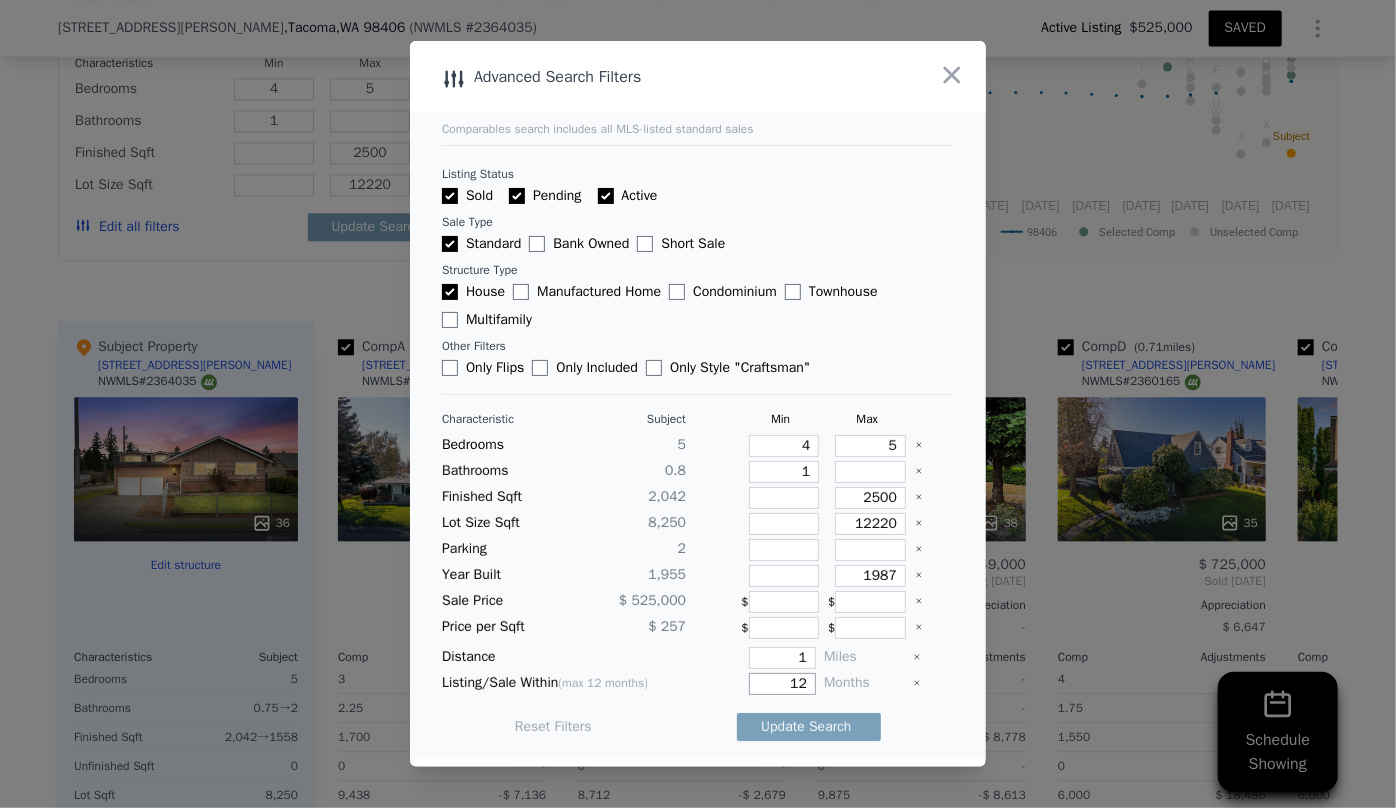 drag, startPoint x: 794, startPoint y: 687, endPoint x: 714, endPoint y: 690, distance: 80.05623 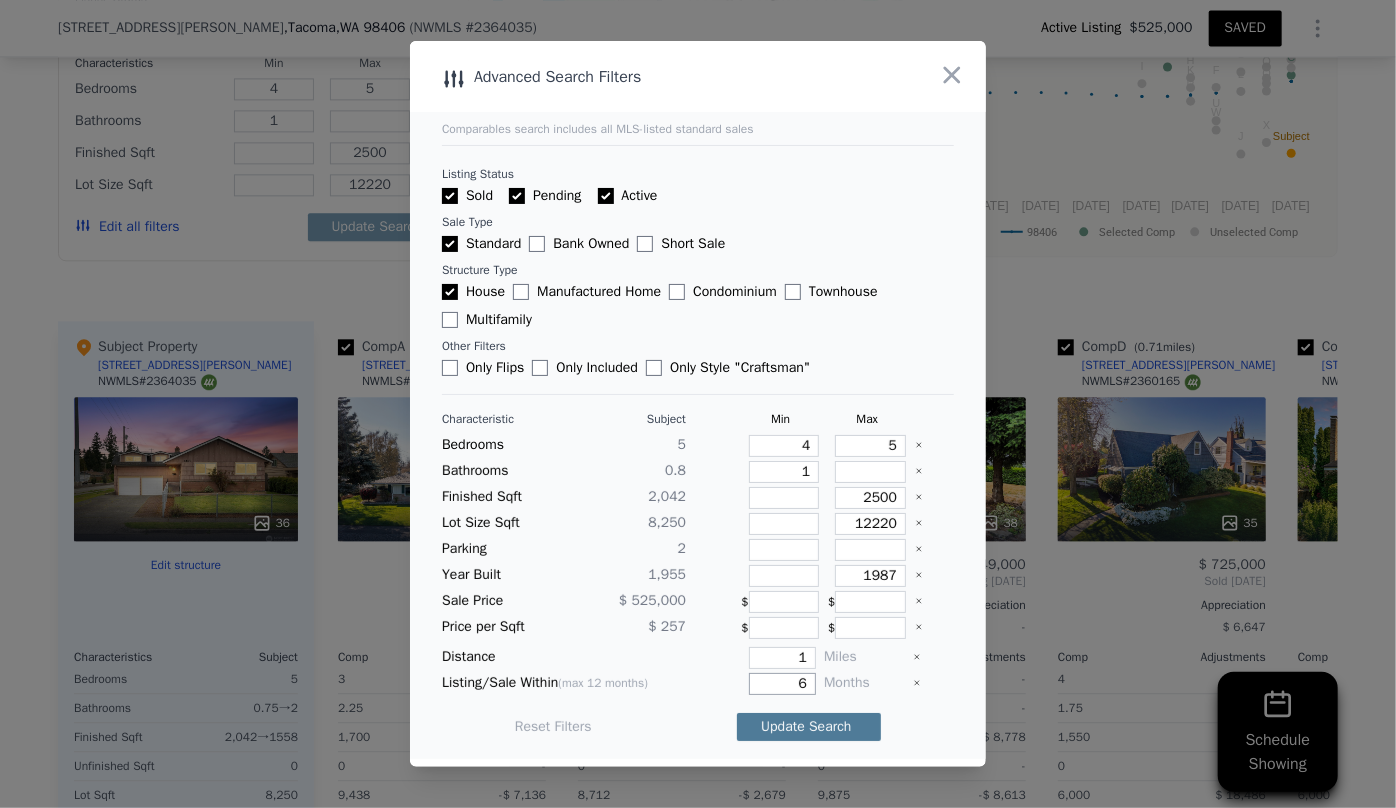 type on "6" 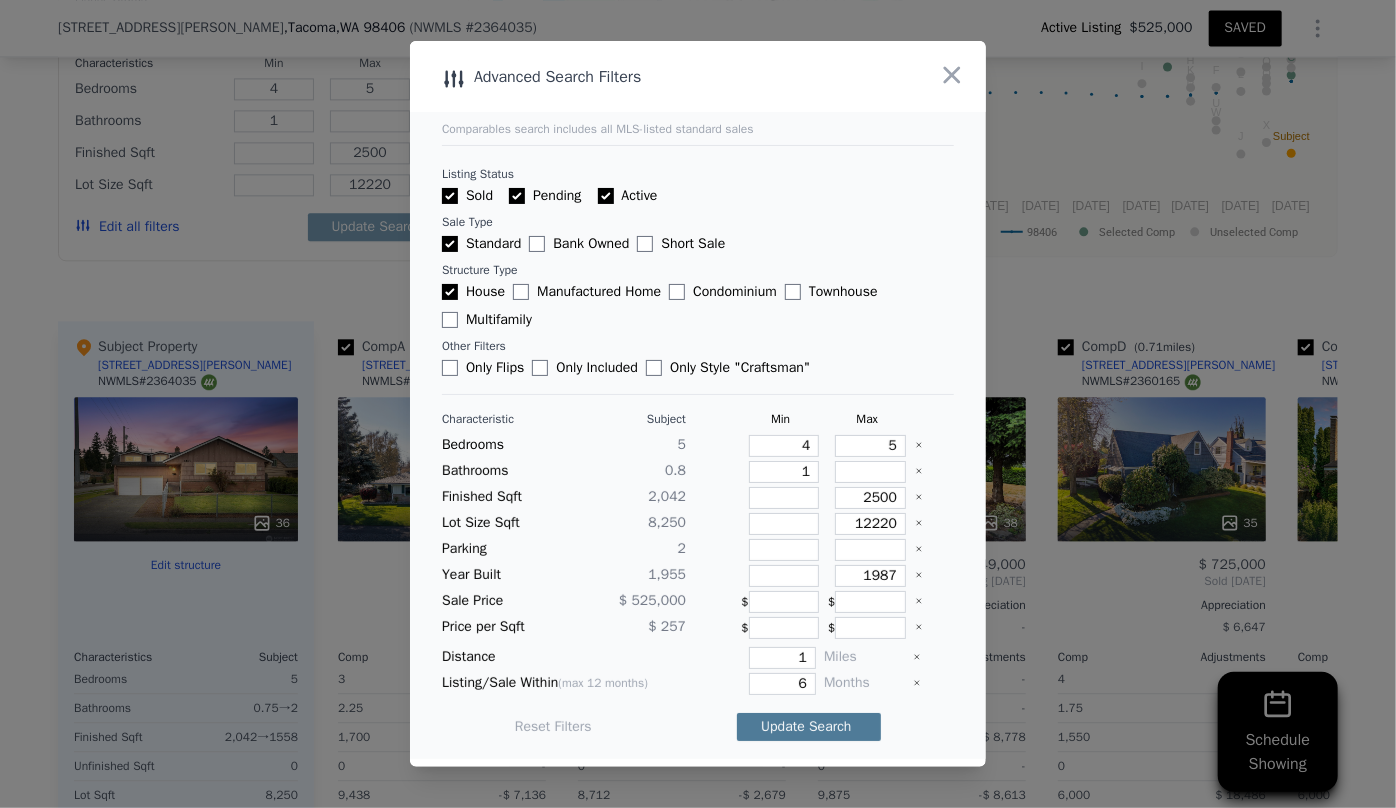 click on "Update Search" at bounding box center [809, 727] 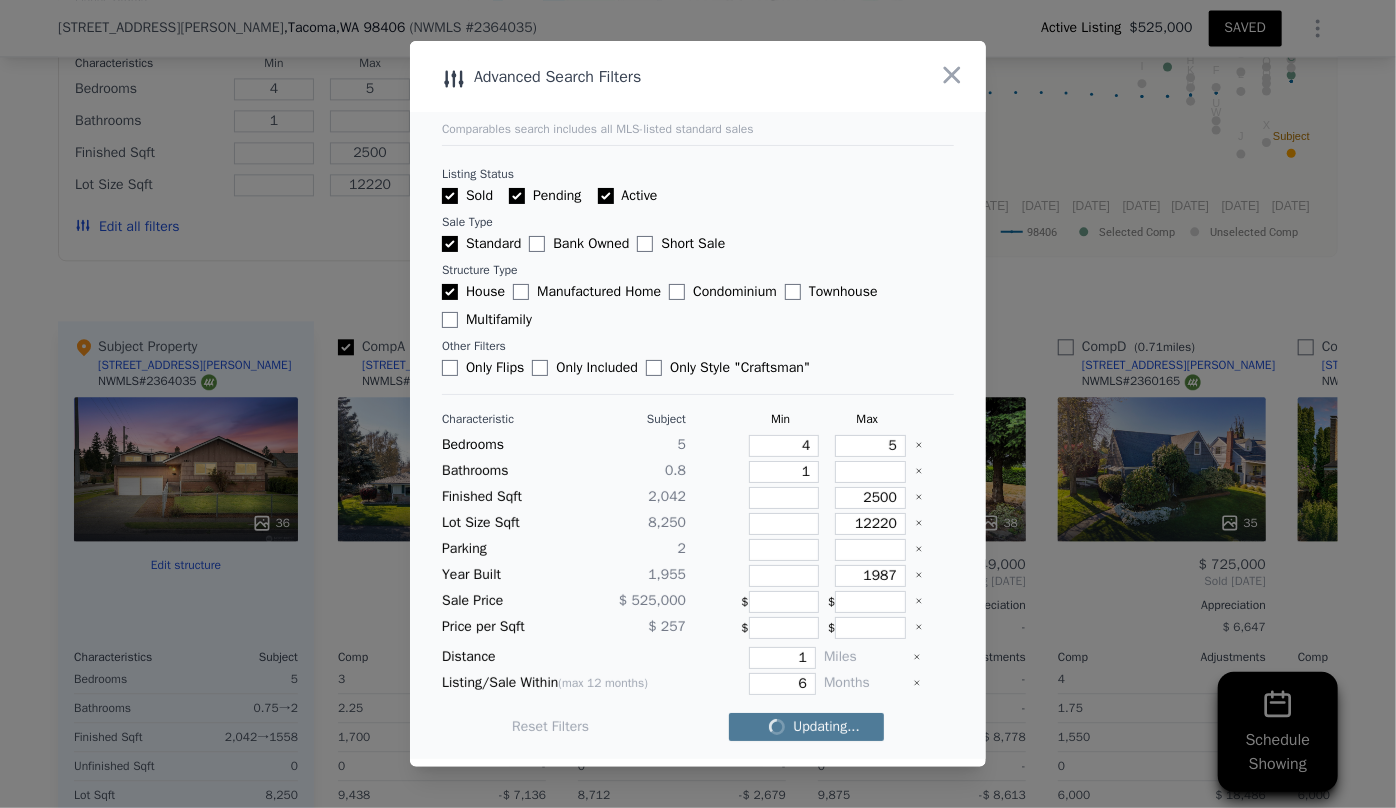 checkbox on "false" 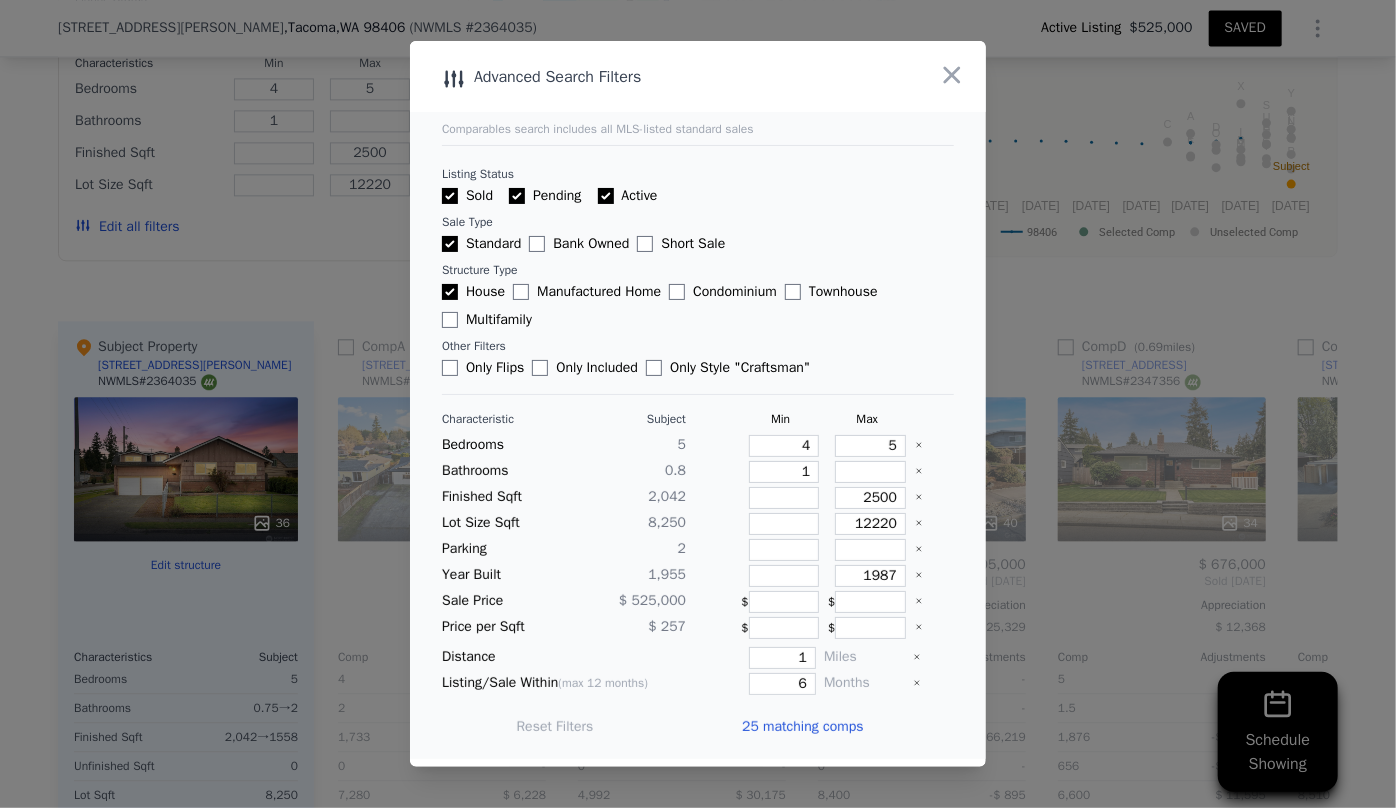 click on "25 matching comps" at bounding box center (802, 727) 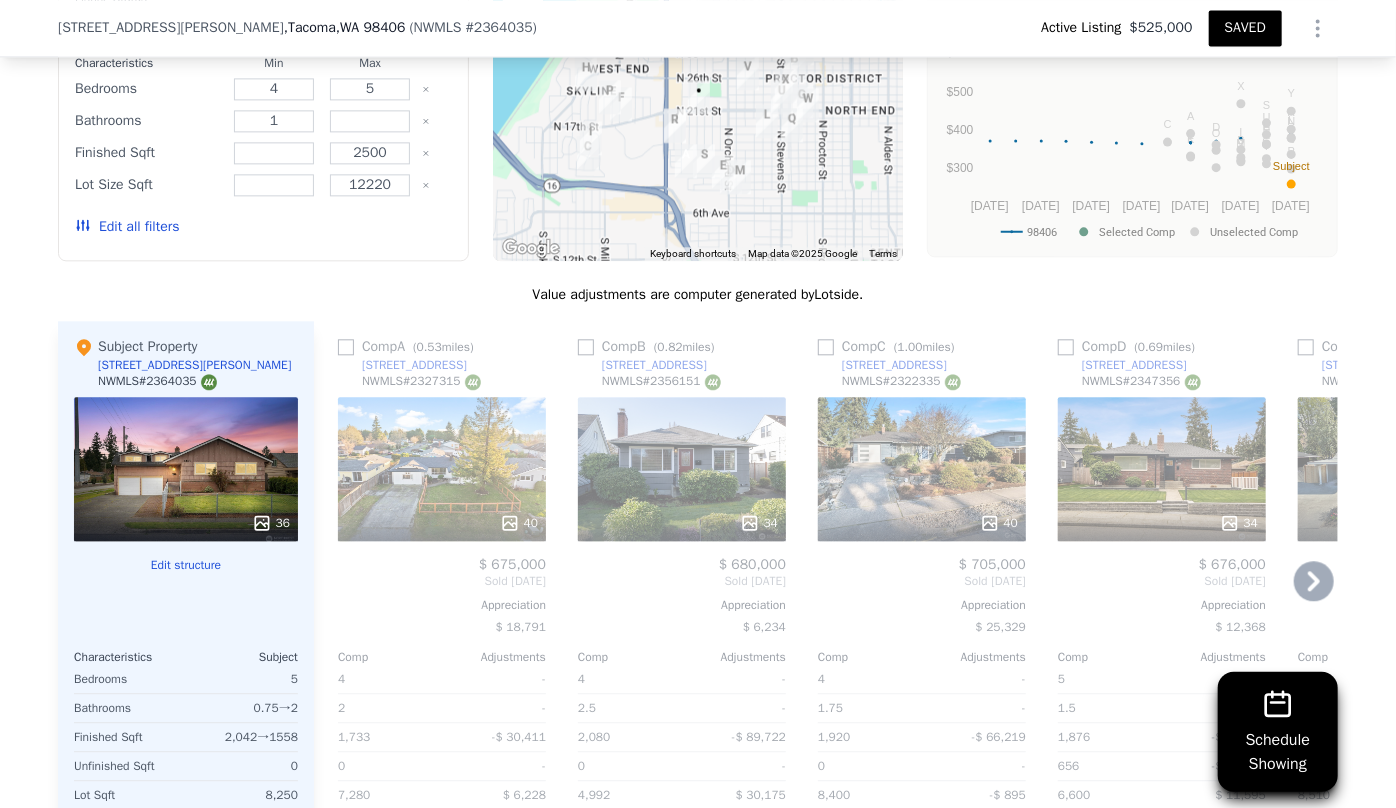 click on "40" at bounding box center [442, 469] 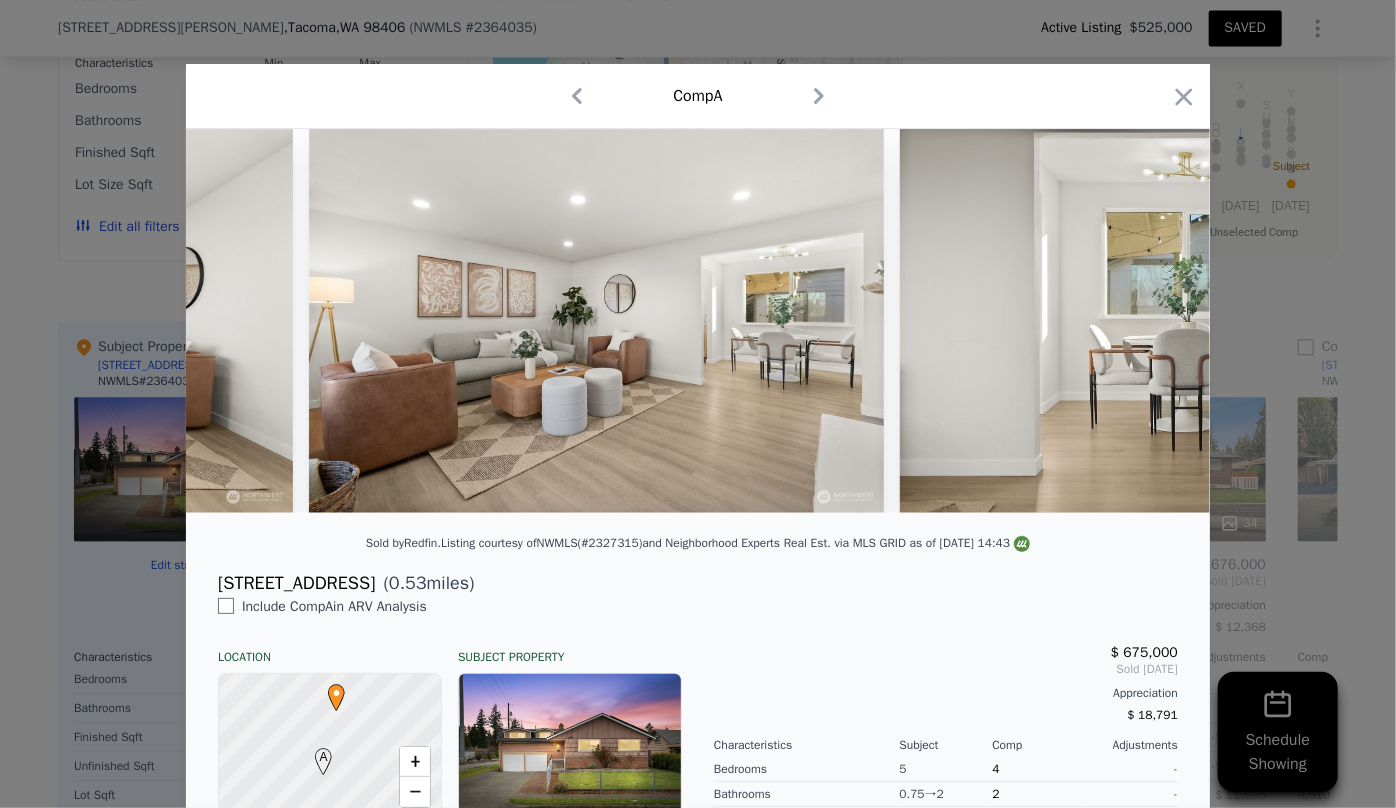 scroll, scrollTop: 0, scrollLeft: 5788, axis: horizontal 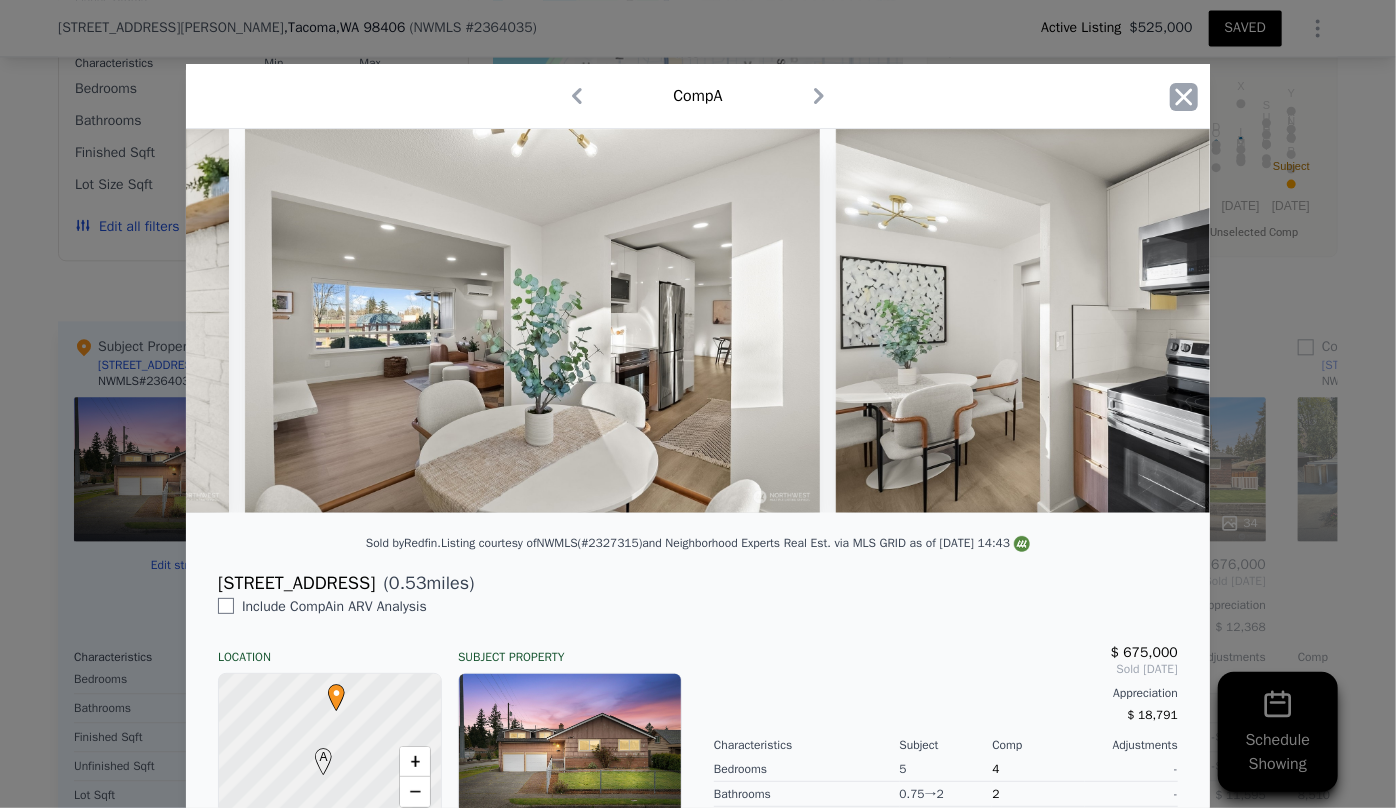 click 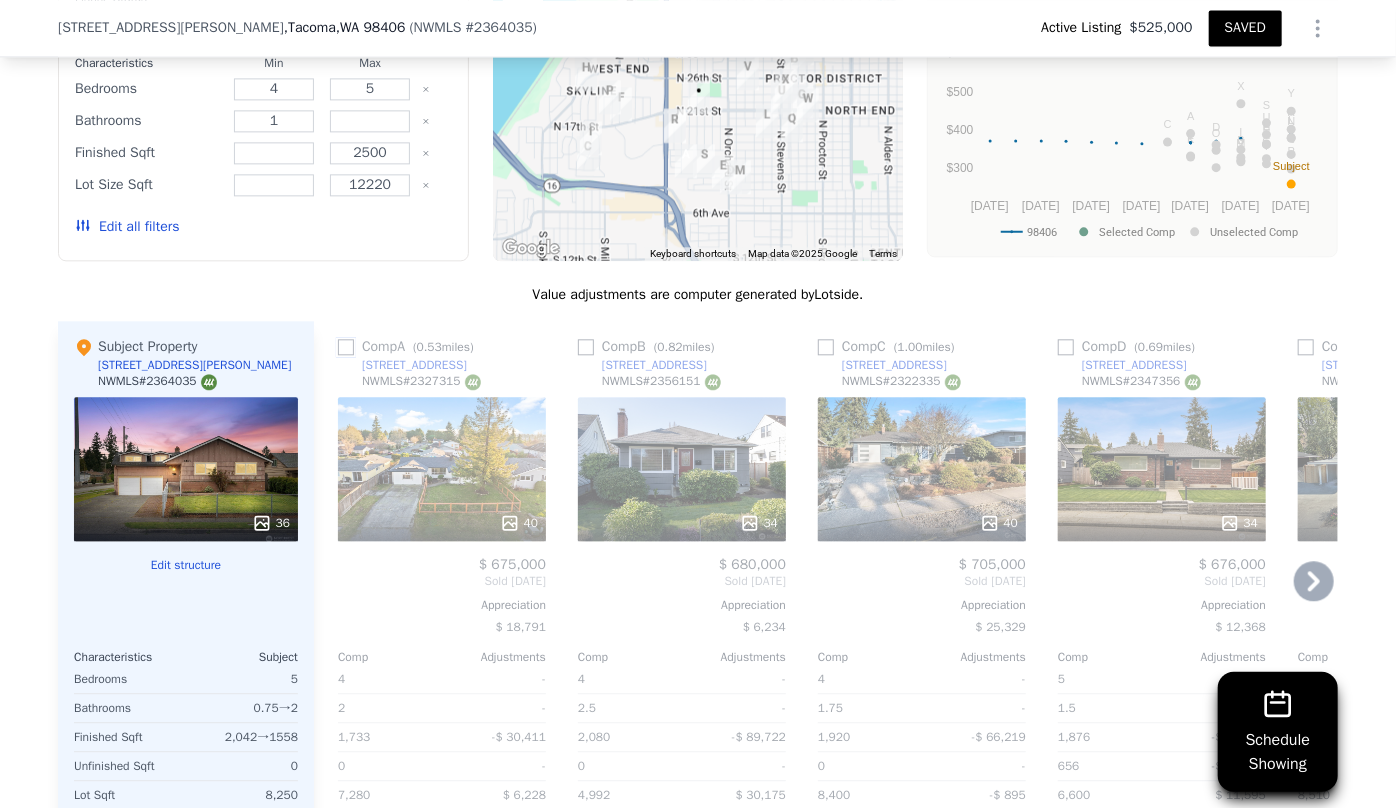 click at bounding box center (346, 347) 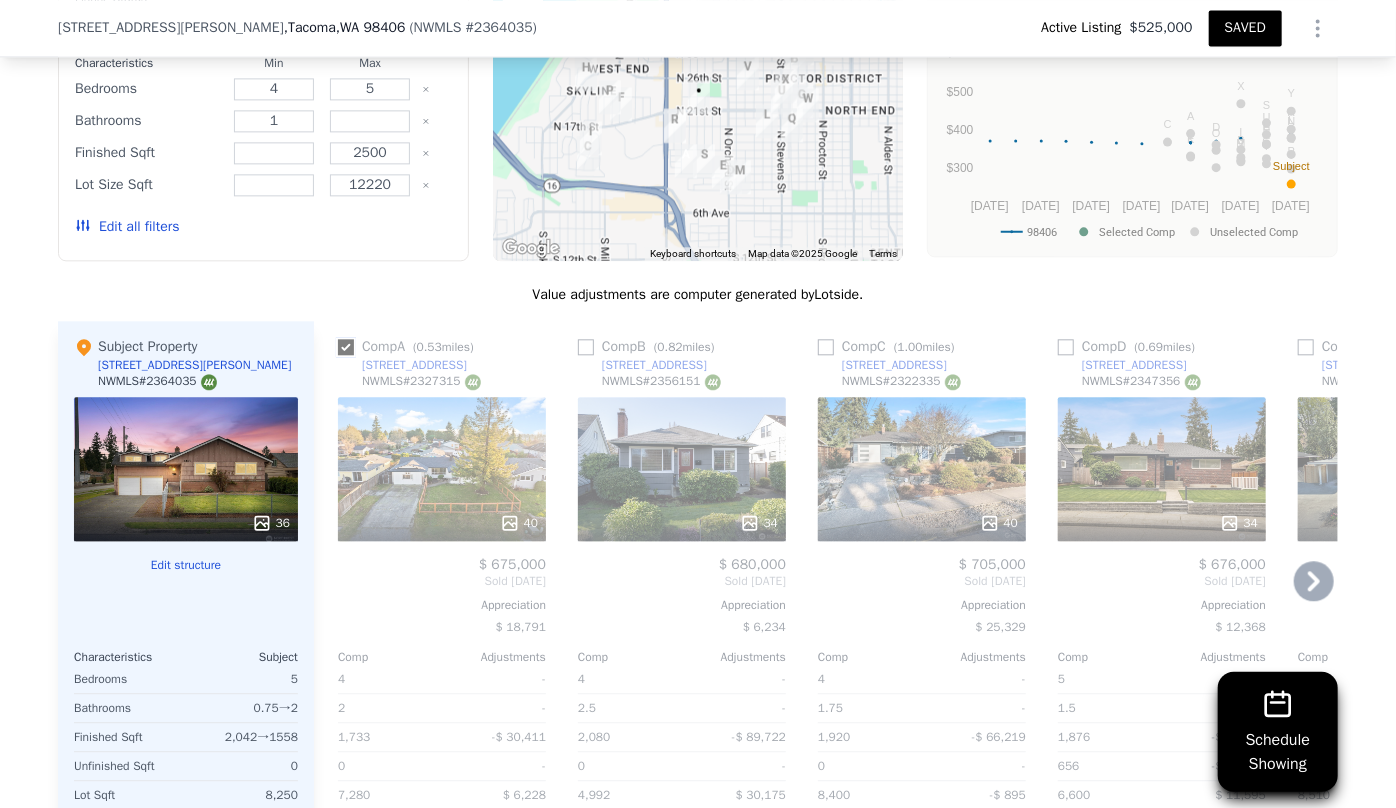 checkbox on "true" 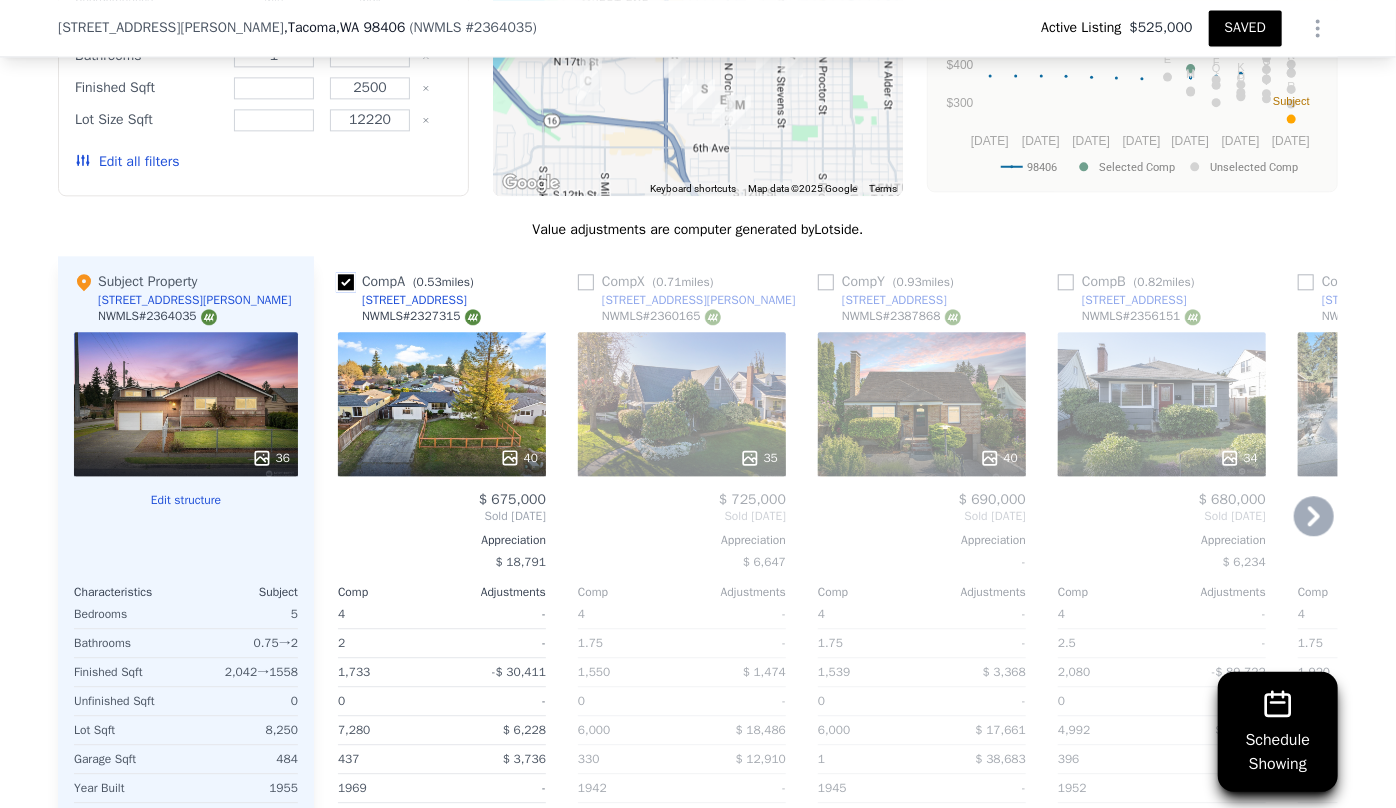 scroll, scrollTop: 2363, scrollLeft: 0, axis: vertical 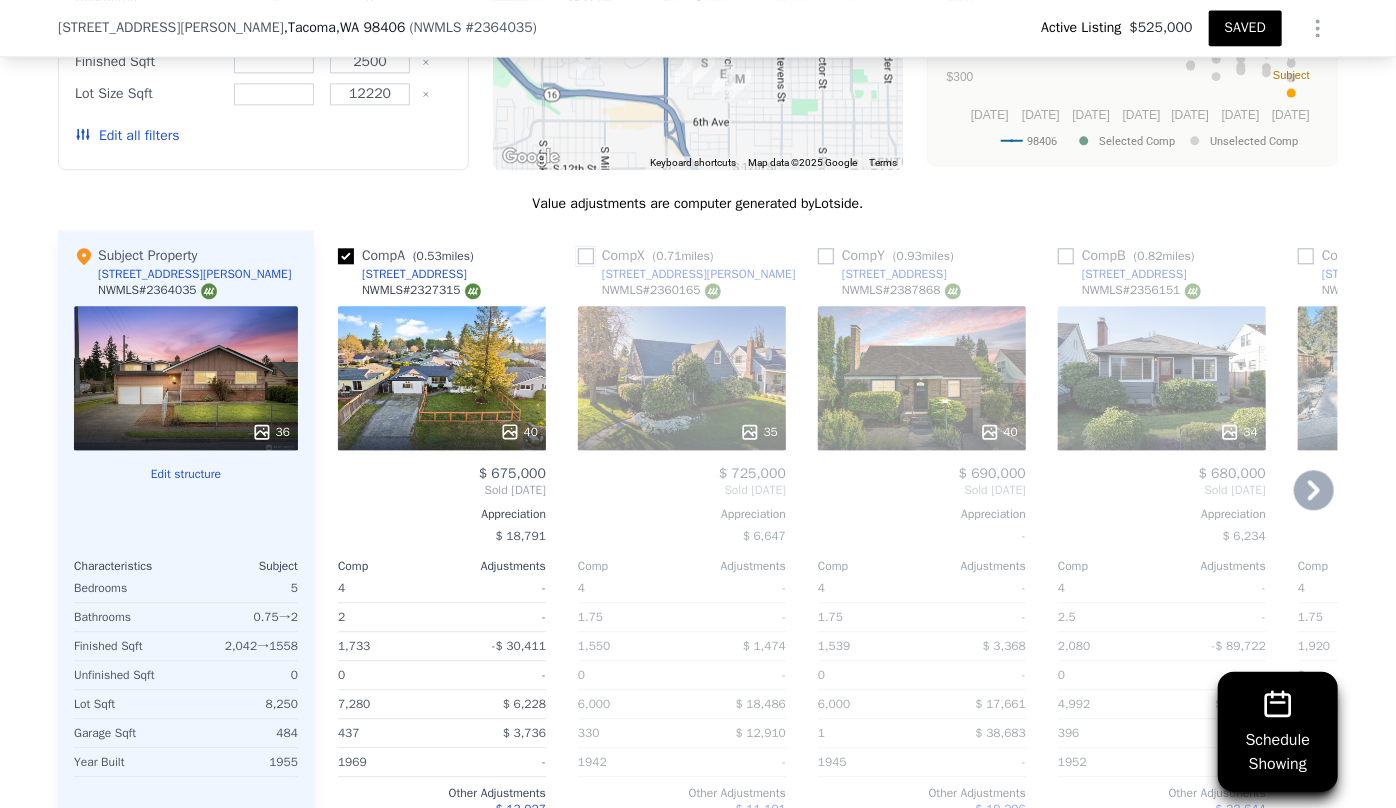 click at bounding box center (586, 256) 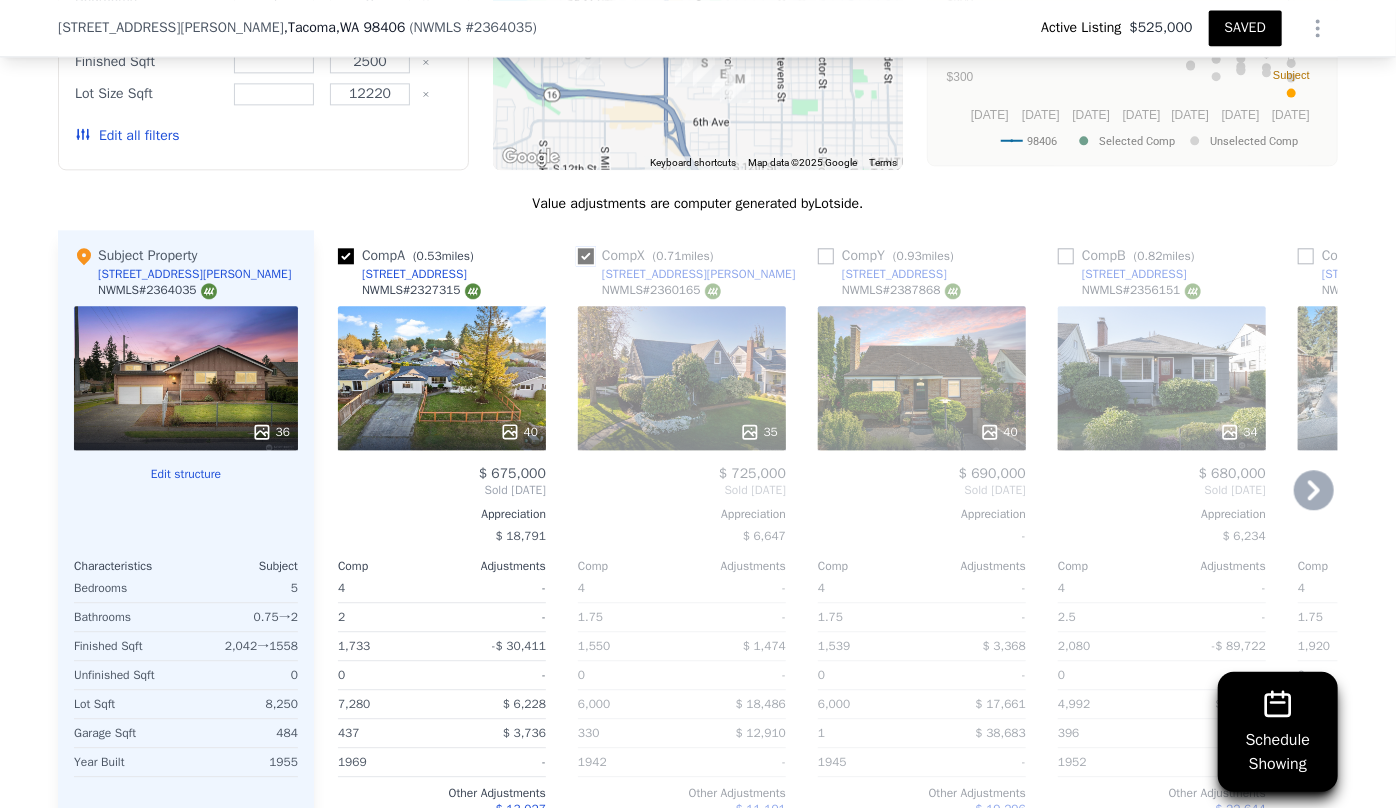 checkbox on "true" 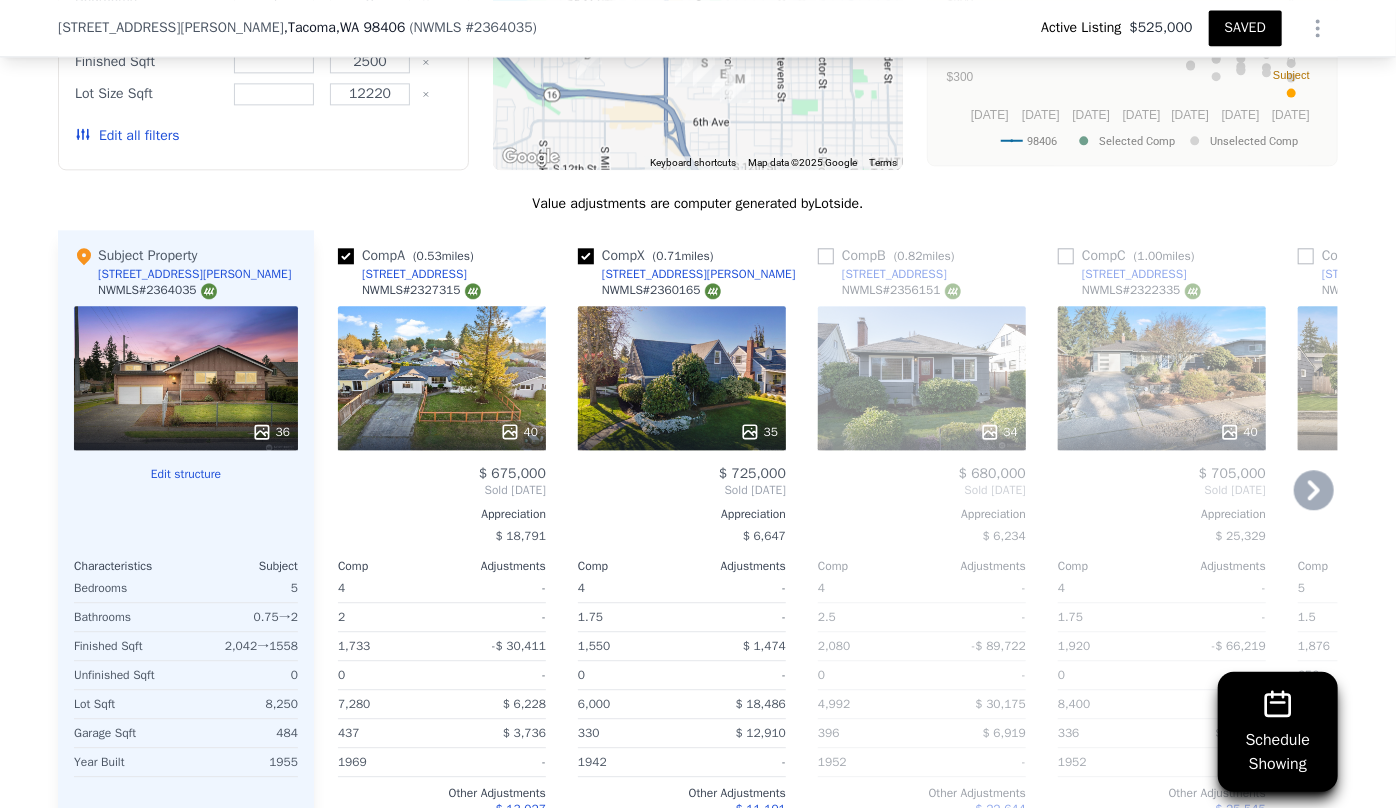 click 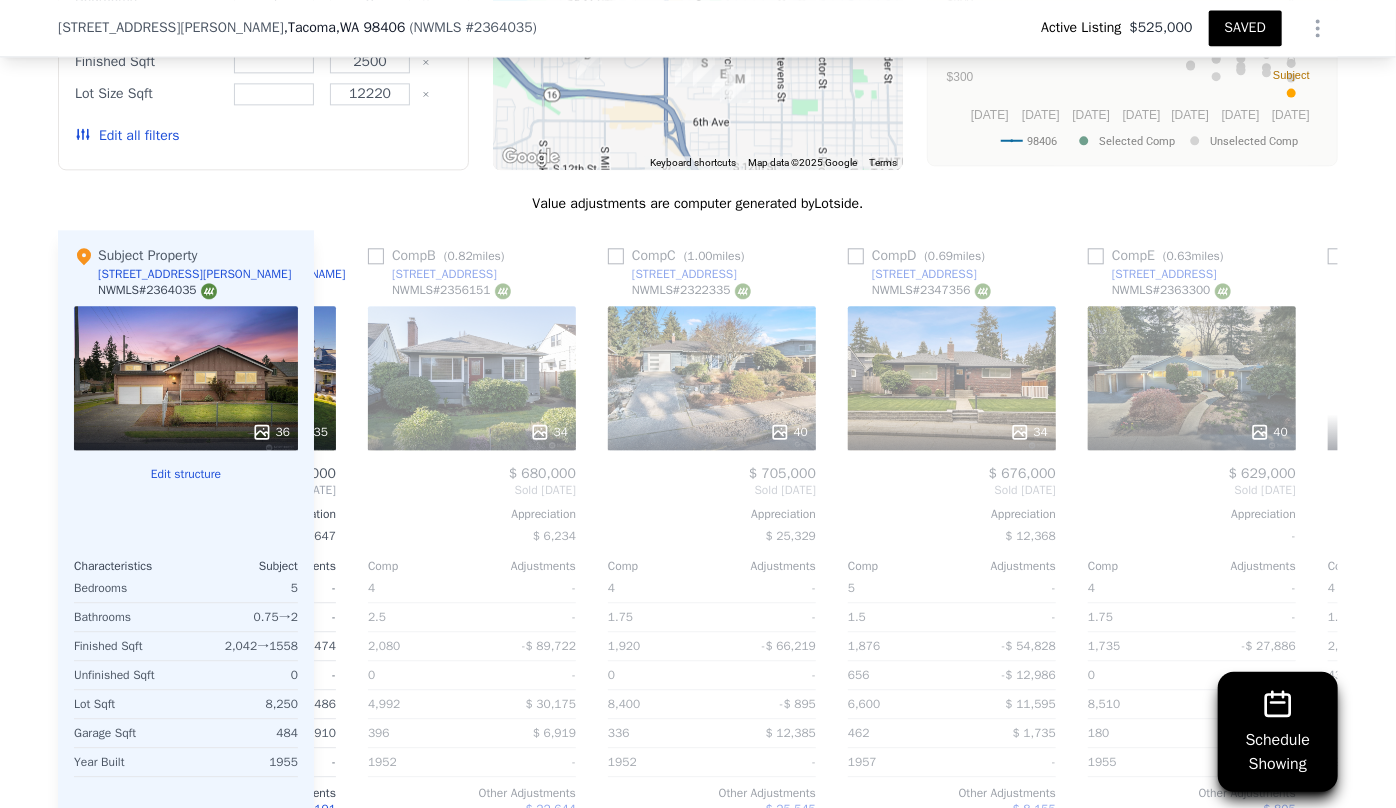 scroll, scrollTop: 0, scrollLeft: 480, axis: horizontal 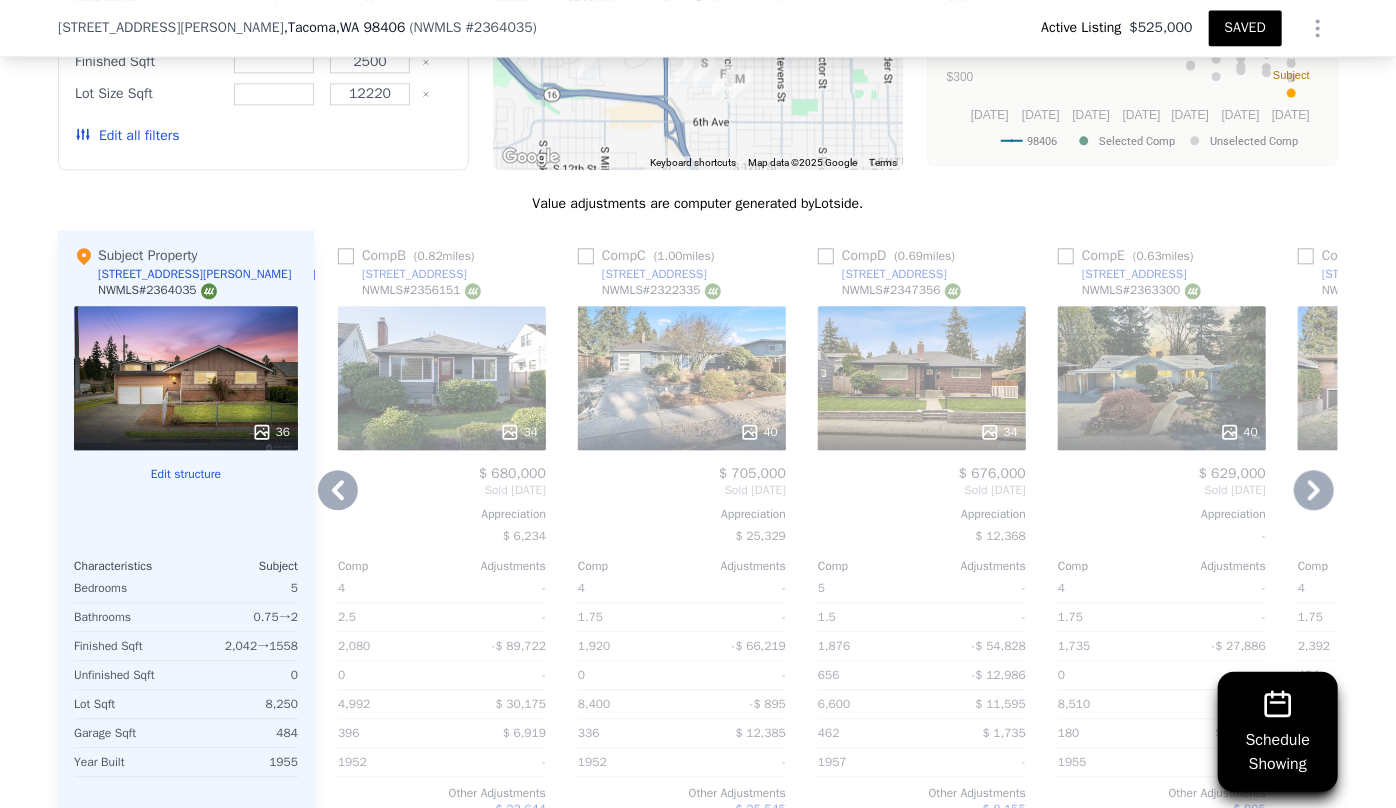 click on "34" at bounding box center (922, 378) 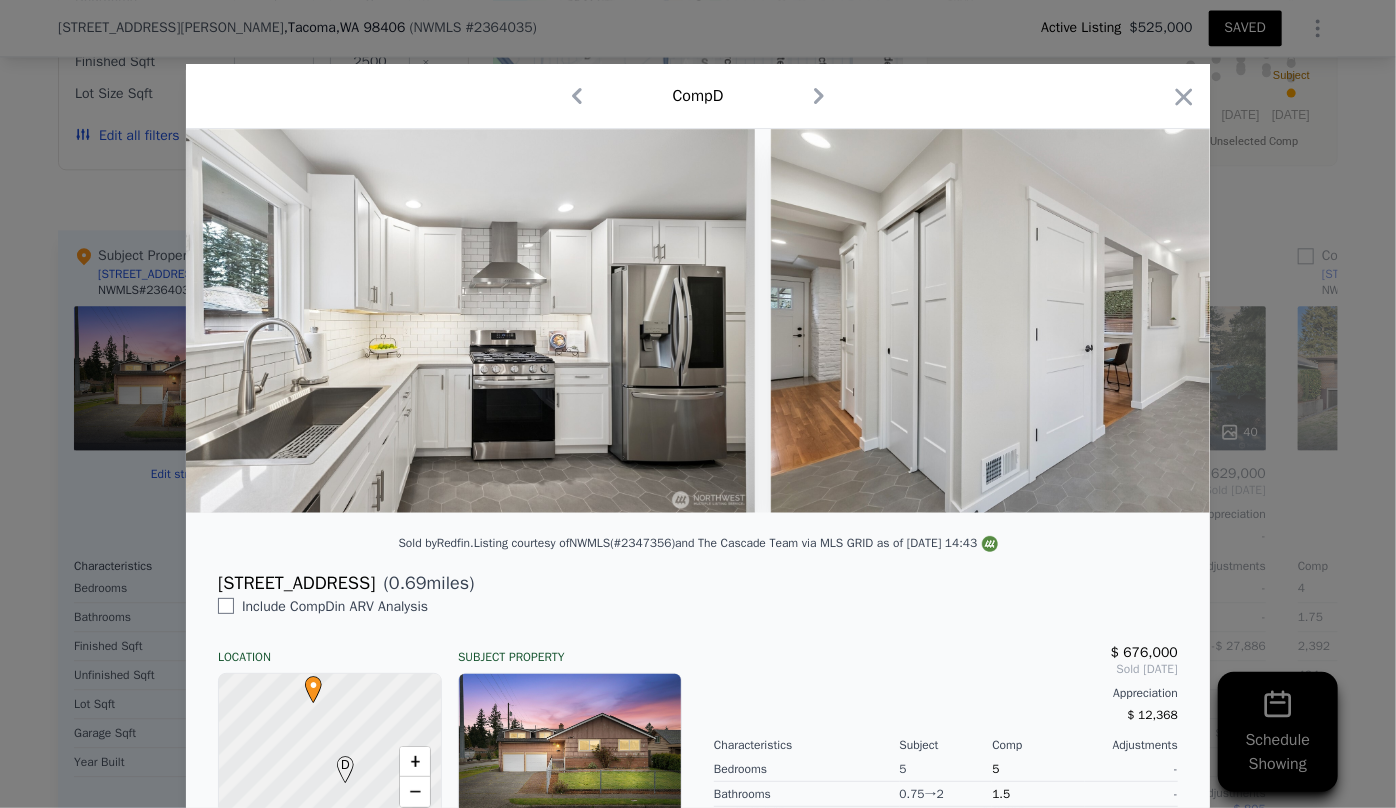 scroll, scrollTop: 0, scrollLeft: 7354, axis: horizontal 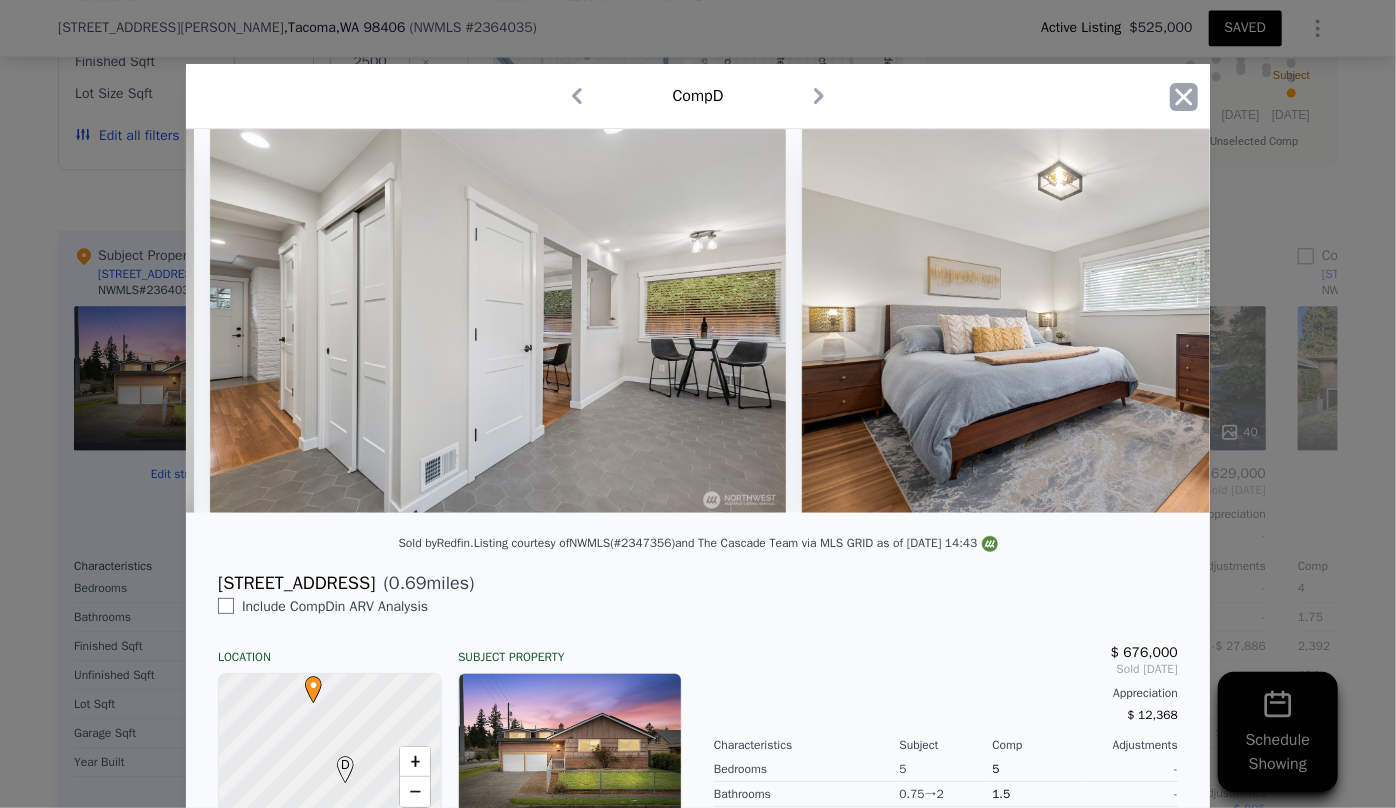 click 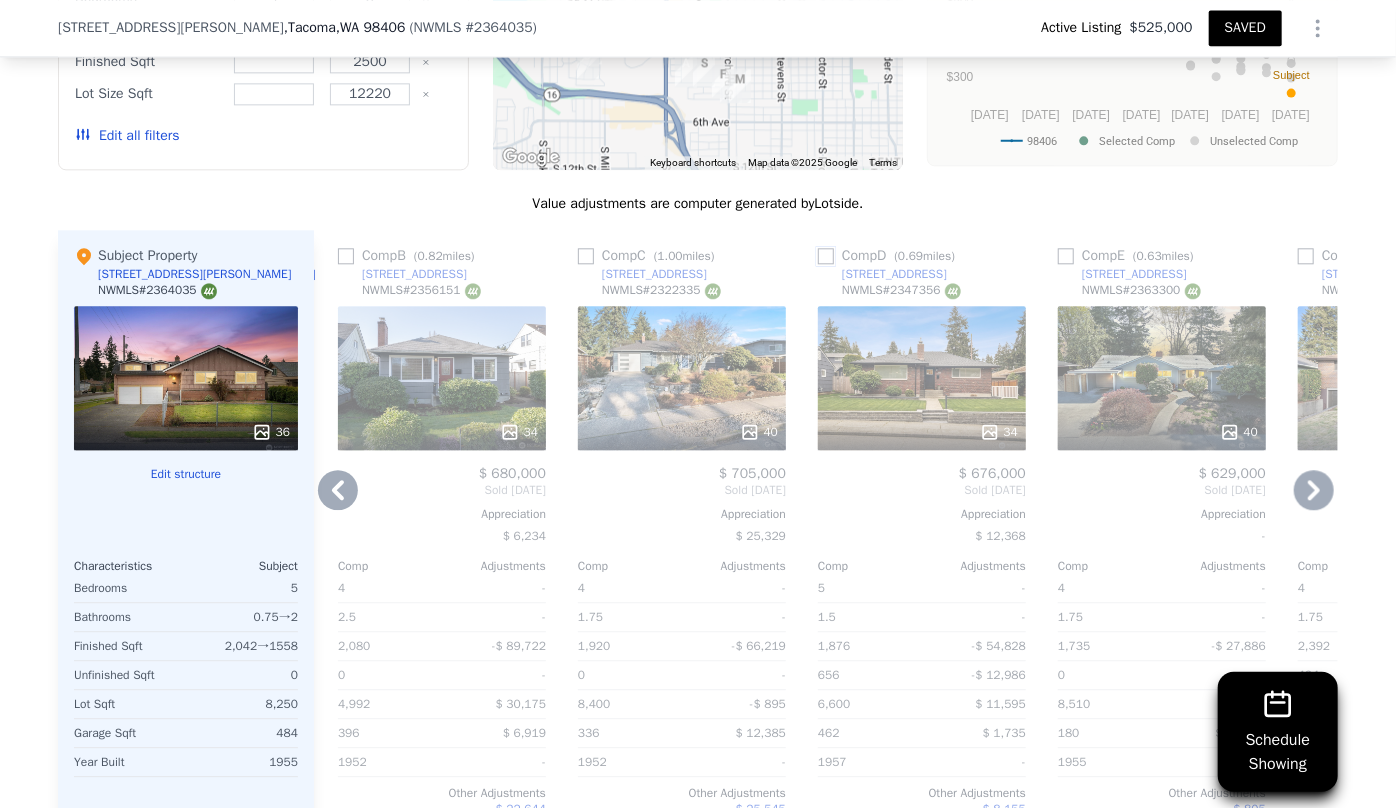 click at bounding box center [826, 256] 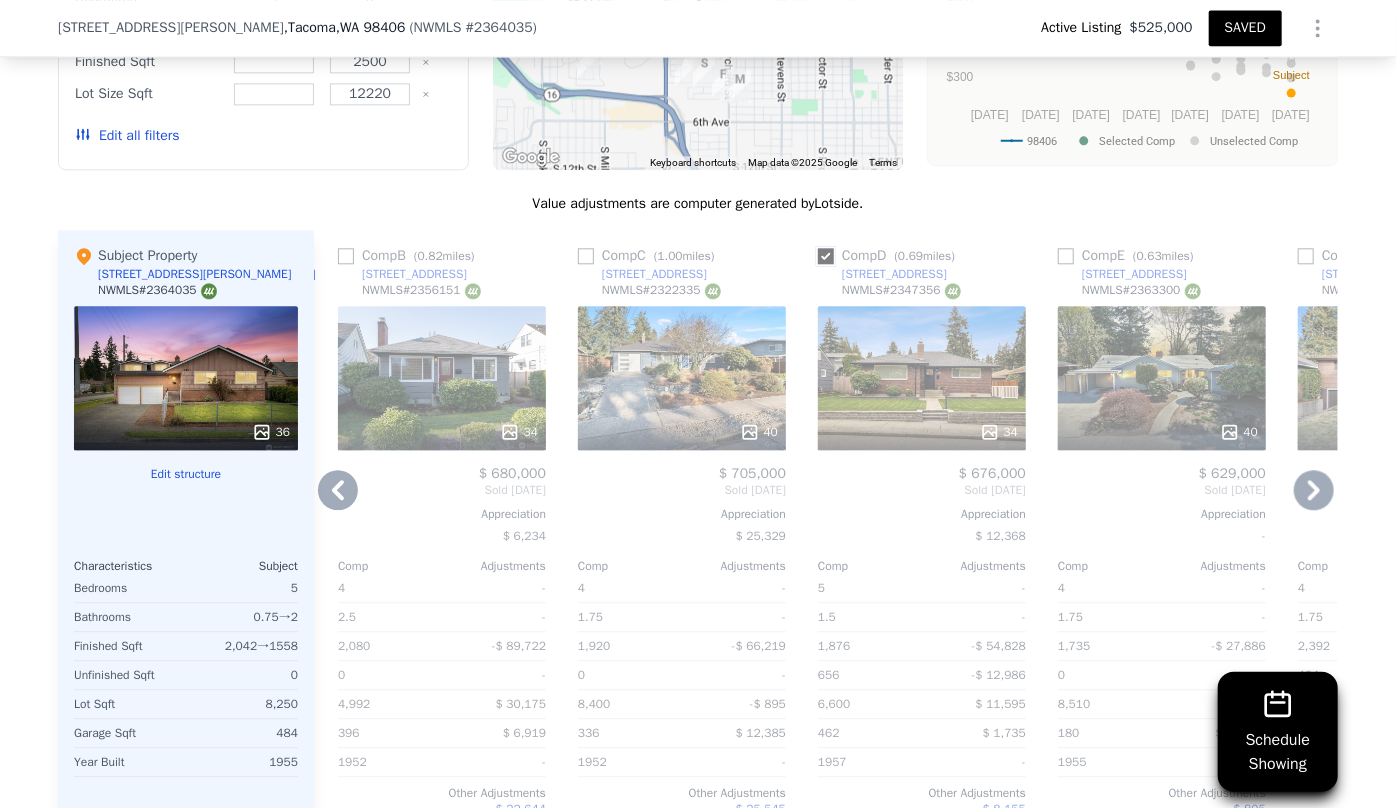 checkbox on "true" 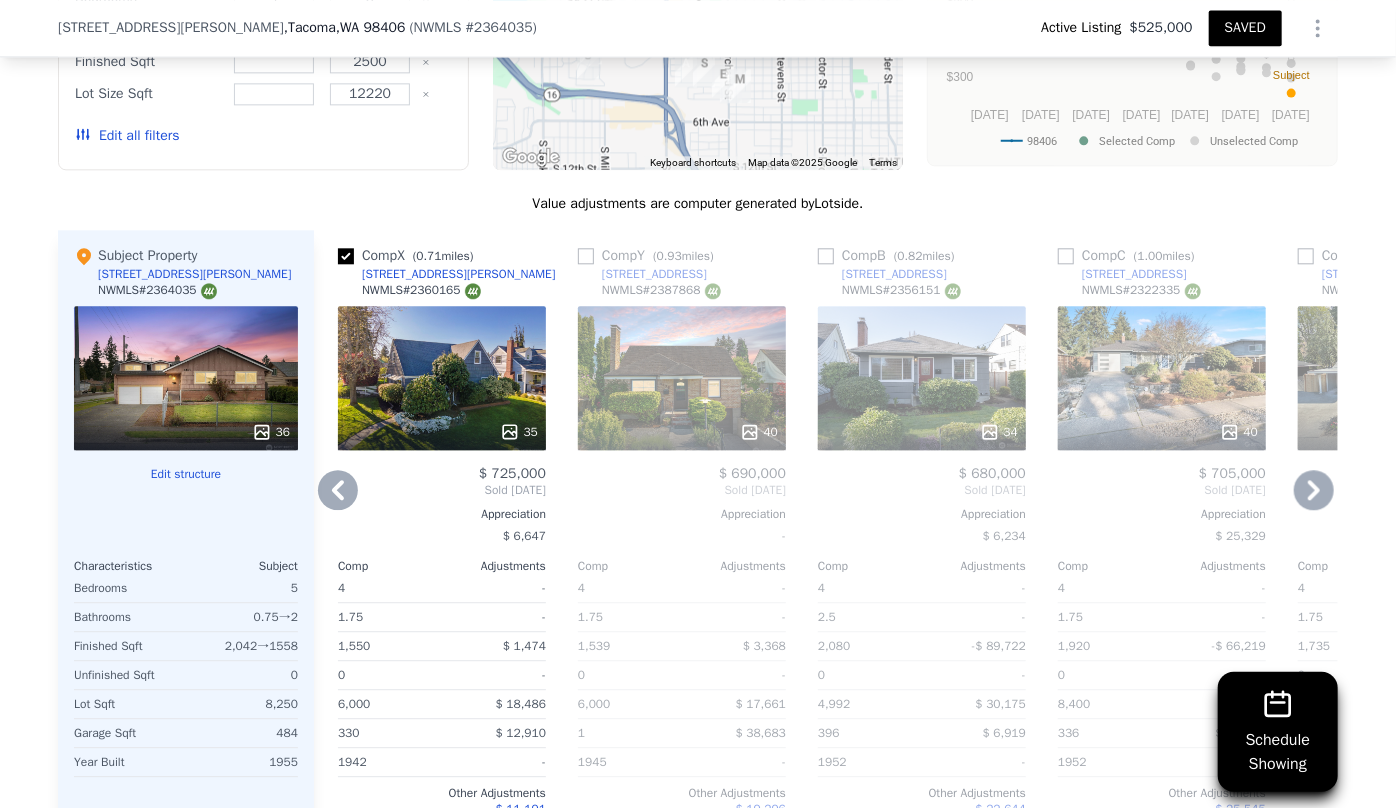 click 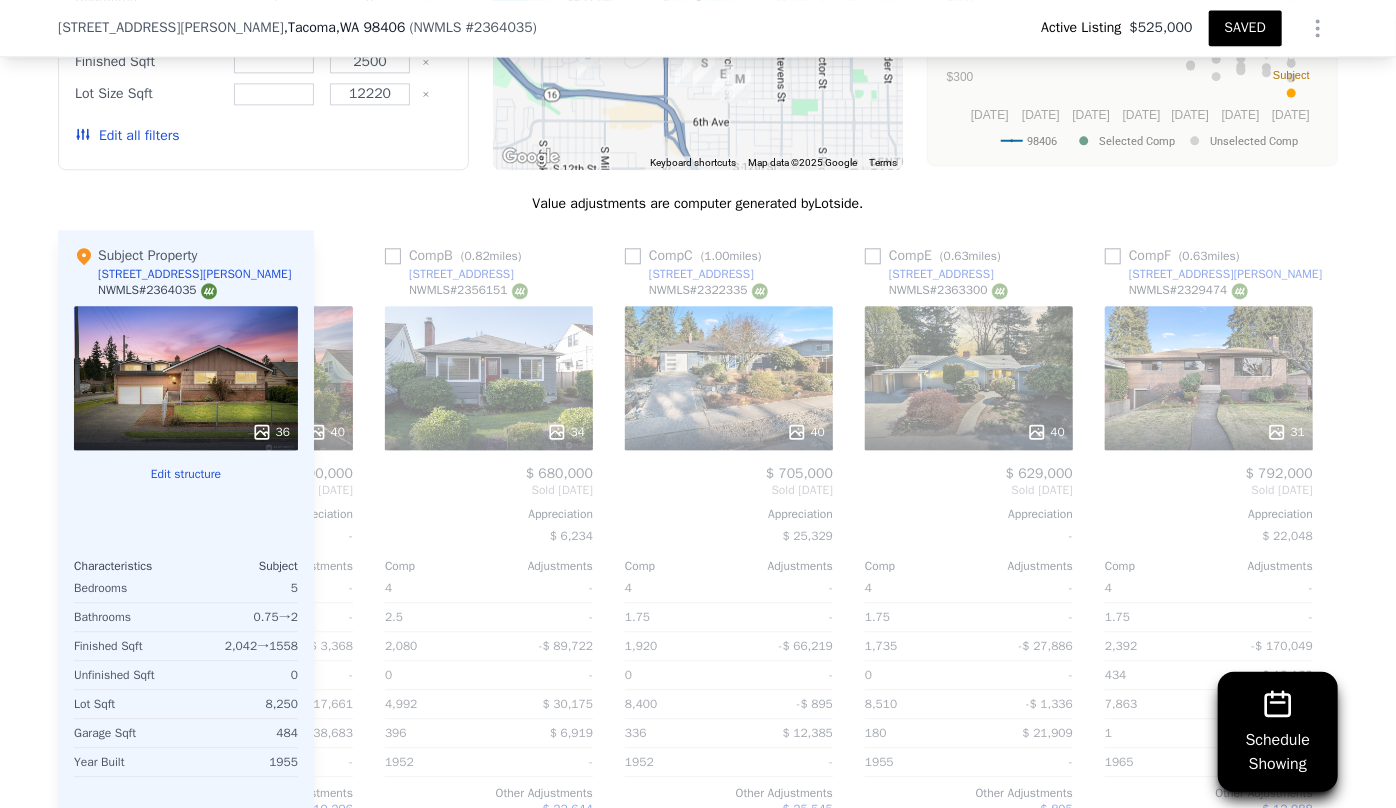 scroll, scrollTop: 0, scrollLeft: 960, axis: horizontal 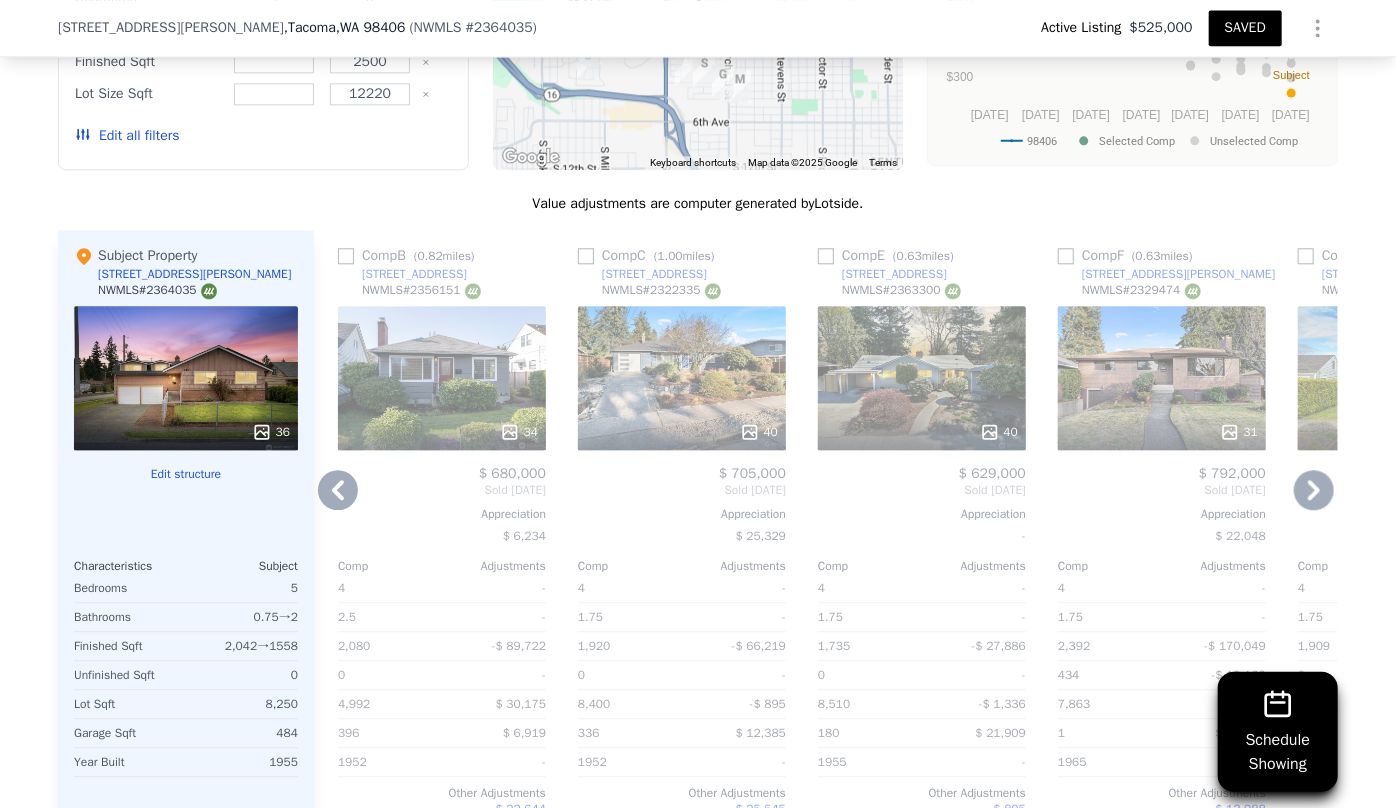 click on "Comp  A ( 0.53  miles) 5536 N 11th St NWMLS  # 2327315 40 $ 675,000 Sold   Mar 2025 Appreciation $ 18,791 Comp Adjustments 4 - 2 - 1,733 -$ 30,411 0 - 7,280 $ 6,228 437 $ 3,736 1969 - Other Adjustments $ 13,027 Adjusted Value $ 667,581 Comp  D ( 0.69  miles) 5014 N 9th St NWMLS  # 2347356 34 $ 676,000 Sold   Apr 2025 Appreciation $ 12,368 Comp Adjustments 5 - 1.5 - 1,876 -$ 54,828 656 -$ 12,986 6,600 $ 11,595 462 $ 1,735 1957 - Other Adjustments $ 8,155 Adjusted Value $ 629,670 Comp  X ( 0.71  miles) 2202 N Mason Ave NWMLS  # 2360165 35 $ 725,000 Sold   May 2025 Appreciation $ 6,647 Comp Adjustments 4 - 1.75 - 1,550 $ 1,474 0 - 6,000 $ 18,486 330 $ 12,910 1942 - Other Adjustments $ 11,191 Adjusted Value $ 730,092 Comp  Y ( 0.93  miles) 4108 N 28th St NWMLS  # 2387868 40 $ 690,000 Sold   Jul 2025 Appreciation - Comp Adjustments 4 - 1.75 - 1,539 $ 3,368 0 - 6,000 $ 17,661 1 $ 38,683 1945 - Other Adjustments $ 19,296 Adjusted Value $ 778,008 Comp  B ( 0.82  miles) 4210 N 26th St NWMLS  # 2356151 34 Sold" at bounding box center [826, 551] 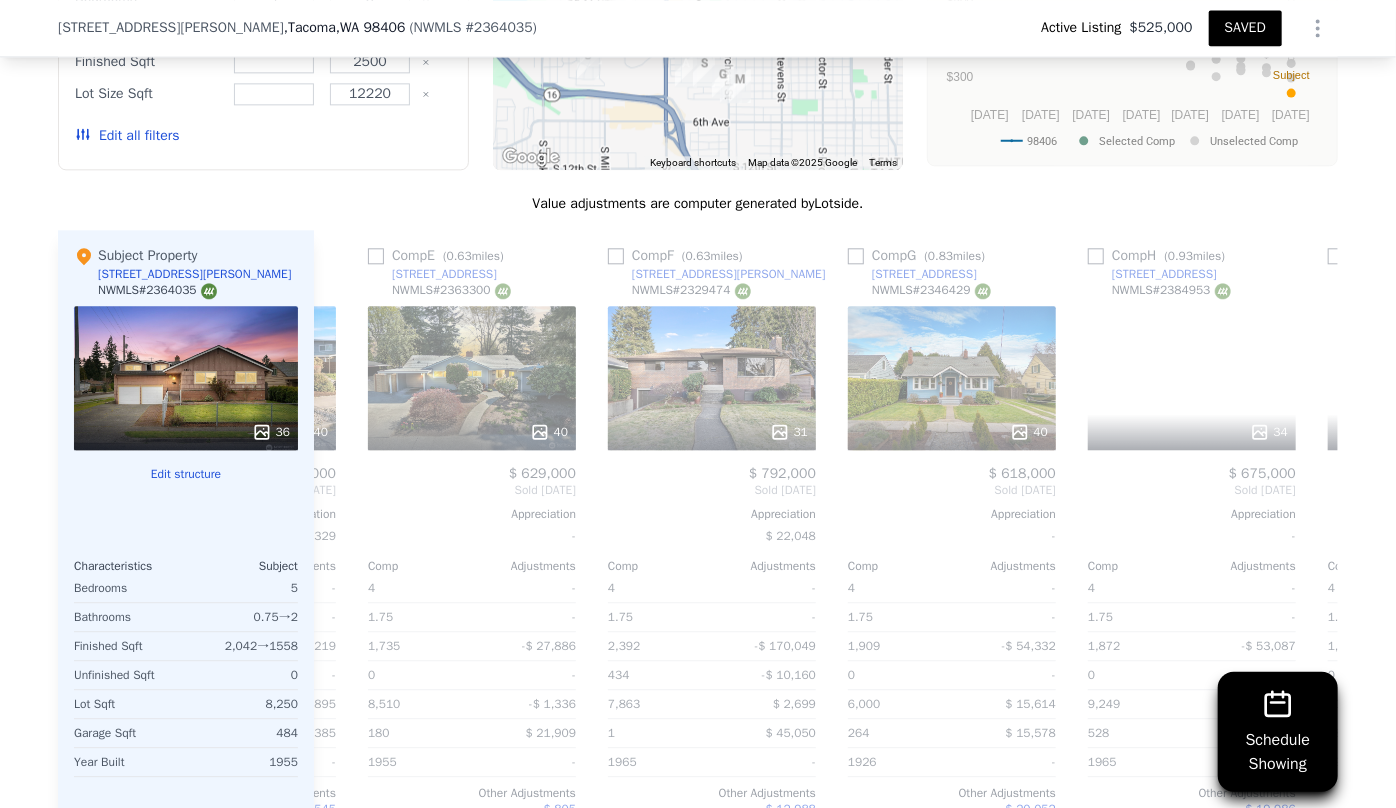 scroll, scrollTop: 0, scrollLeft: 1440, axis: horizontal 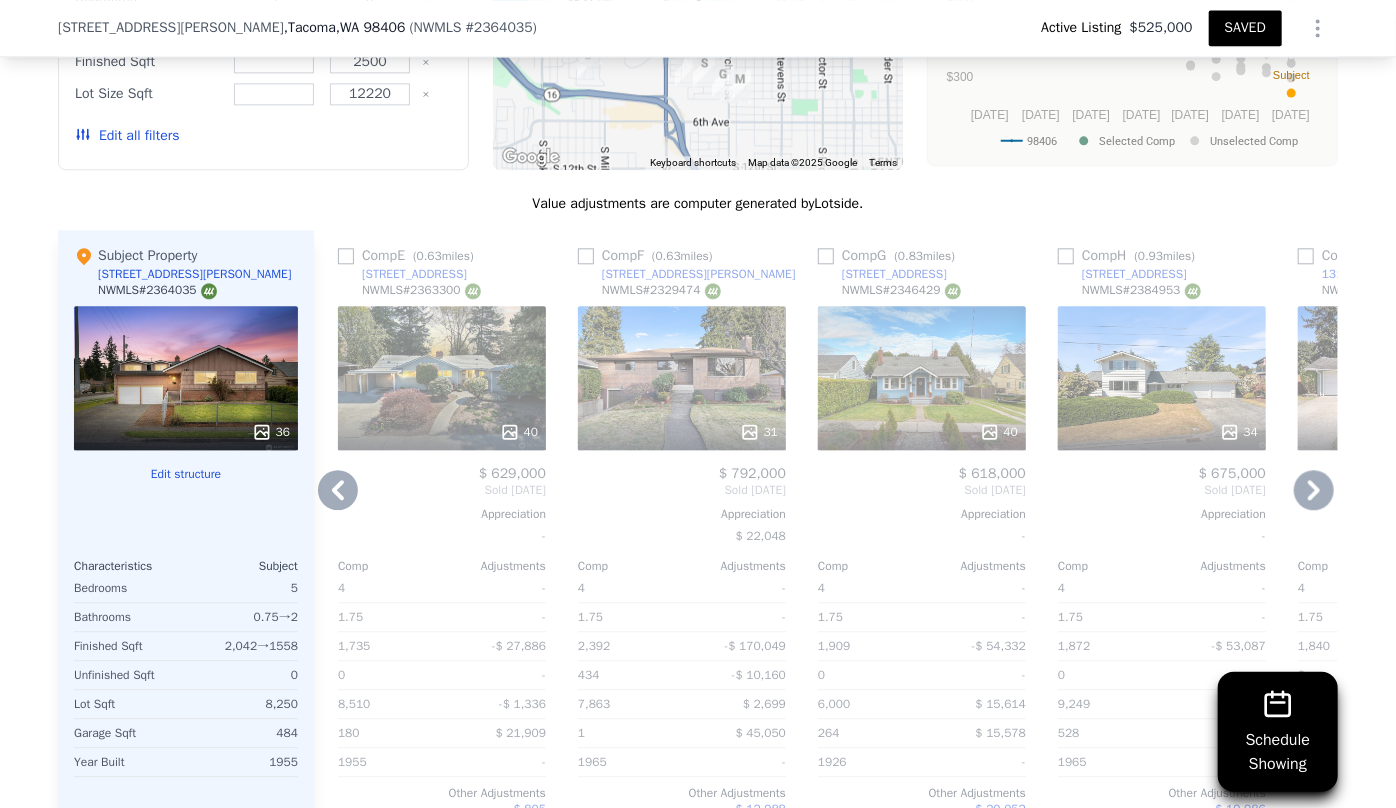 click 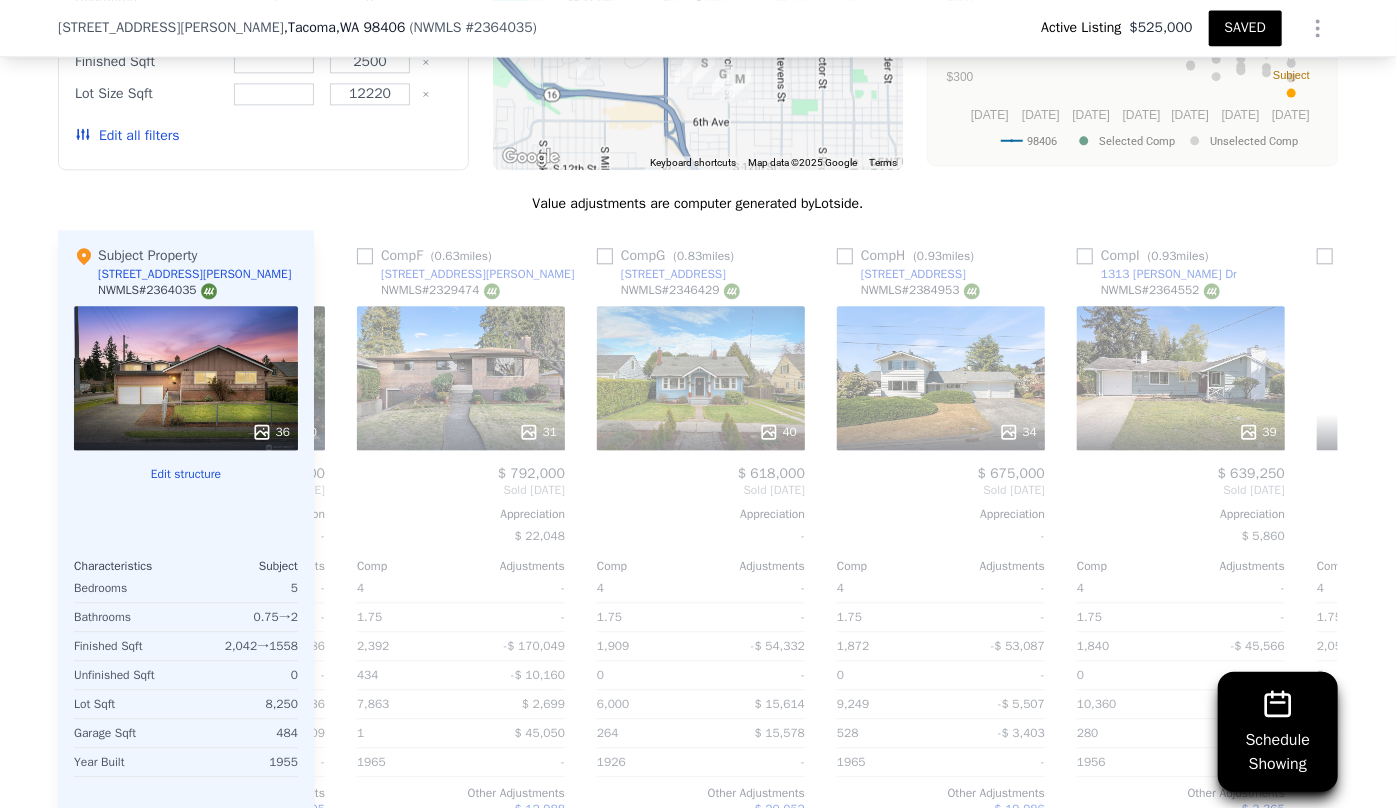 scroll, scrollTop: 0, scrollLeft: 1920, axis: horizontal 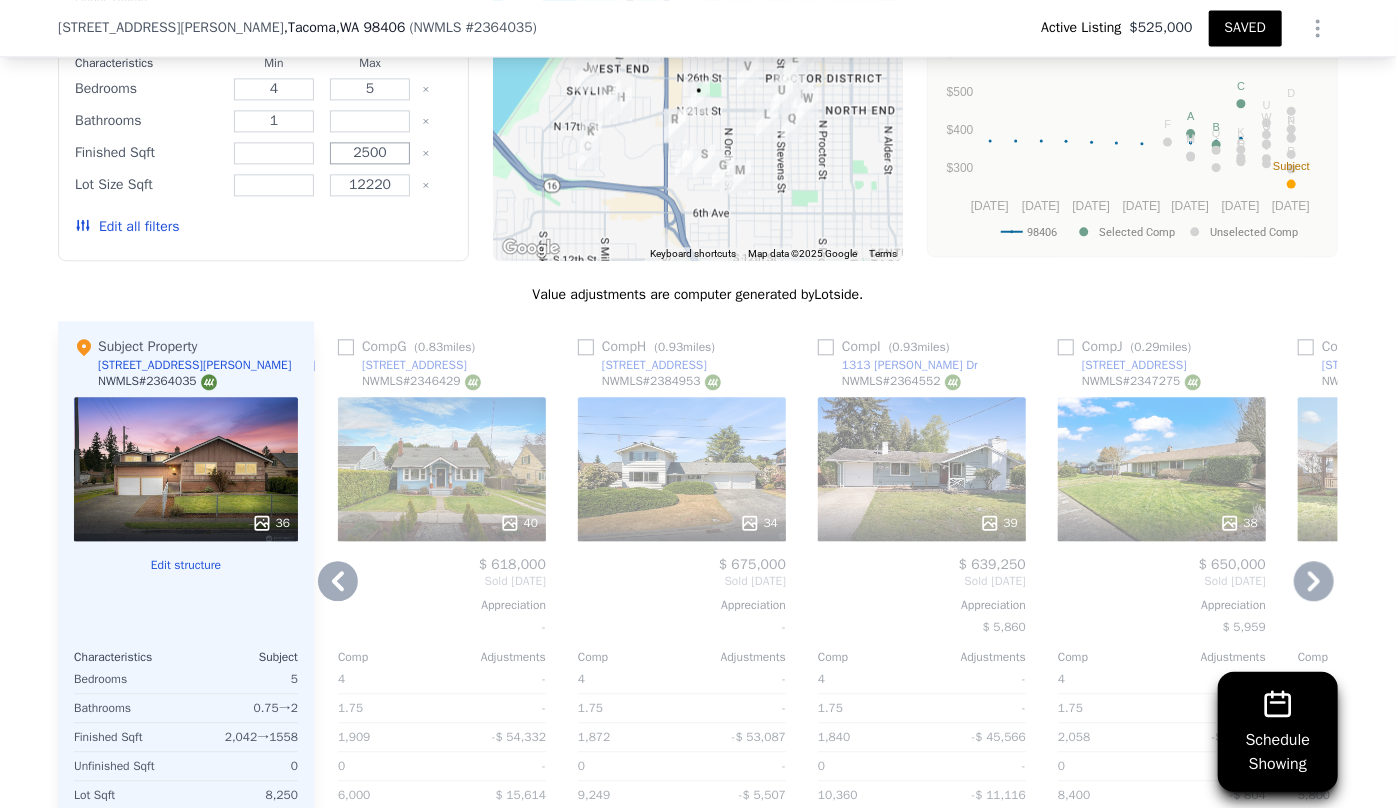 drag, startPoint x: 381, startPoint y: 160, endPoint x: 277, endPoint y: 159, distance: 104.00481 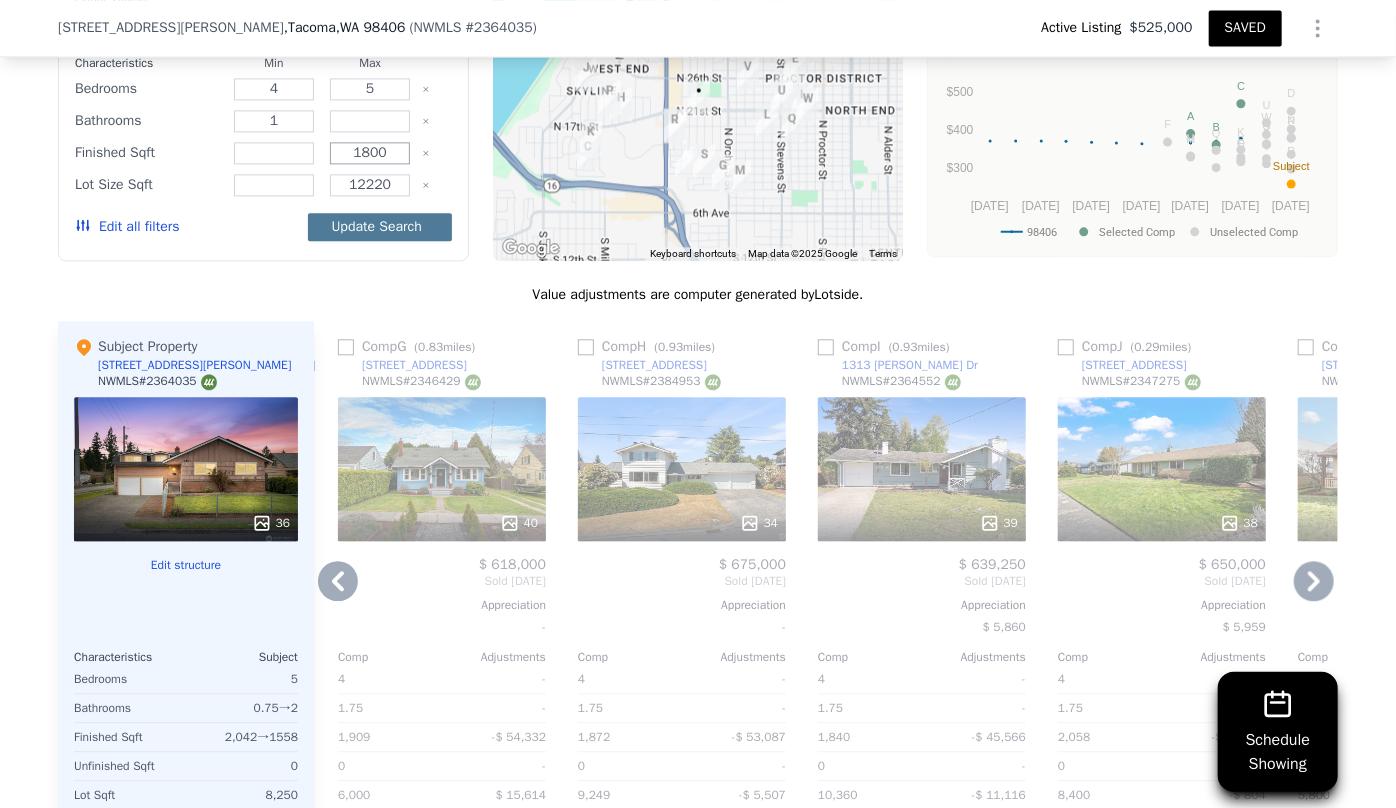 type on "1800" 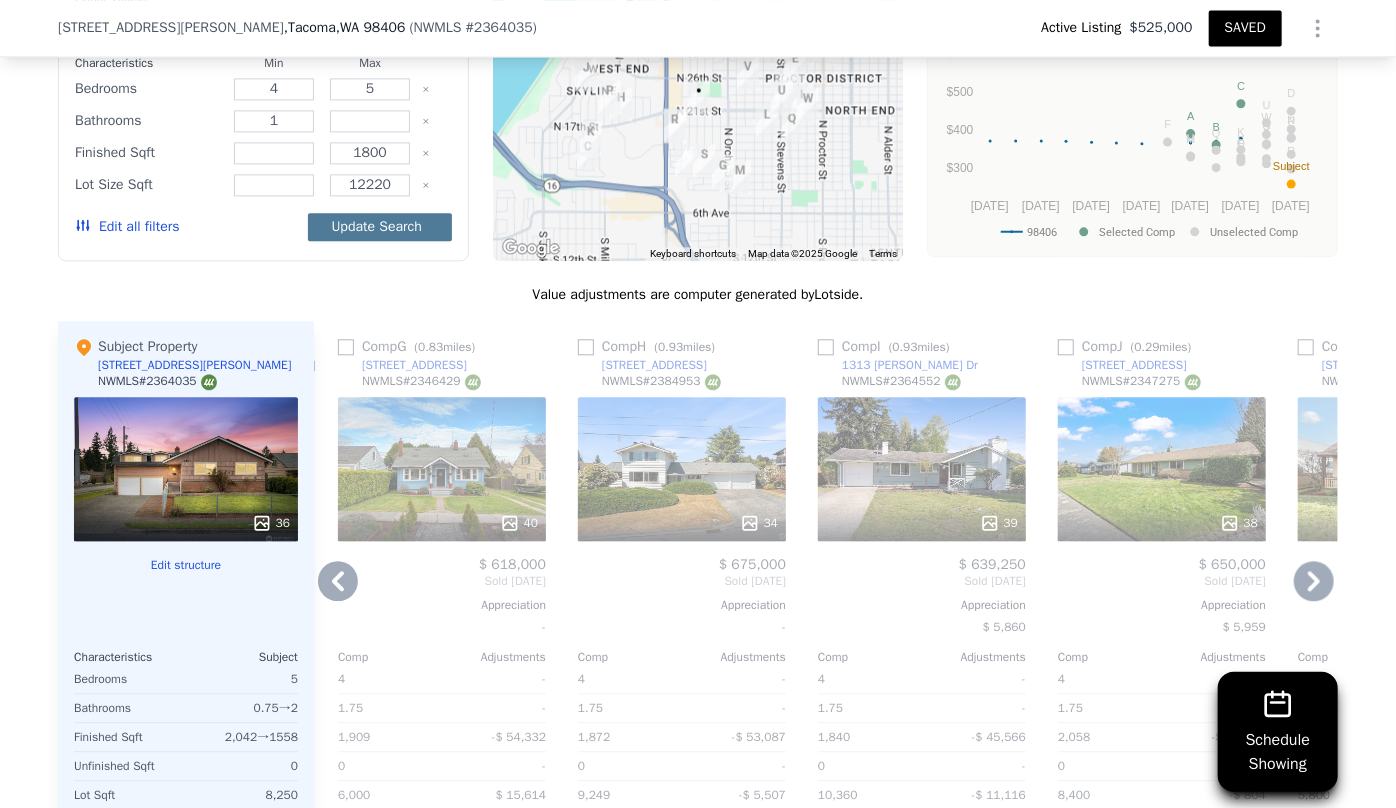 click on "Update Search" at bounding box center [380, 227] 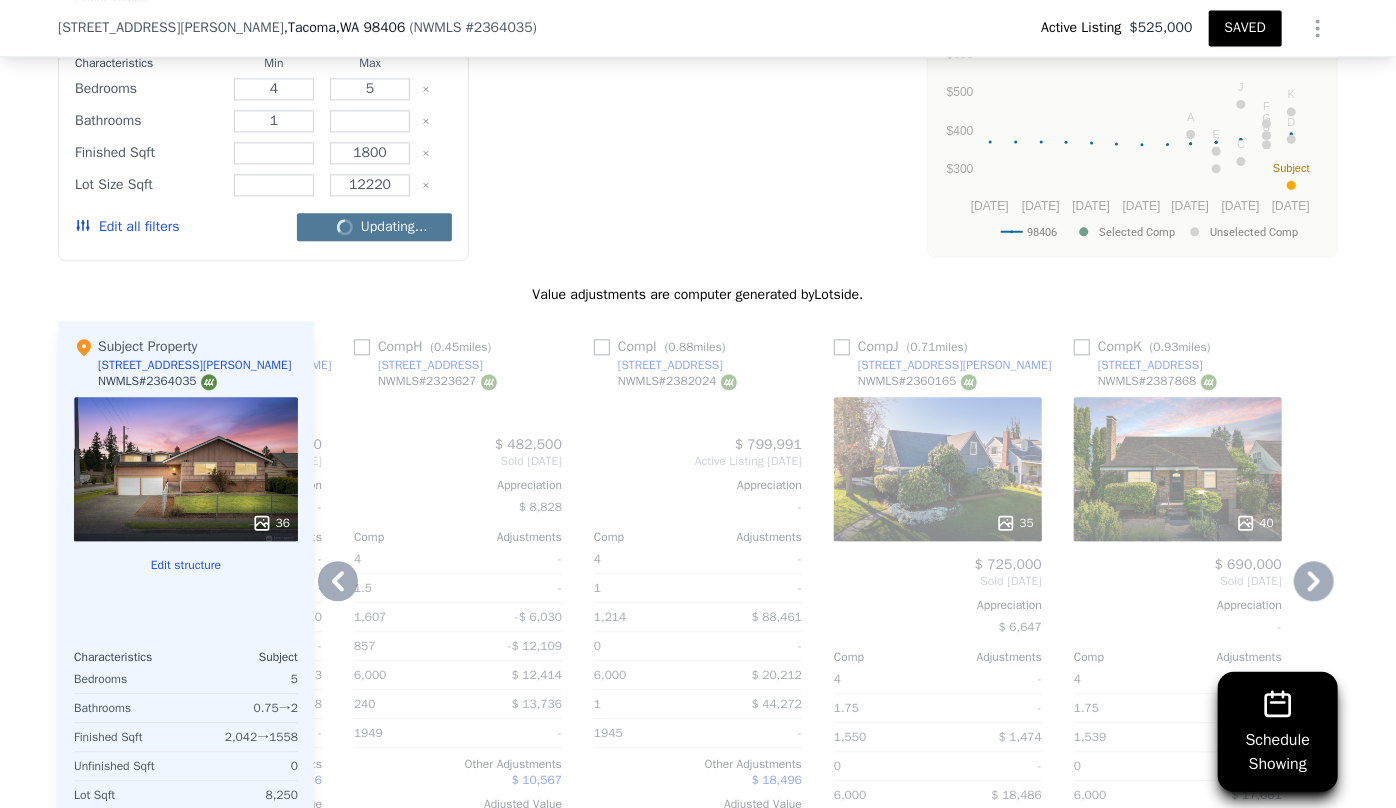 scroll, scrollTop: 0, scrollLeft: 1664, axis: horizontal 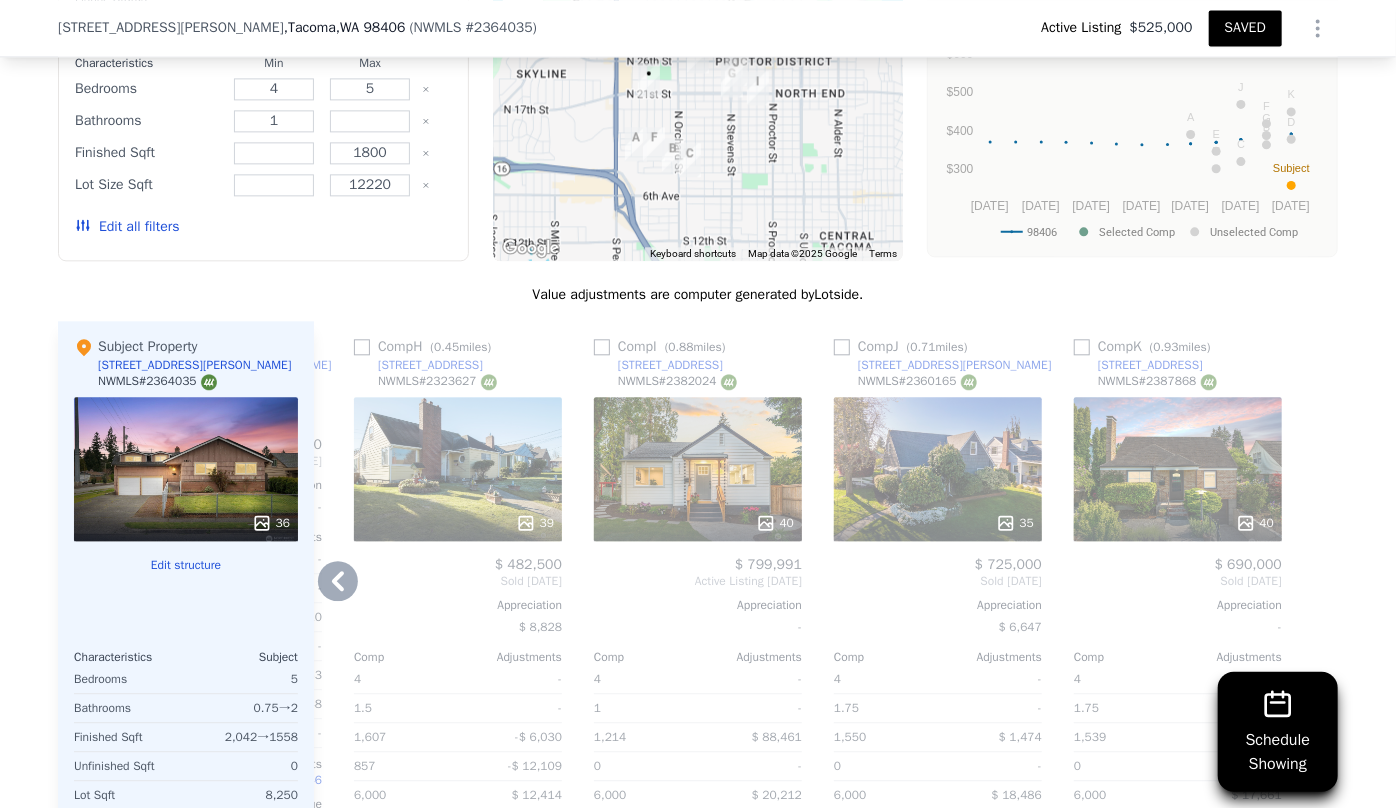 click 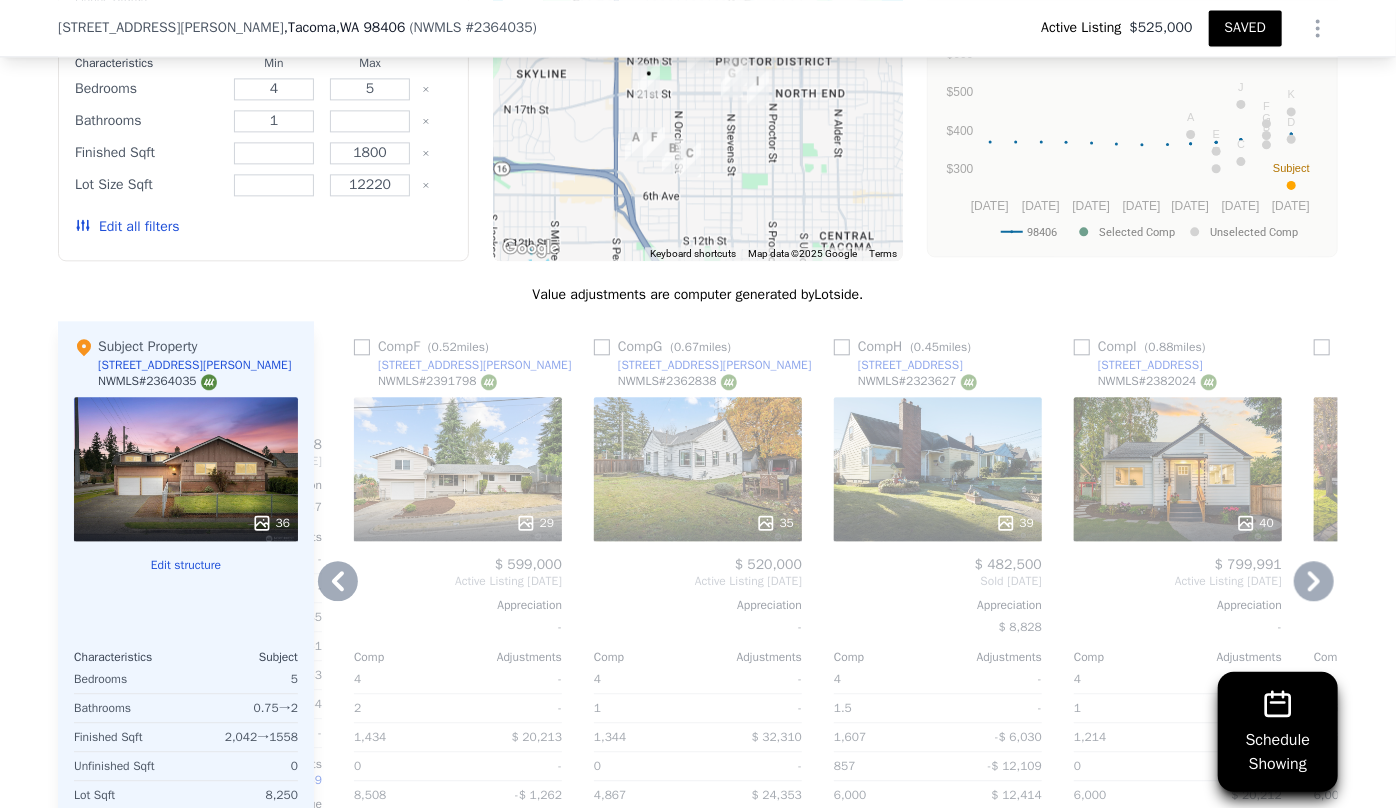 click 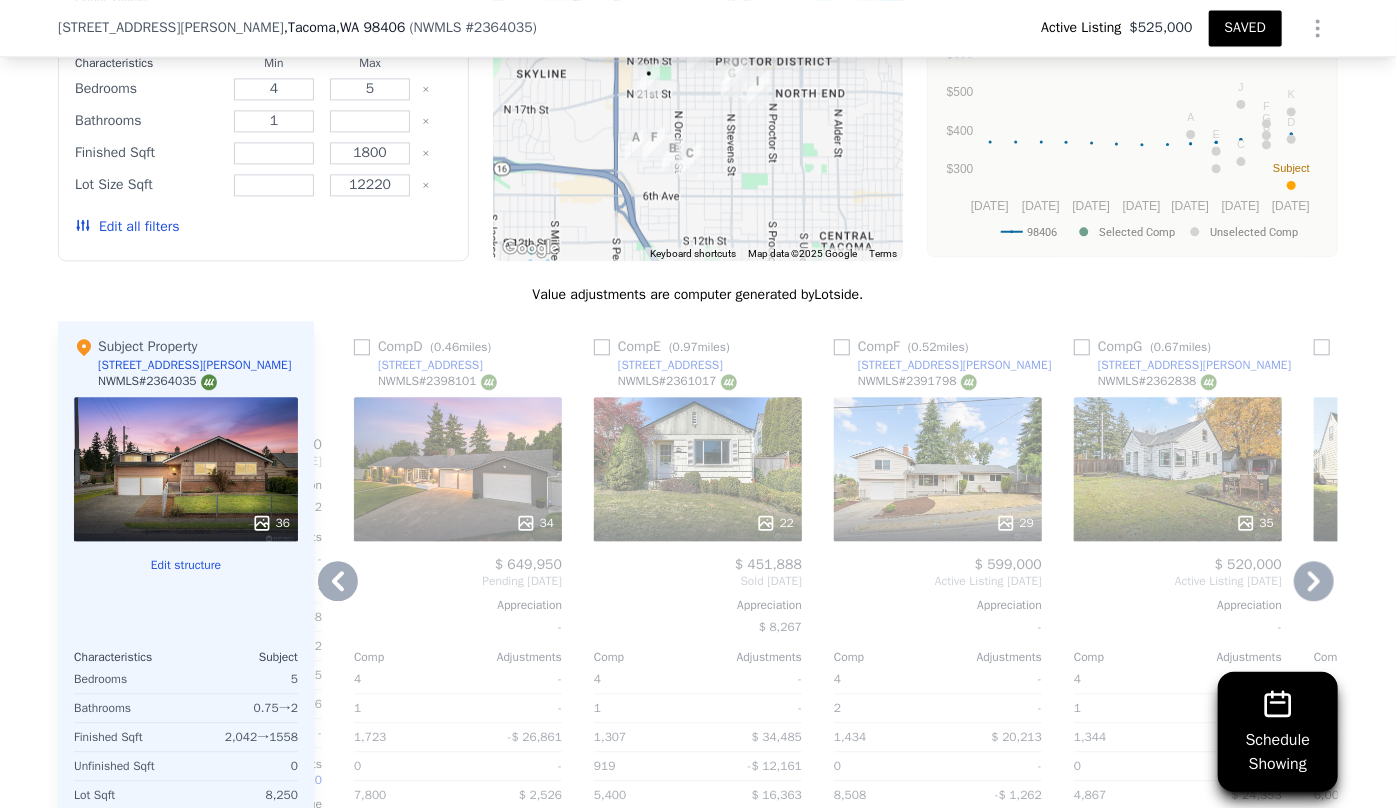 click 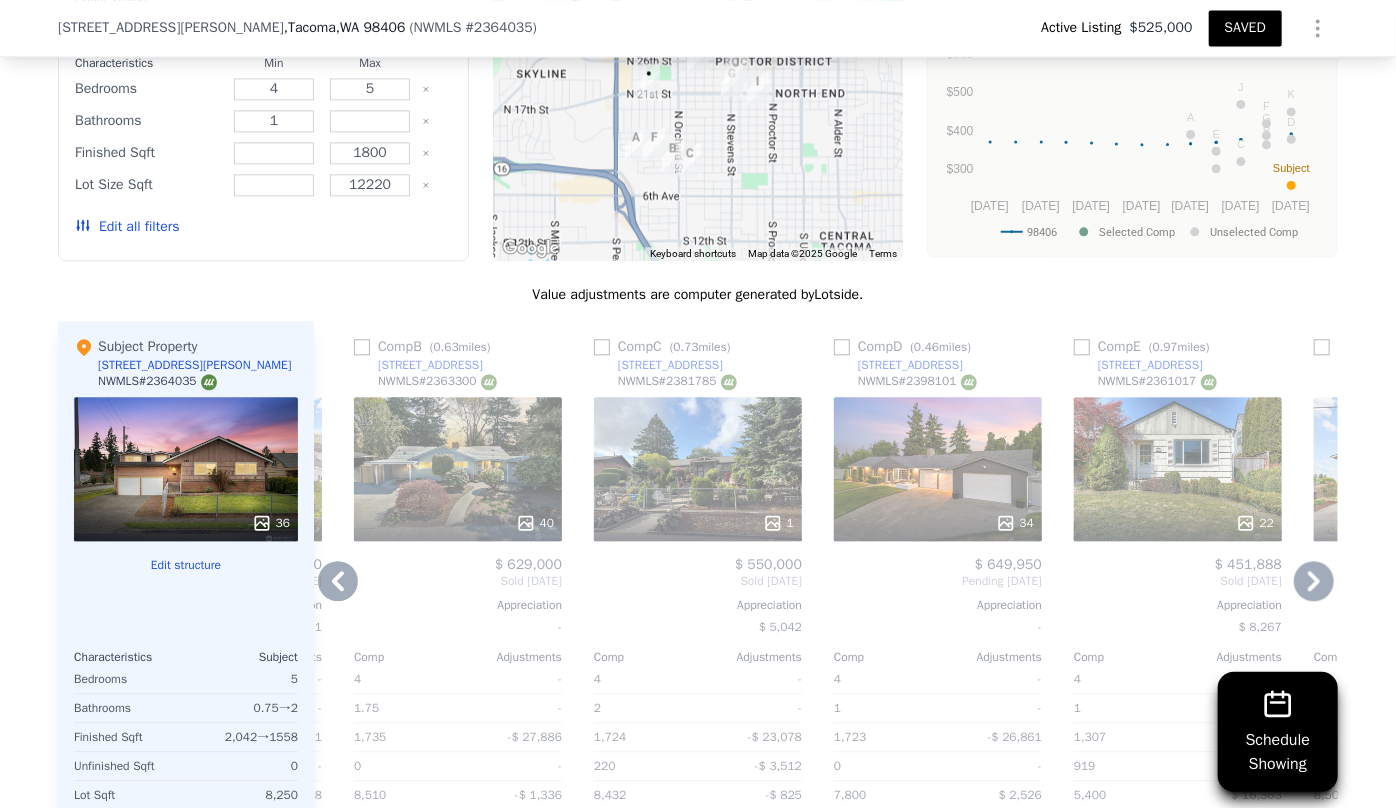click 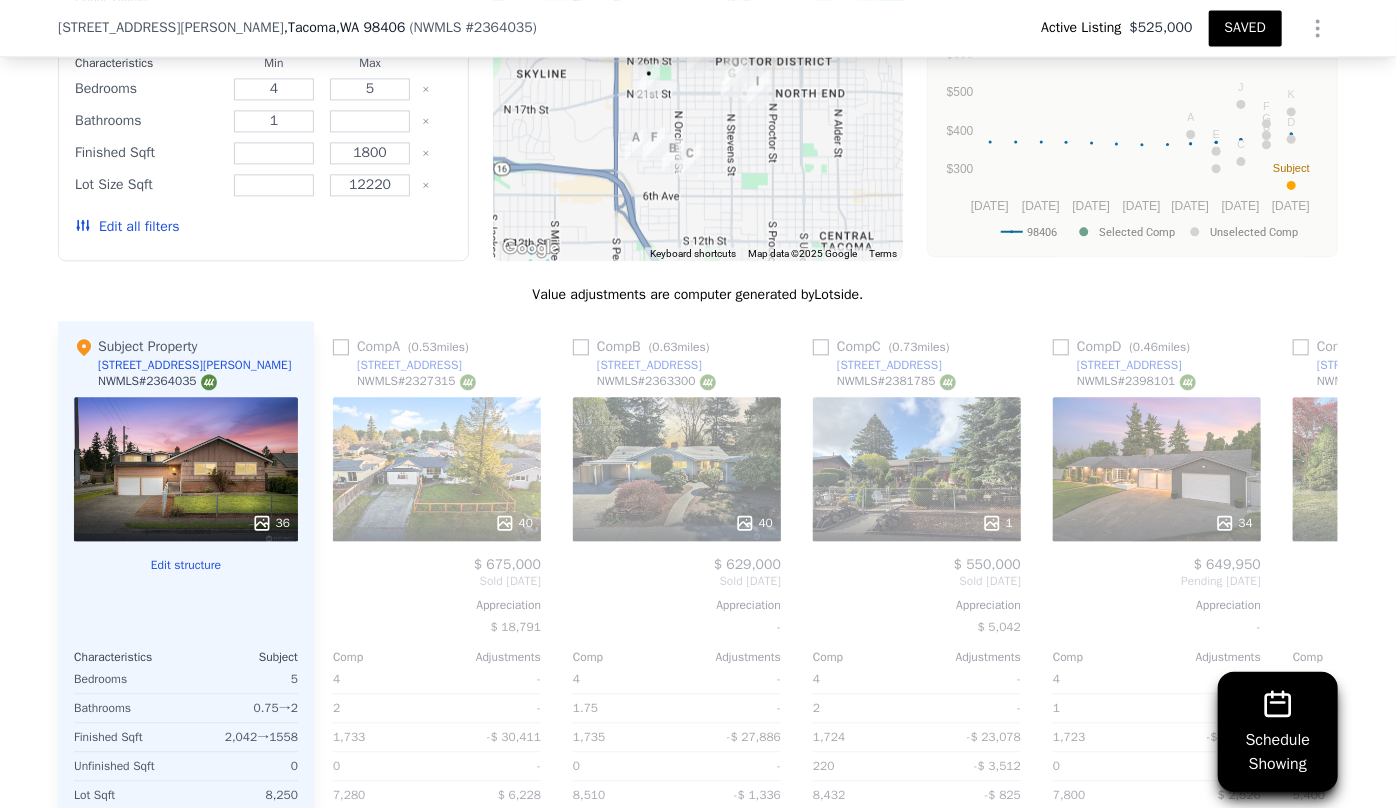 scroll, scrollTop: 0, scrollLeft: 0, axis: both 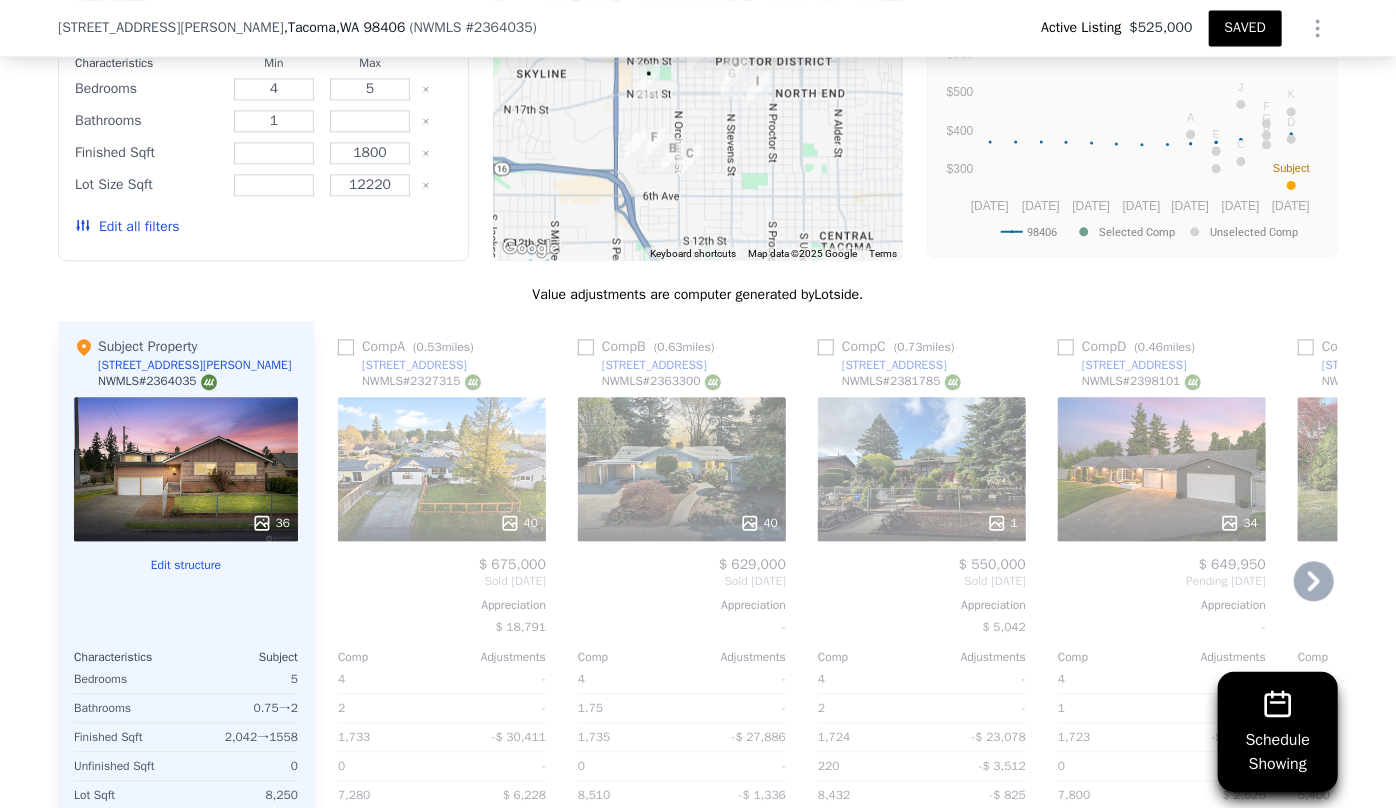click on "Comp  A ( 0.53  miles) 5536 N 11th St NWMLS  # 2327315 40 $ 675,000 Sold   Mar 2025 Appreciation $ 18,791 Comp Adjustments 4 - 2 - 1,733 -$ 30,411 0 - 7,280 $ 6,228 437 $ 3,736 1969 - Other Adjustments $ 13,027 Adjusted Value $ 667,581" at bounding box center [442, 642] 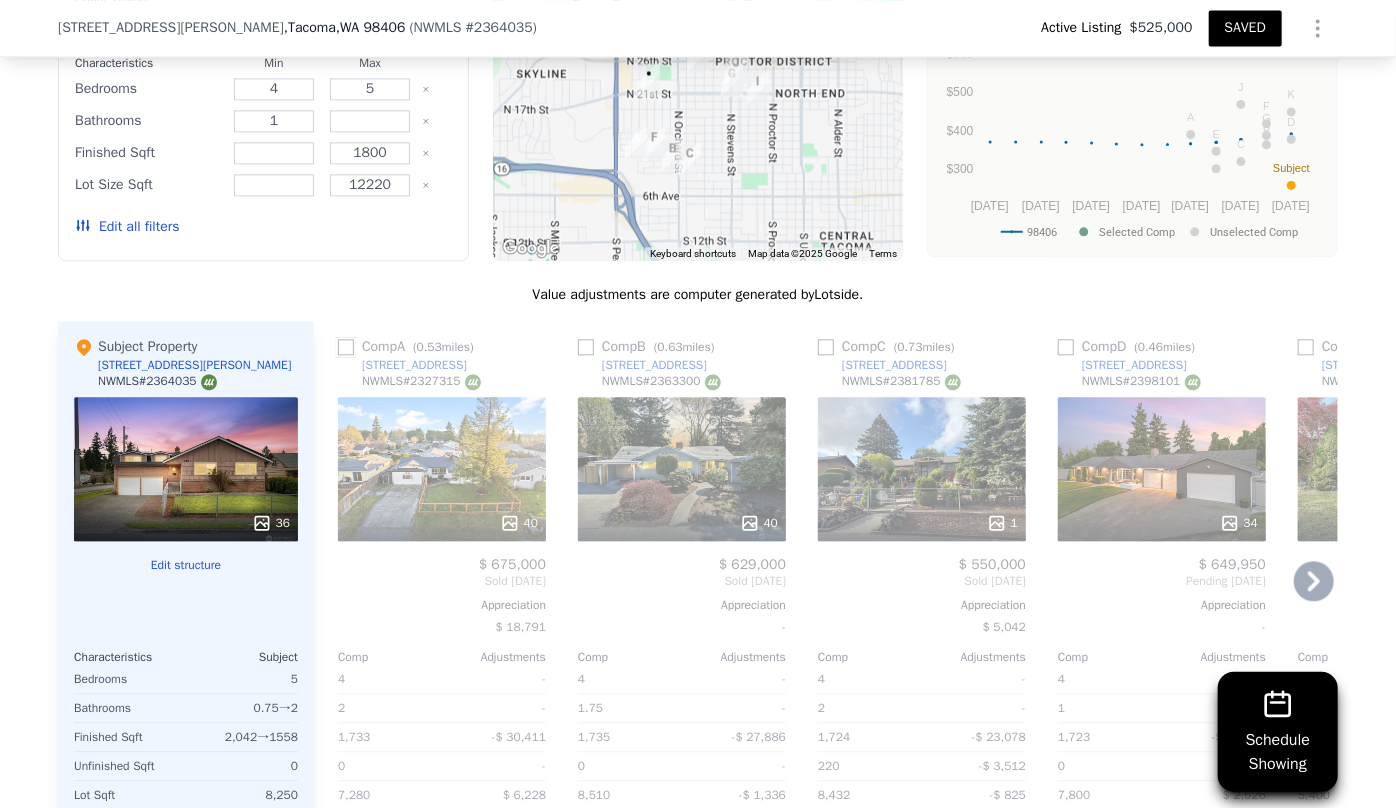 click at bounding box center (346, 347) 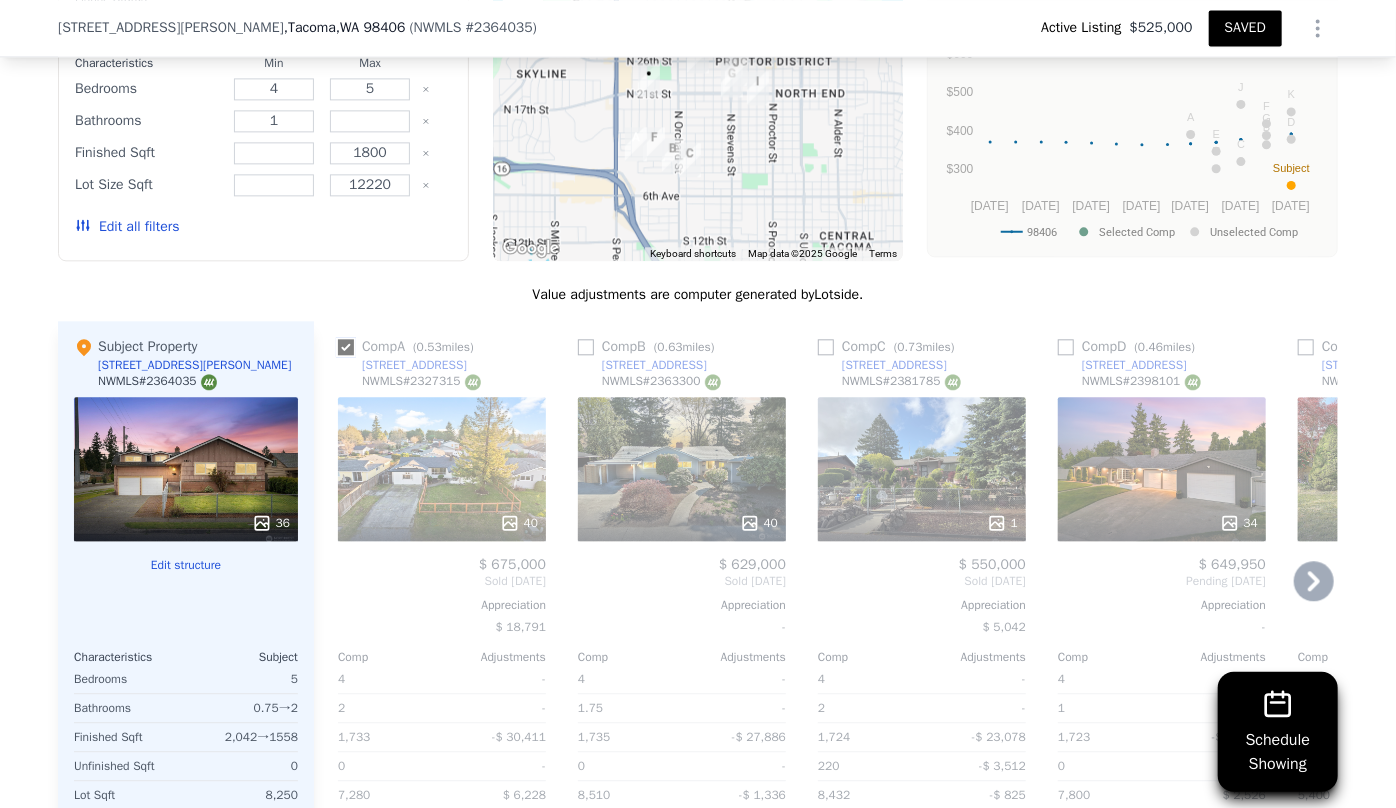 checkbox on "true" 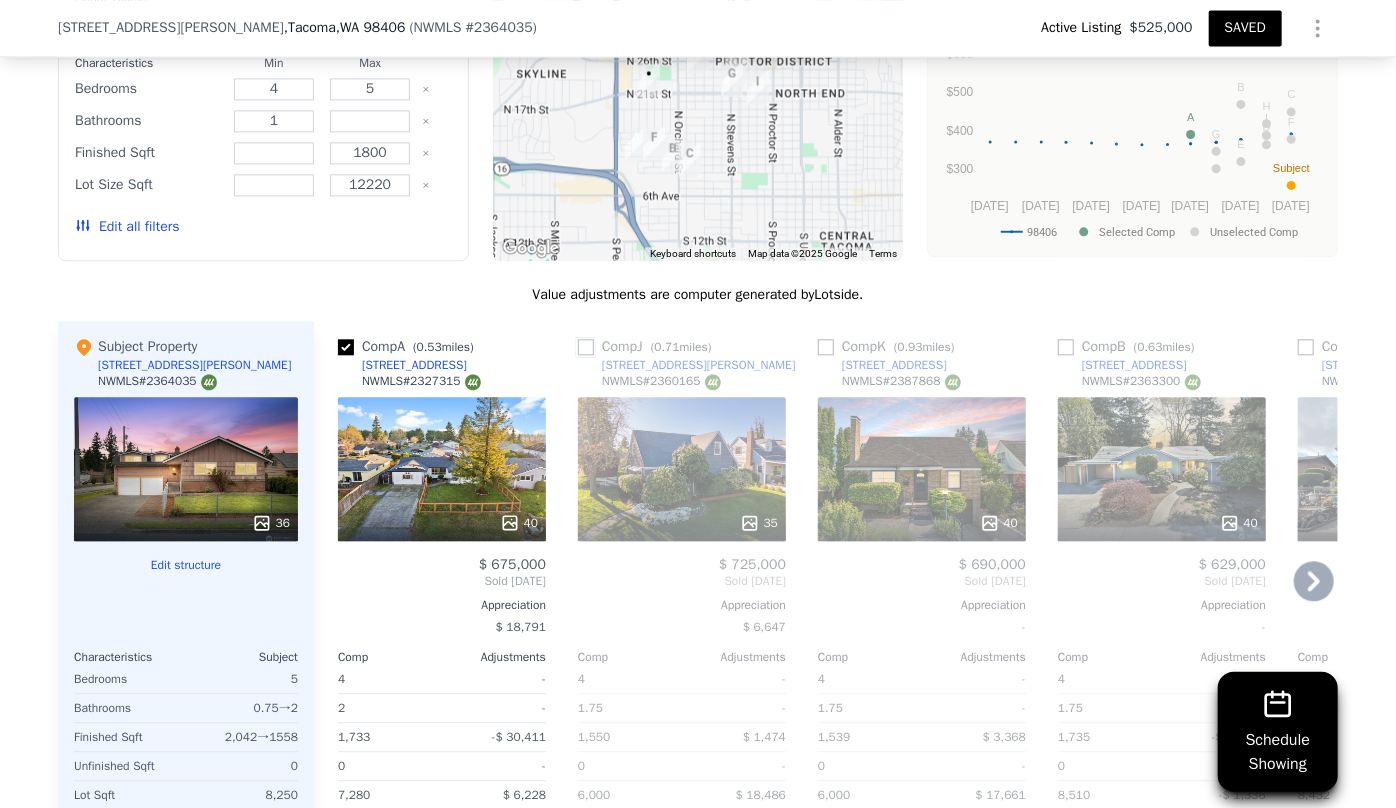 click at bounding box center (586, 347) 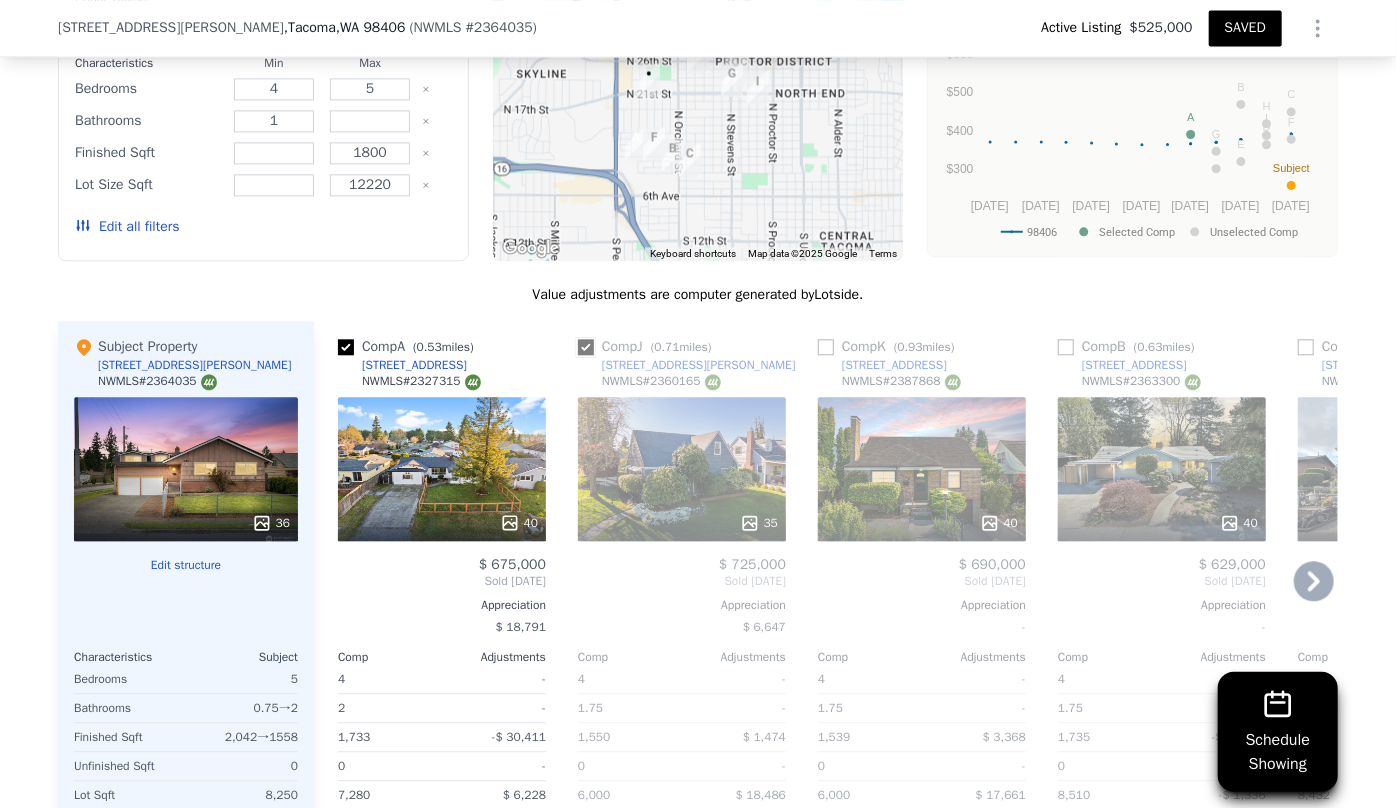 checkbox on "true" 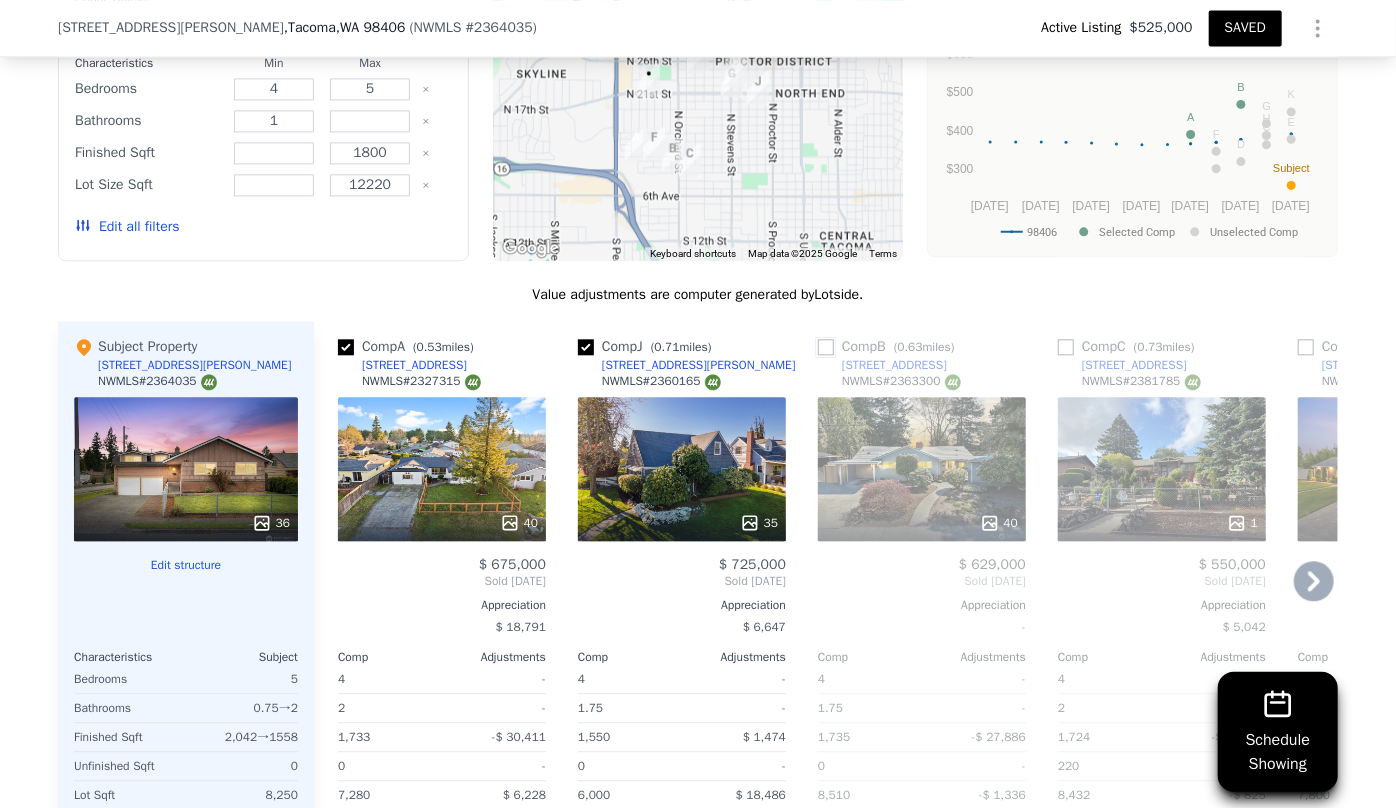 click at bounding box center [826, 347] 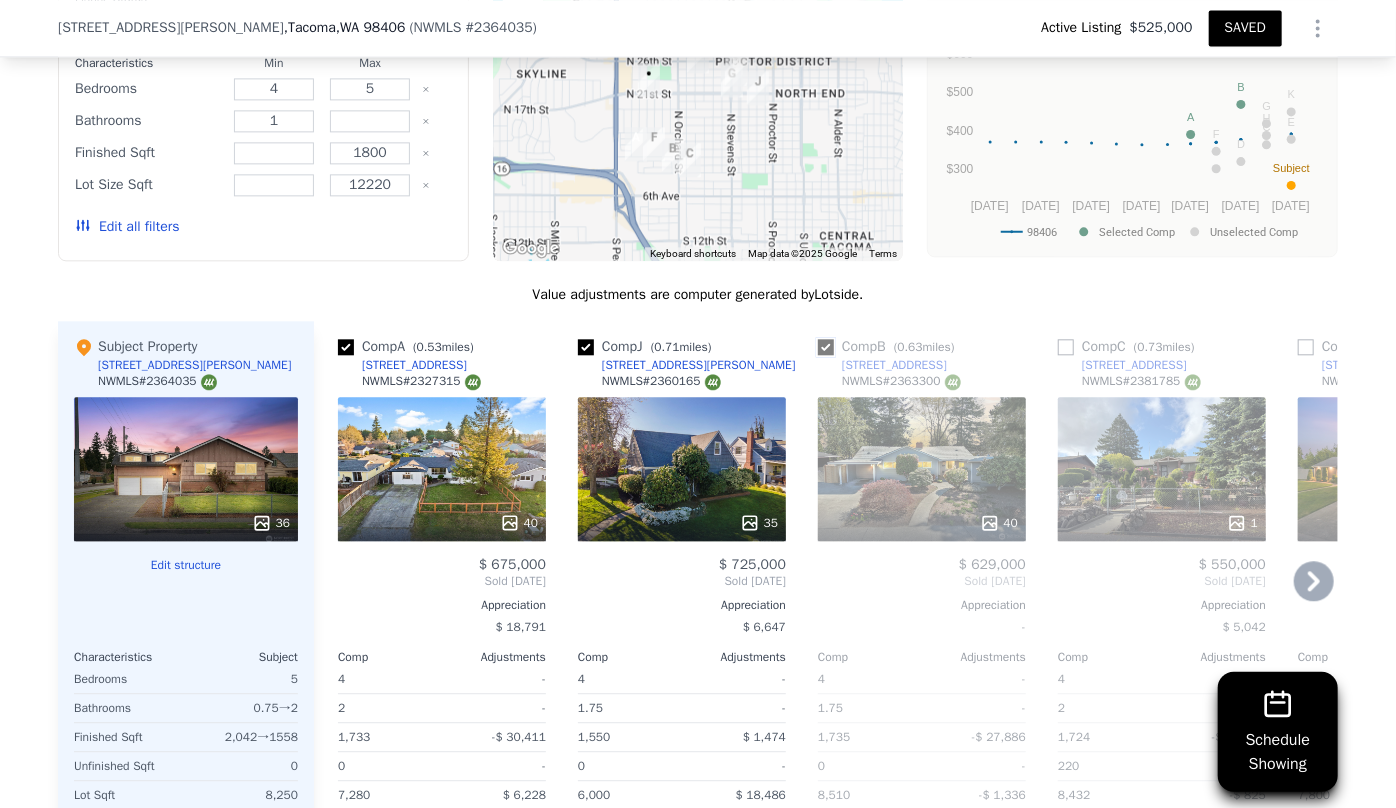 checkbox on "true" 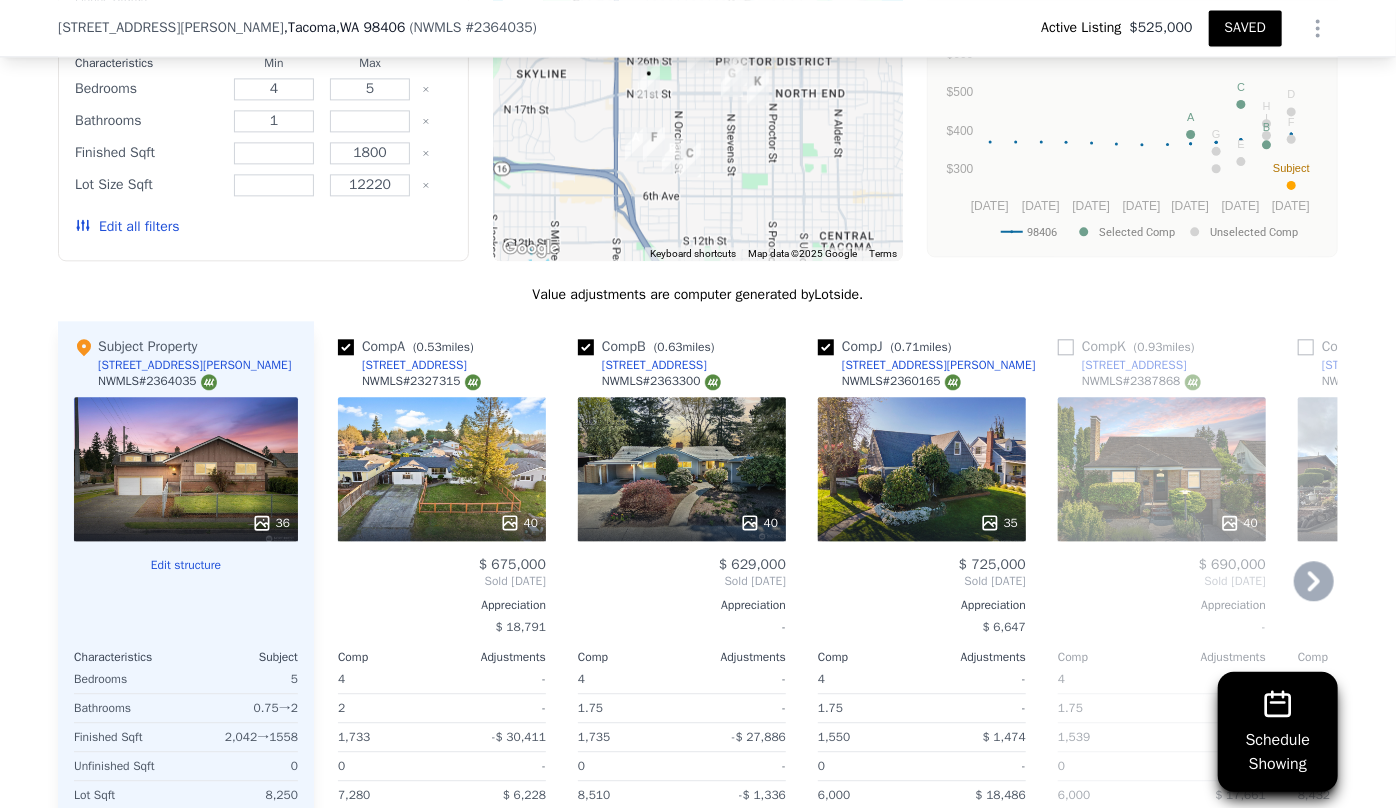 click 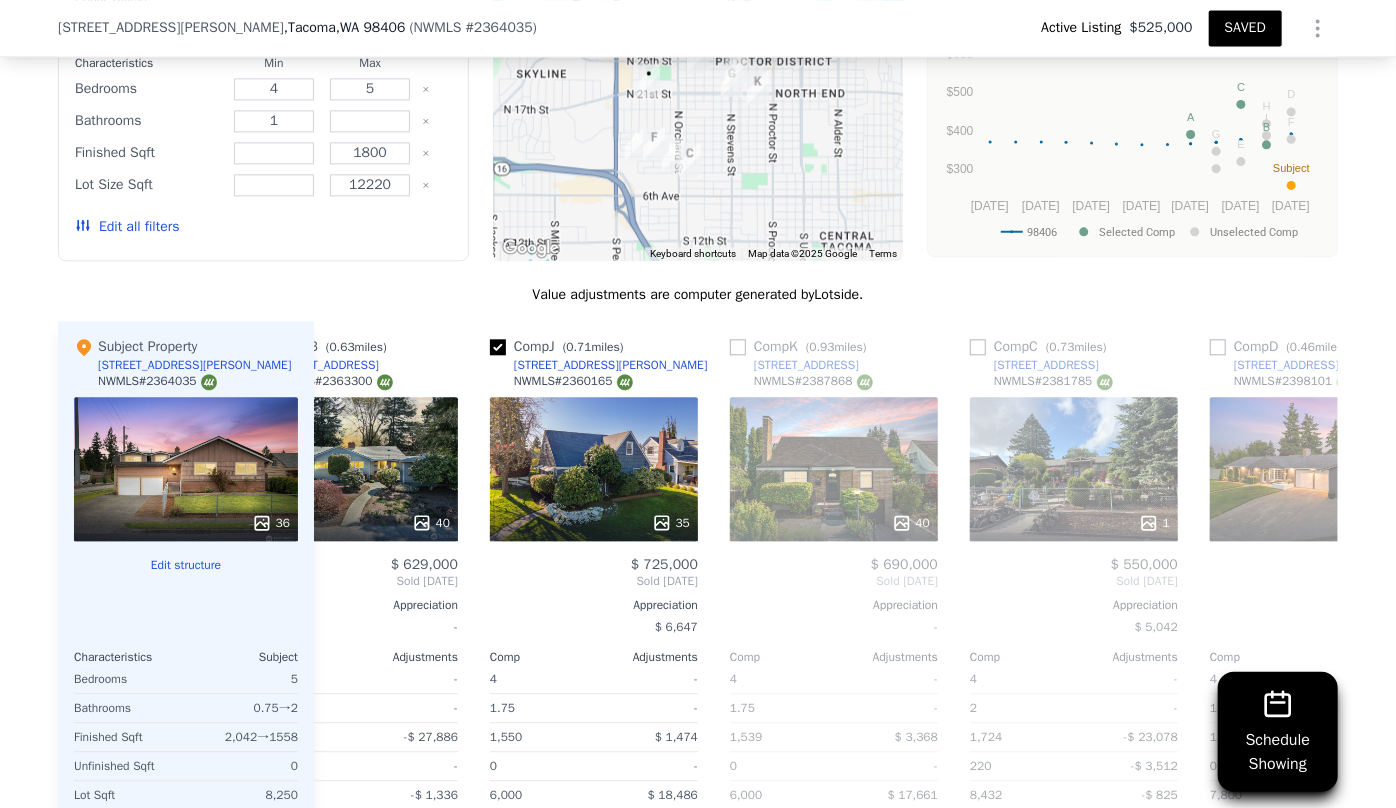 scroll, scrollTop: 0, scrollLeft: 480, axis: horizontal 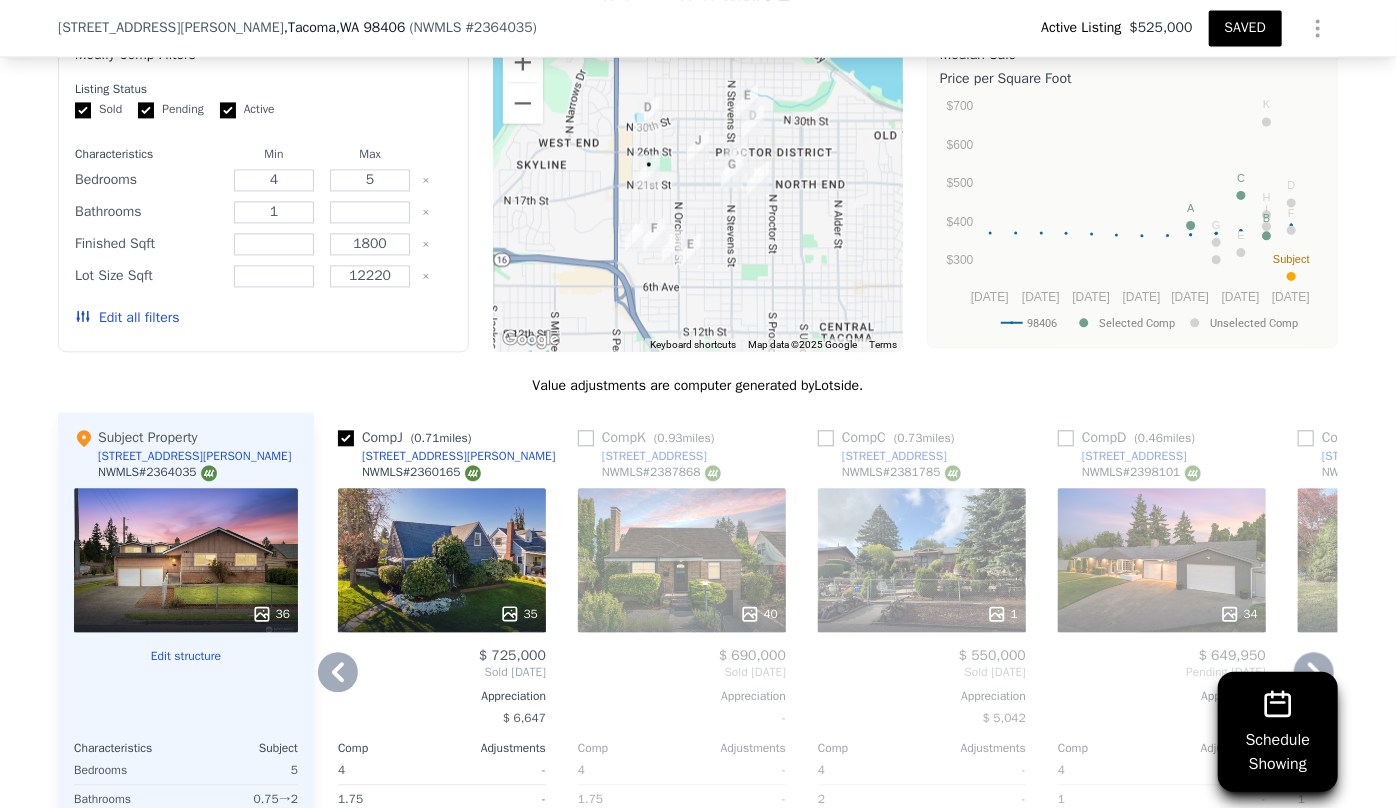 click on "Comp  K ( 0.93  miles) 4108 N 28th St NWMLS  # 2387868 40 $ 690,000 Sold   Jul 2025 Appreciation - Comp Adjustments 4 - 1.75 - 1,539 $ 3,368 0 - 6,000 $ 17,661 1 $ 38,683 1945 - Other Adjustments $ 19,296 Adjusted Value $ 778,008" at bounding box center (682, 733) 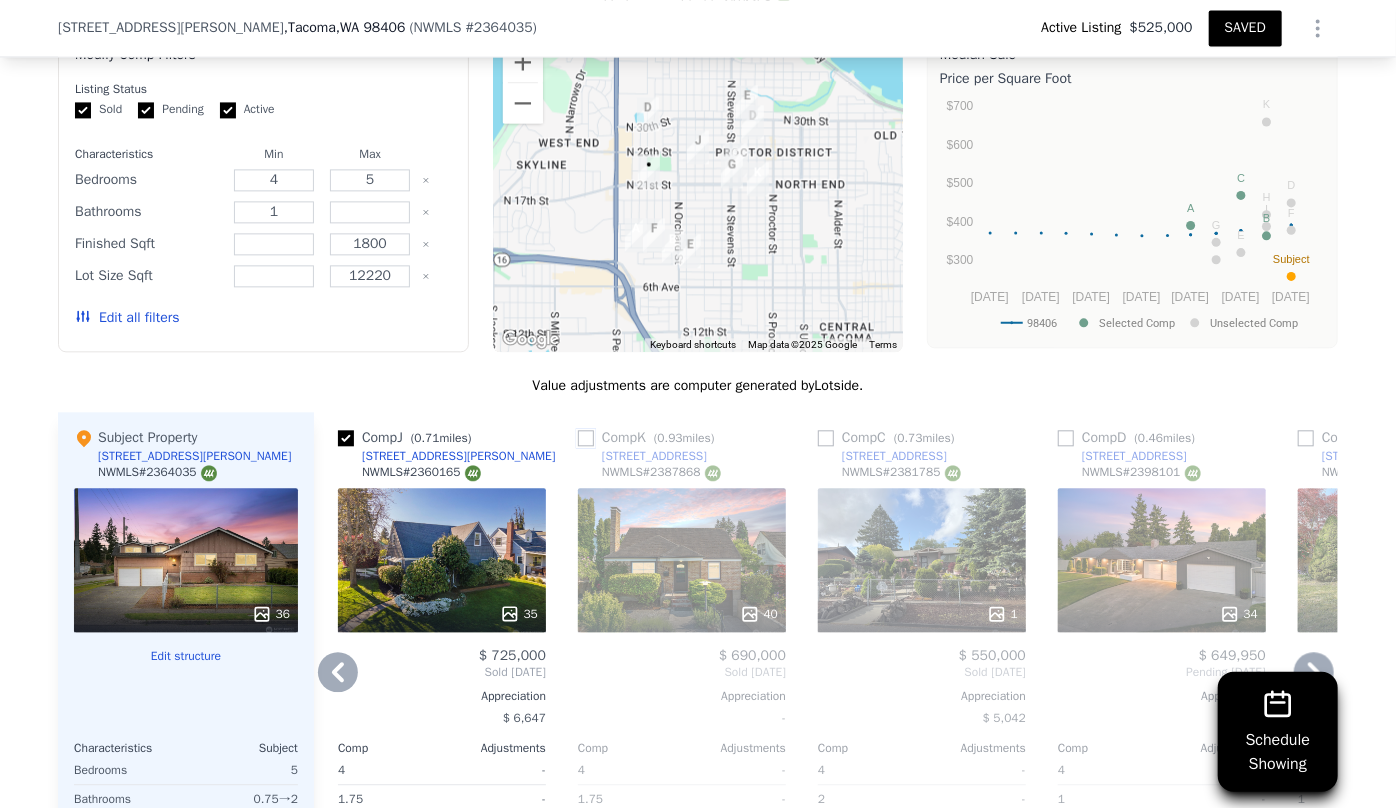 click at bounding box center [586, 438] 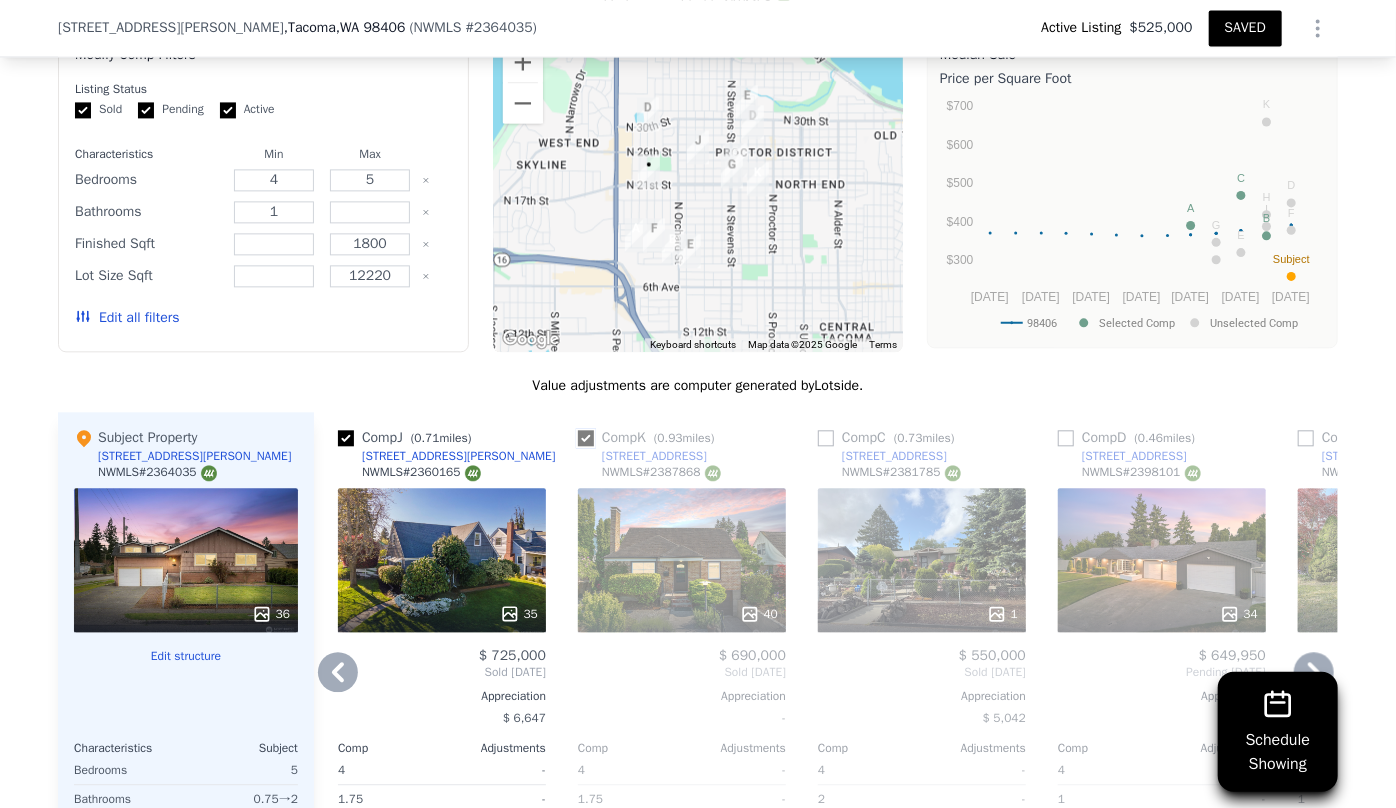 checkbox on "true" 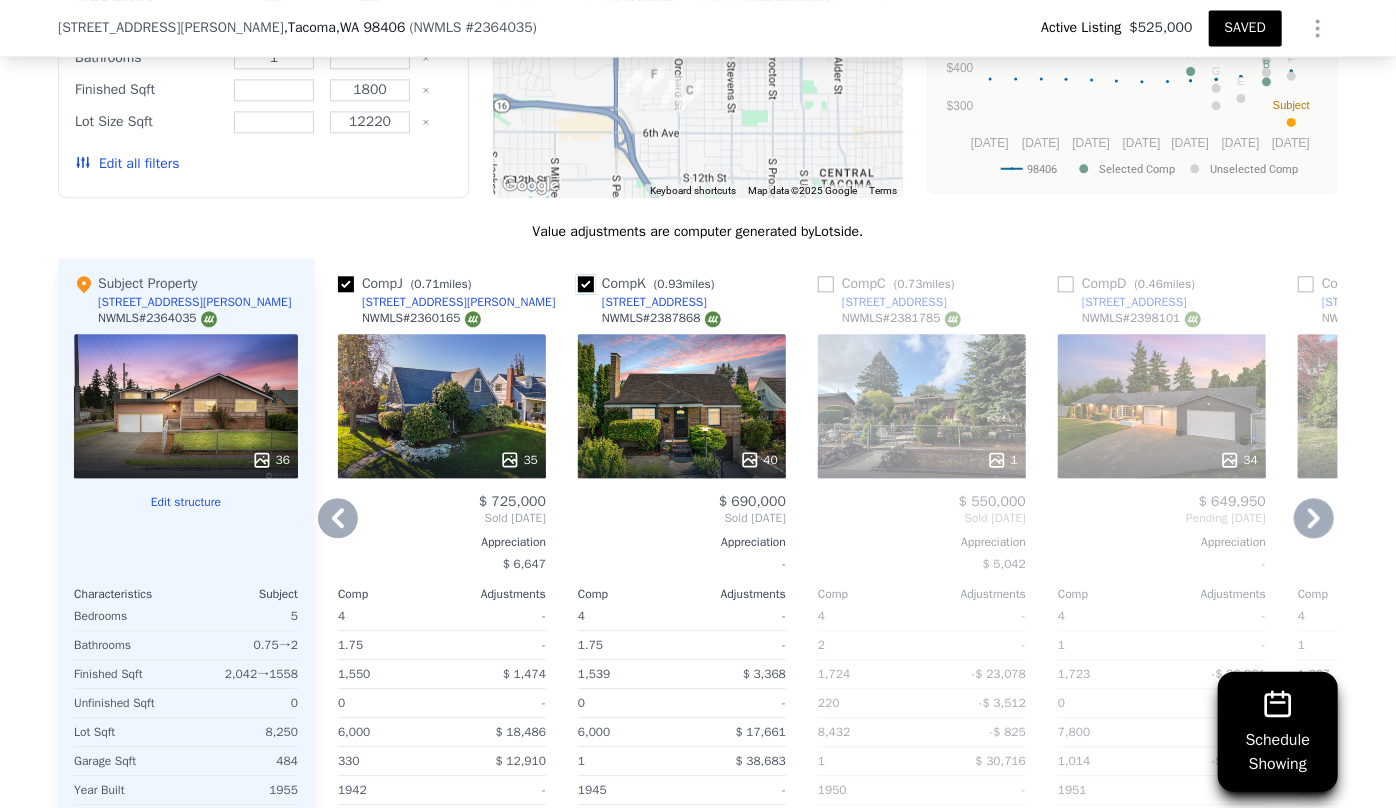 scroll, scrollTop: 2363, scrollLeft: 0, axis: vertical 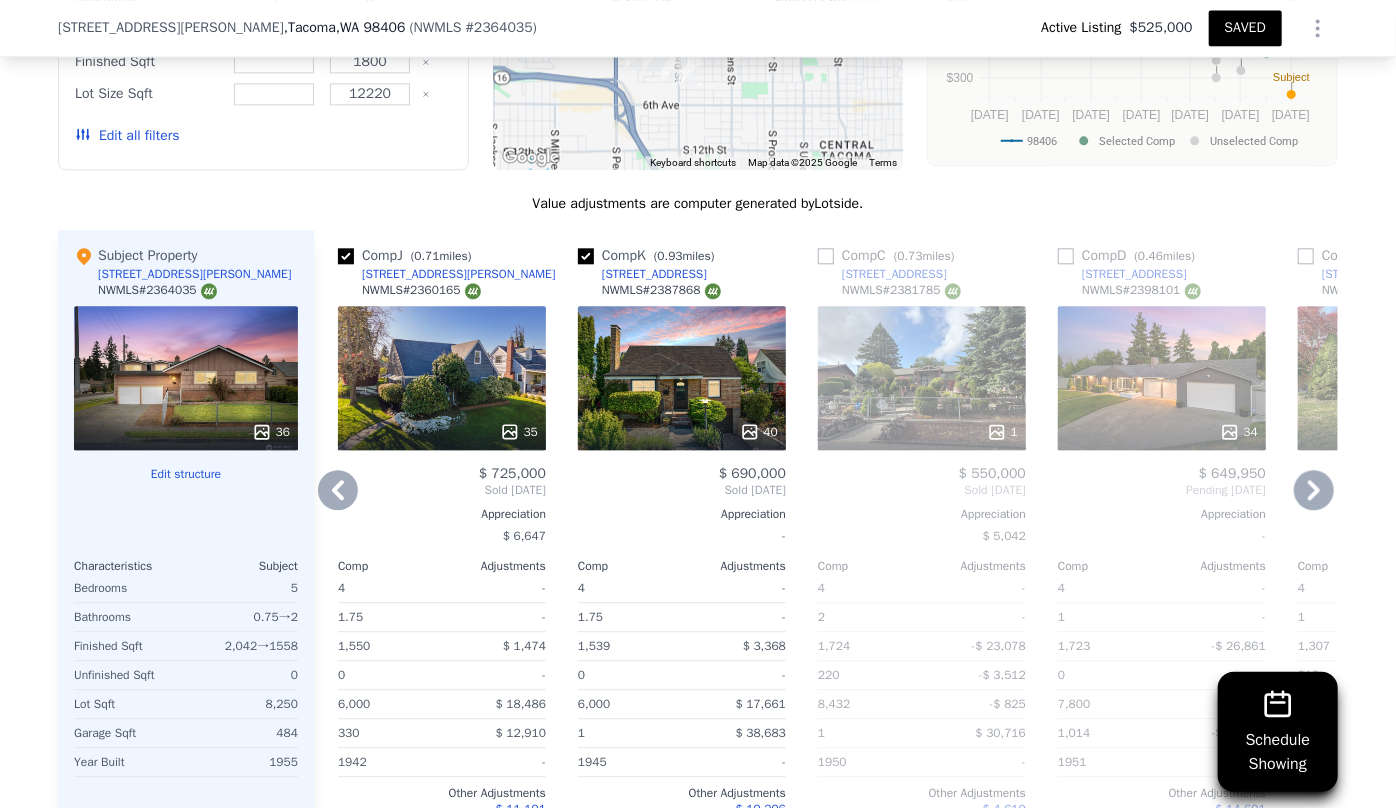 click on "Appreciation" at bounding box center [1402, 514] 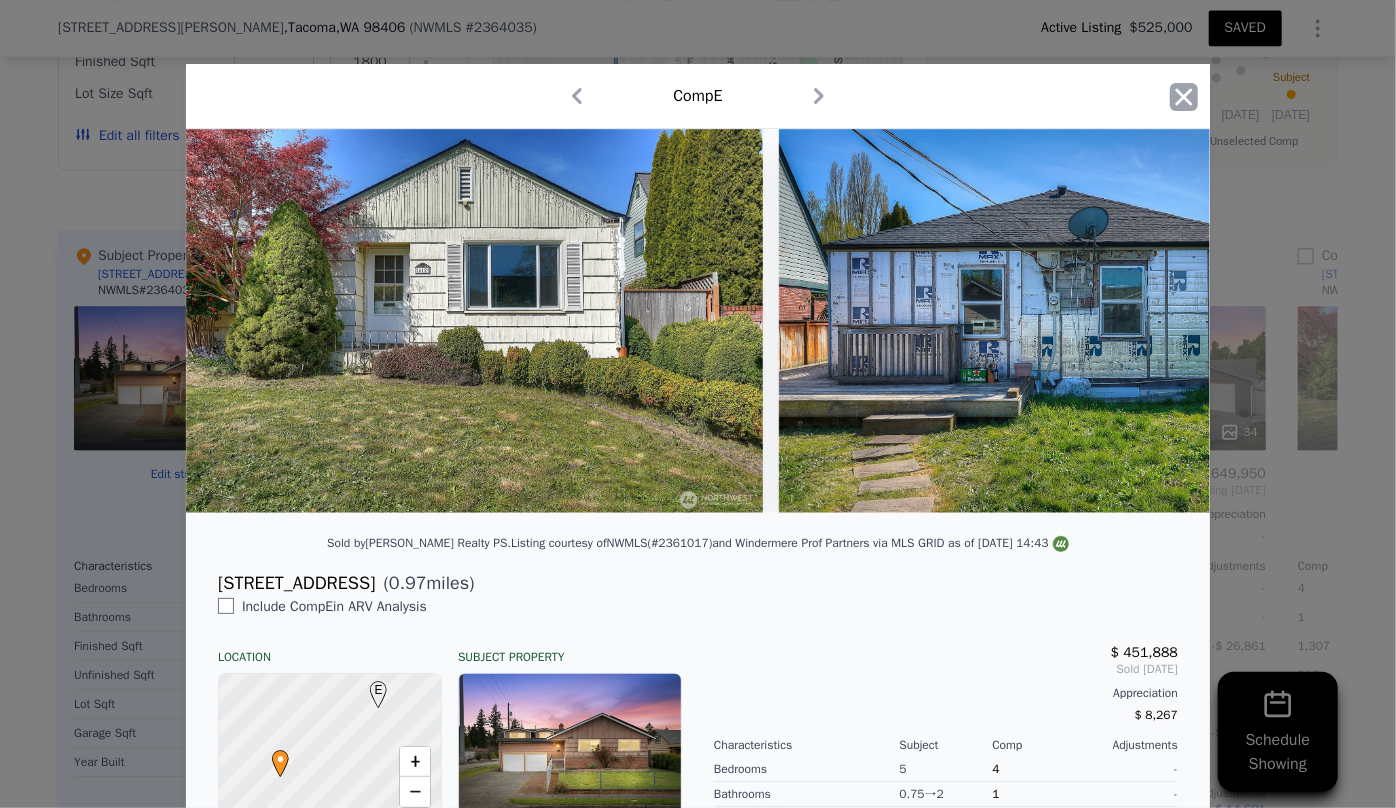 click 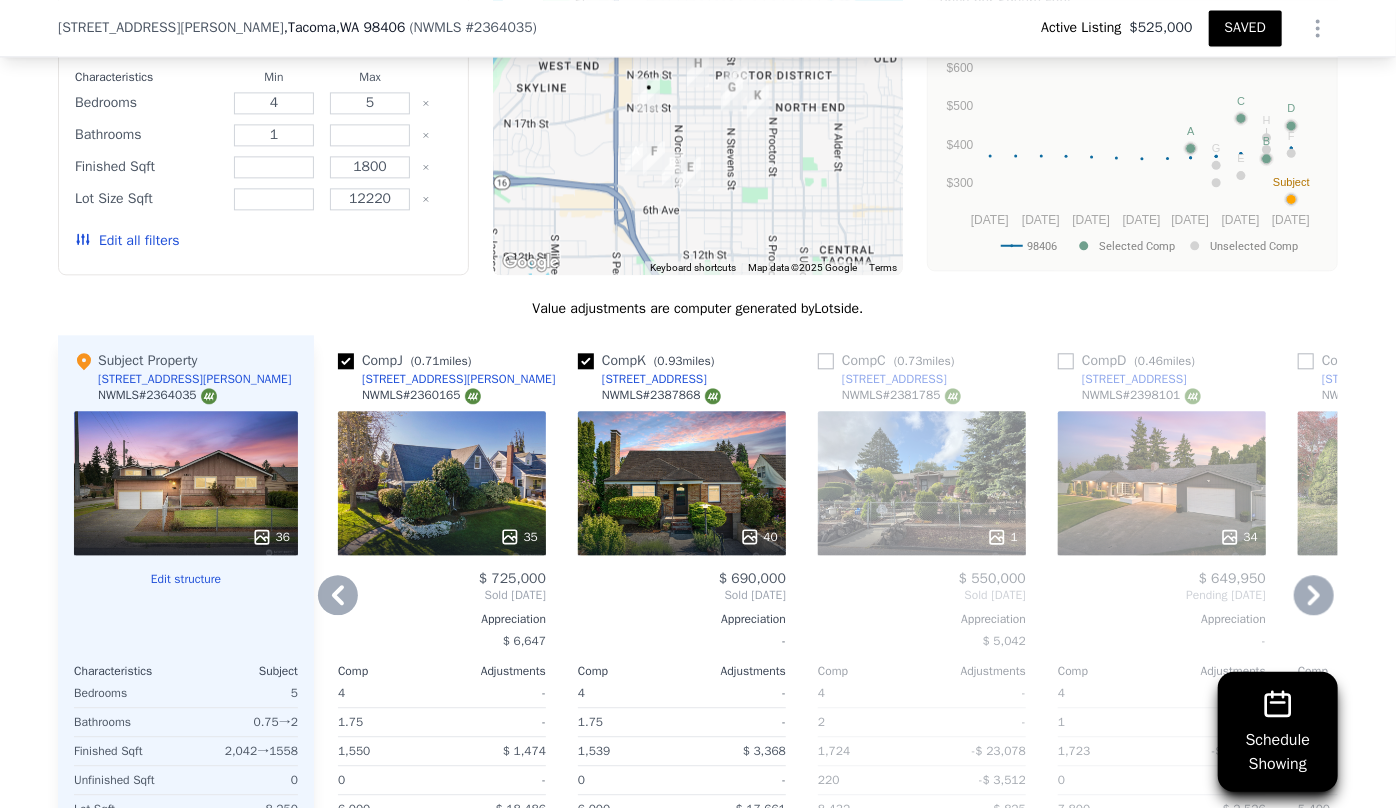 scroll, scrollTop: 2272, scrollLeft: 0, axis: vertical 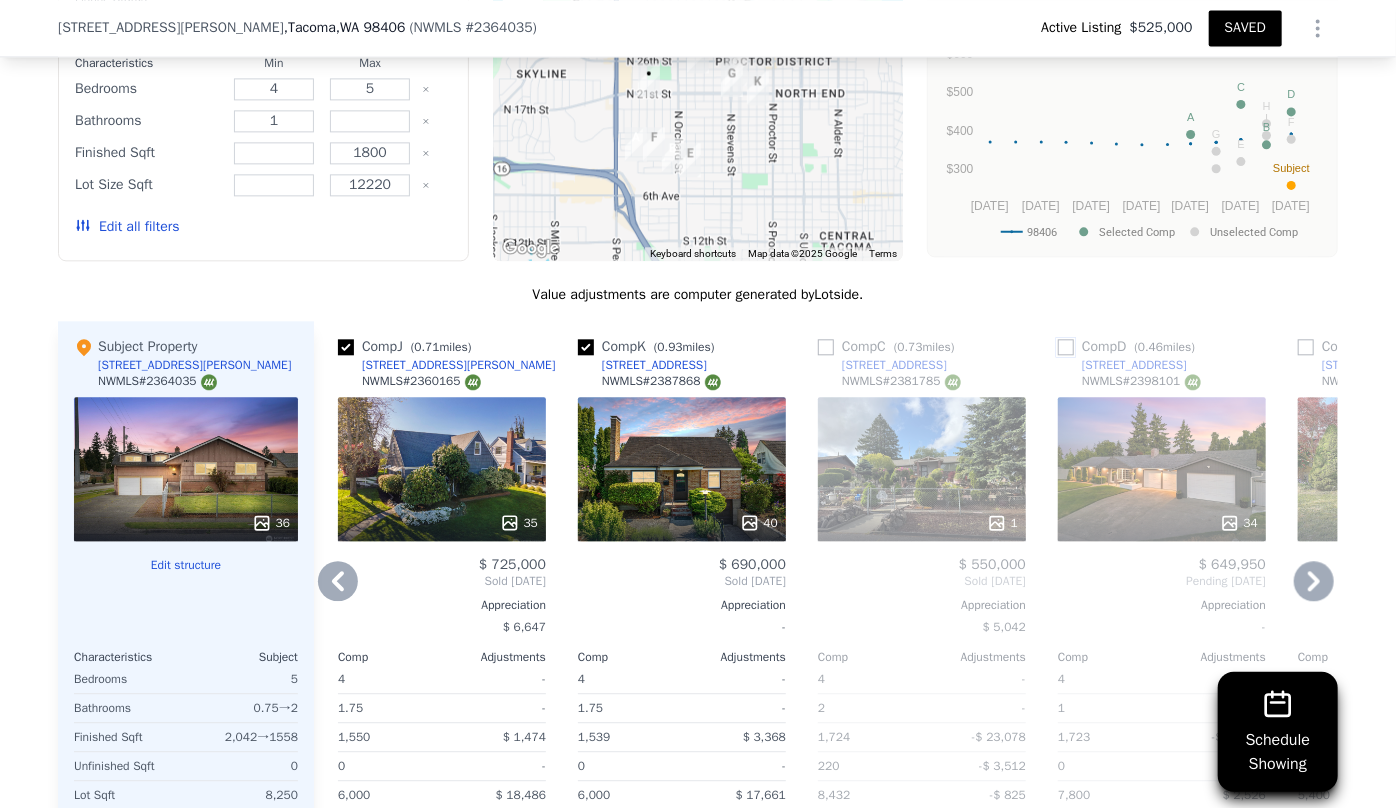 click at bounding box center (1066, 347) 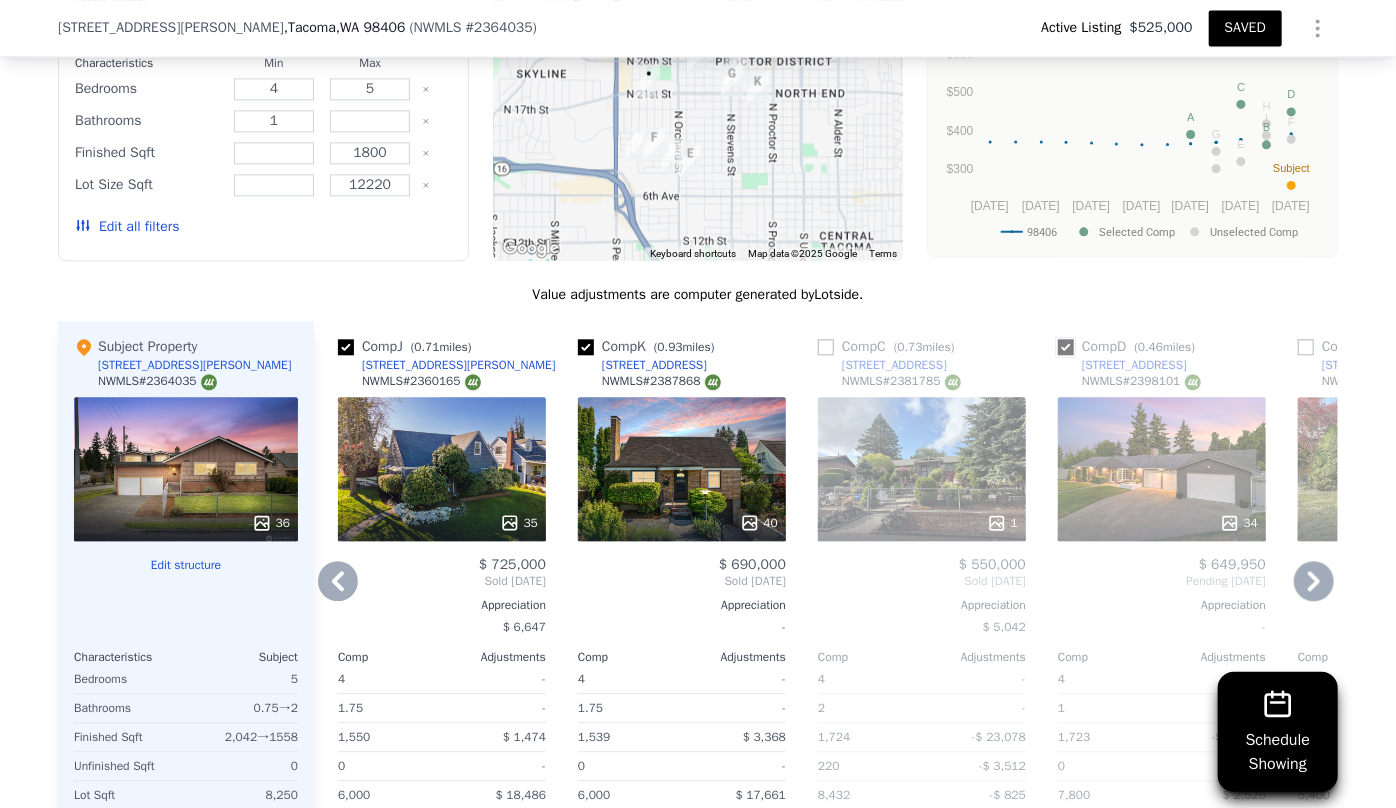checkbox on "true" 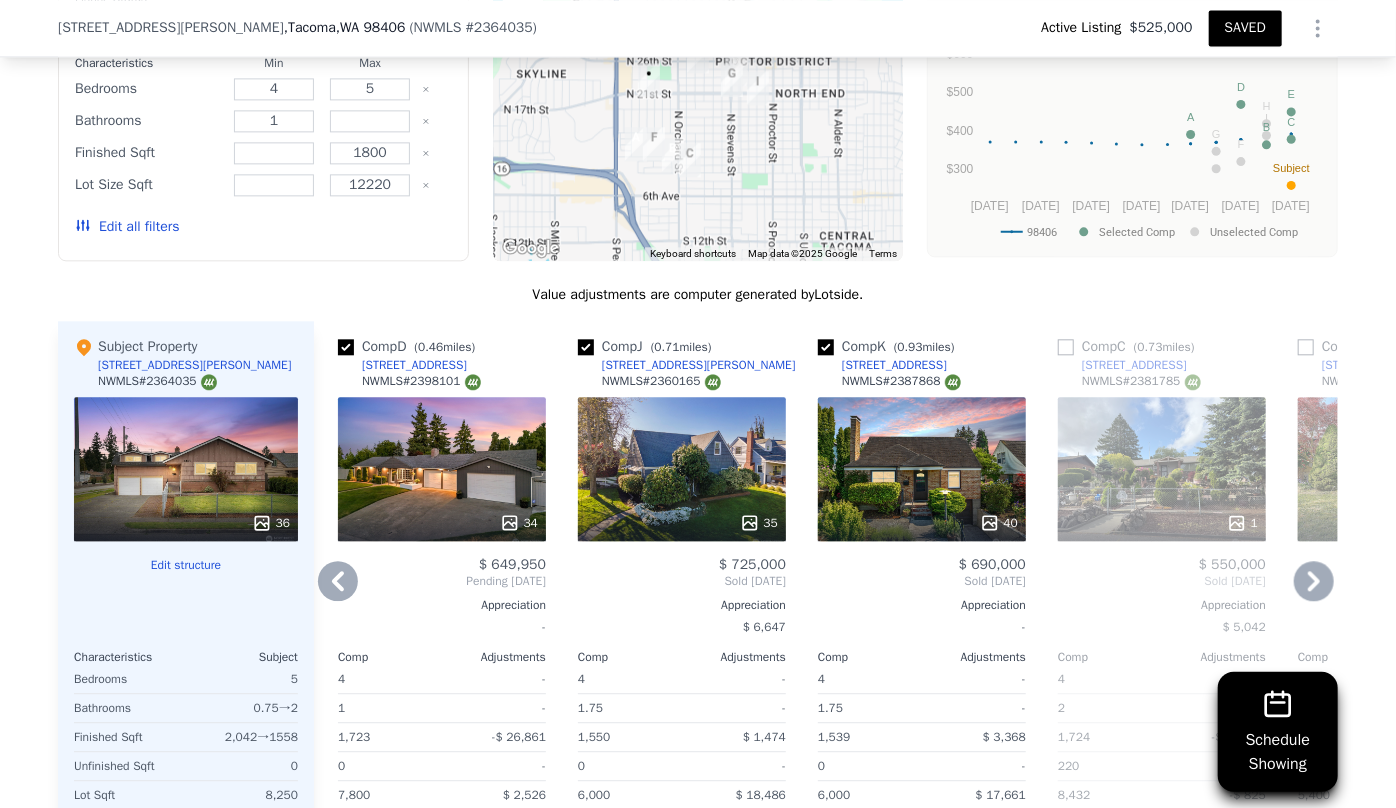click 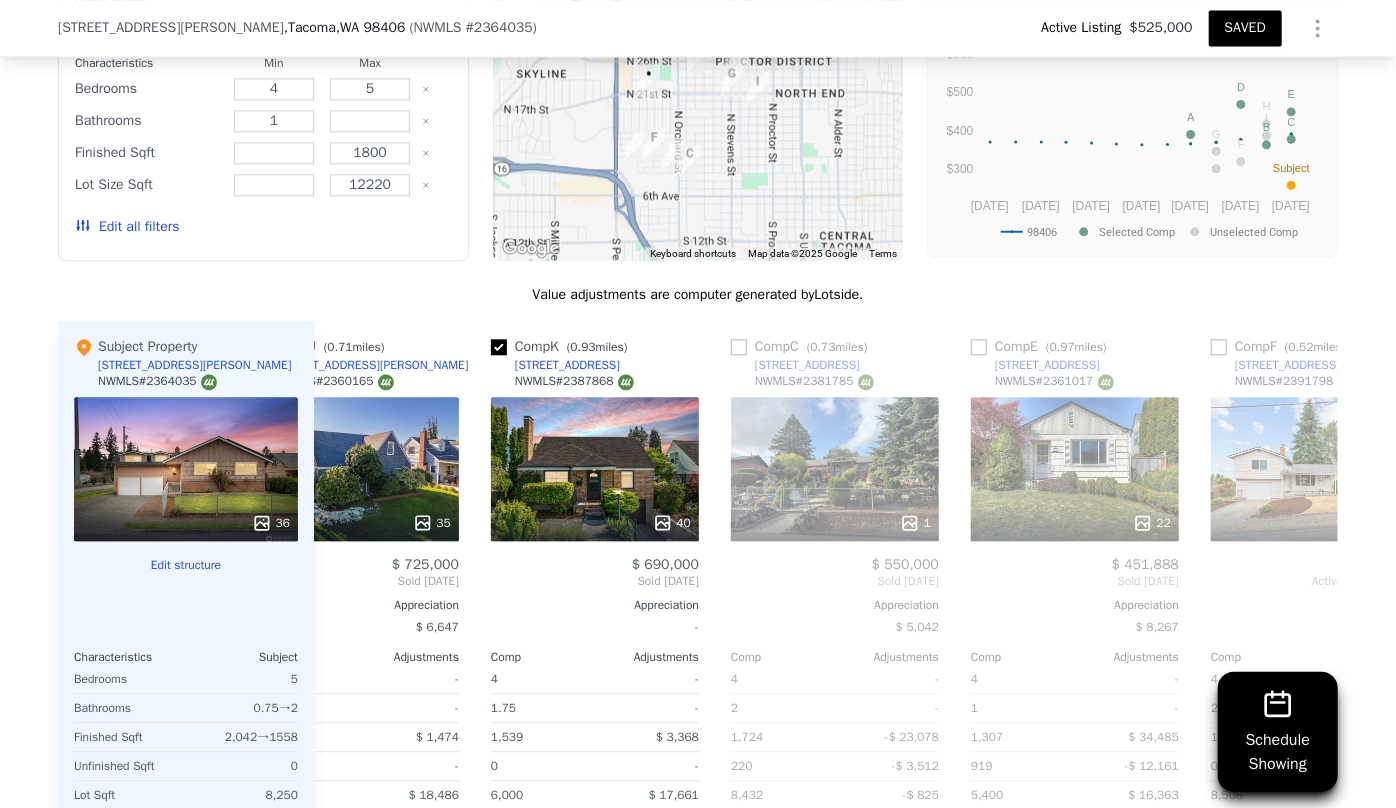 scroll, scrollTop: 0, scrollLeft: 960, axis: horizontal 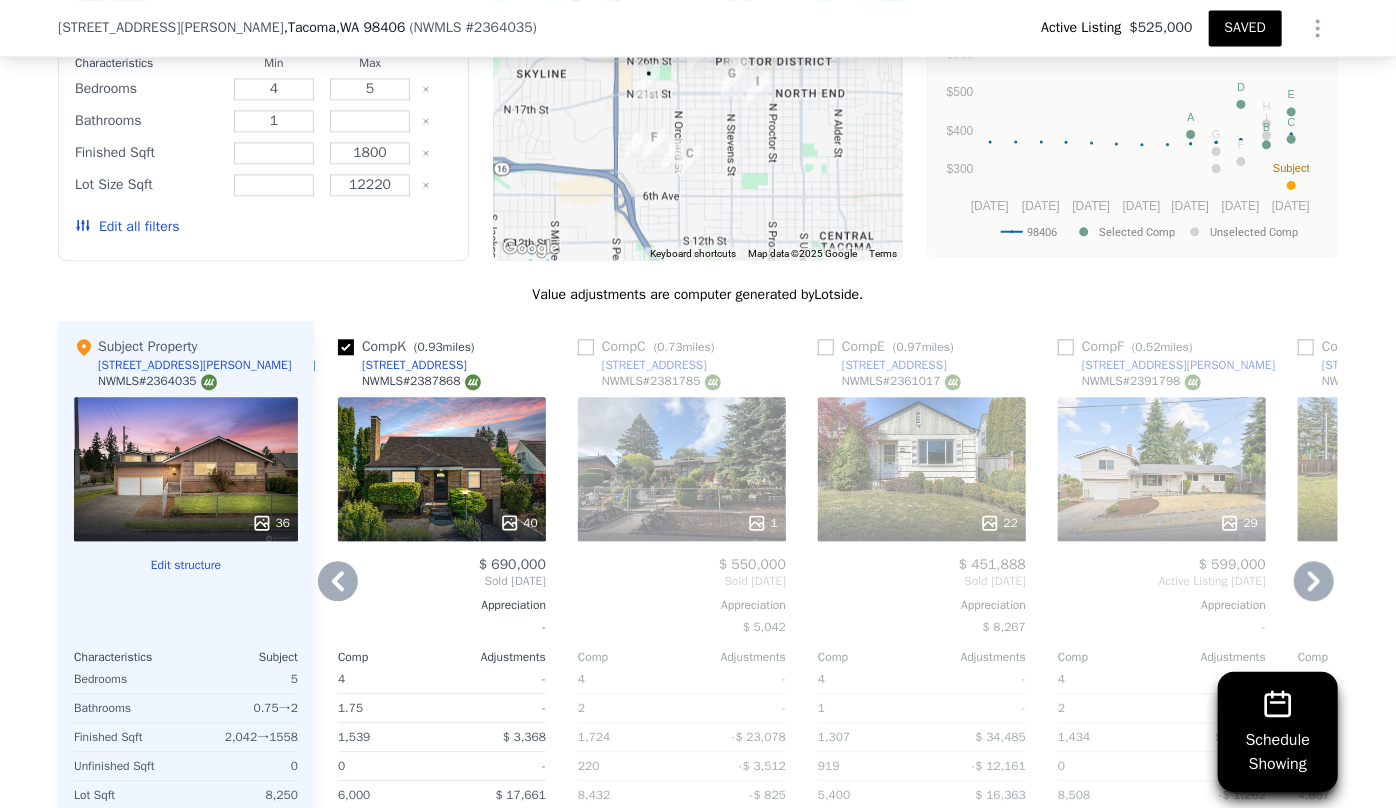 click 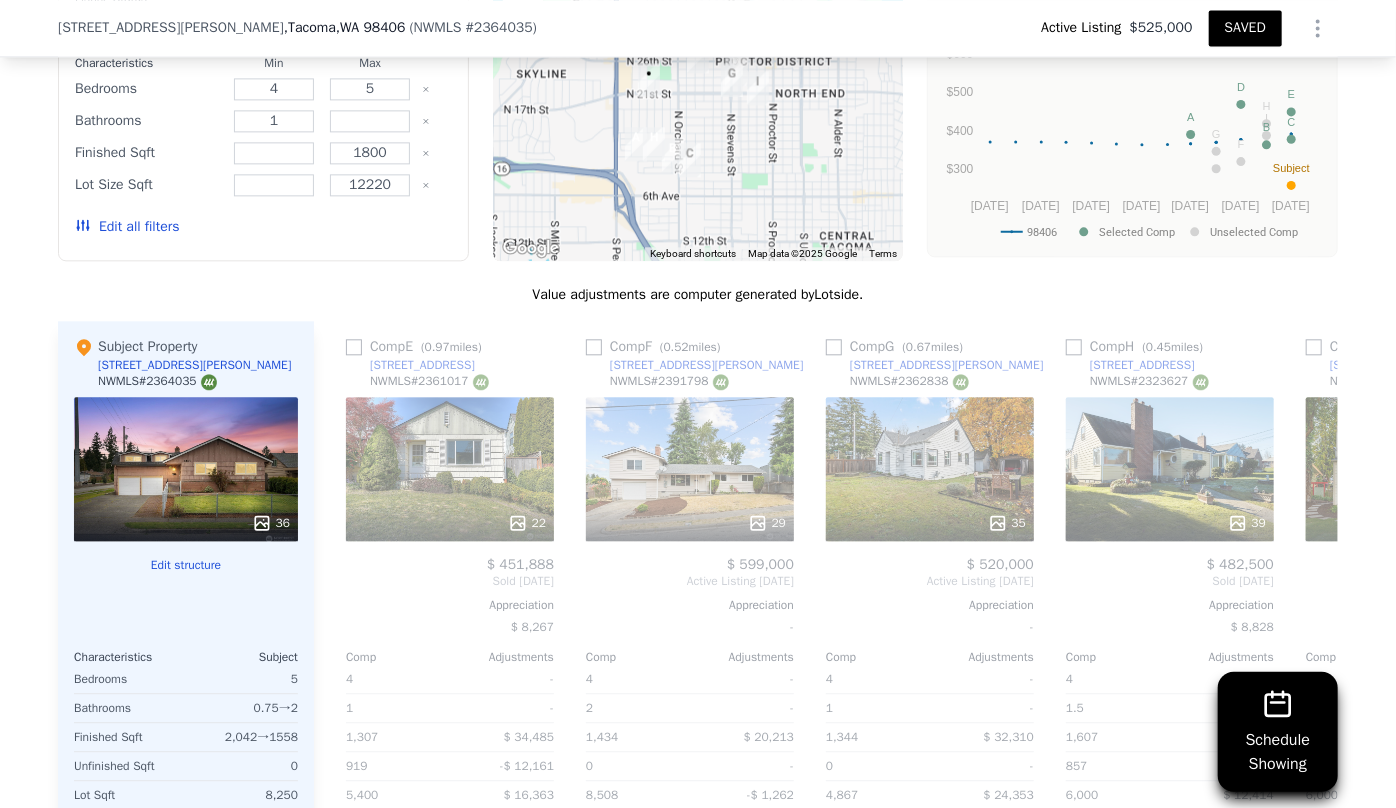 scroll, scrollTop: 0, scrollLeft: 1440, axis: horizontal 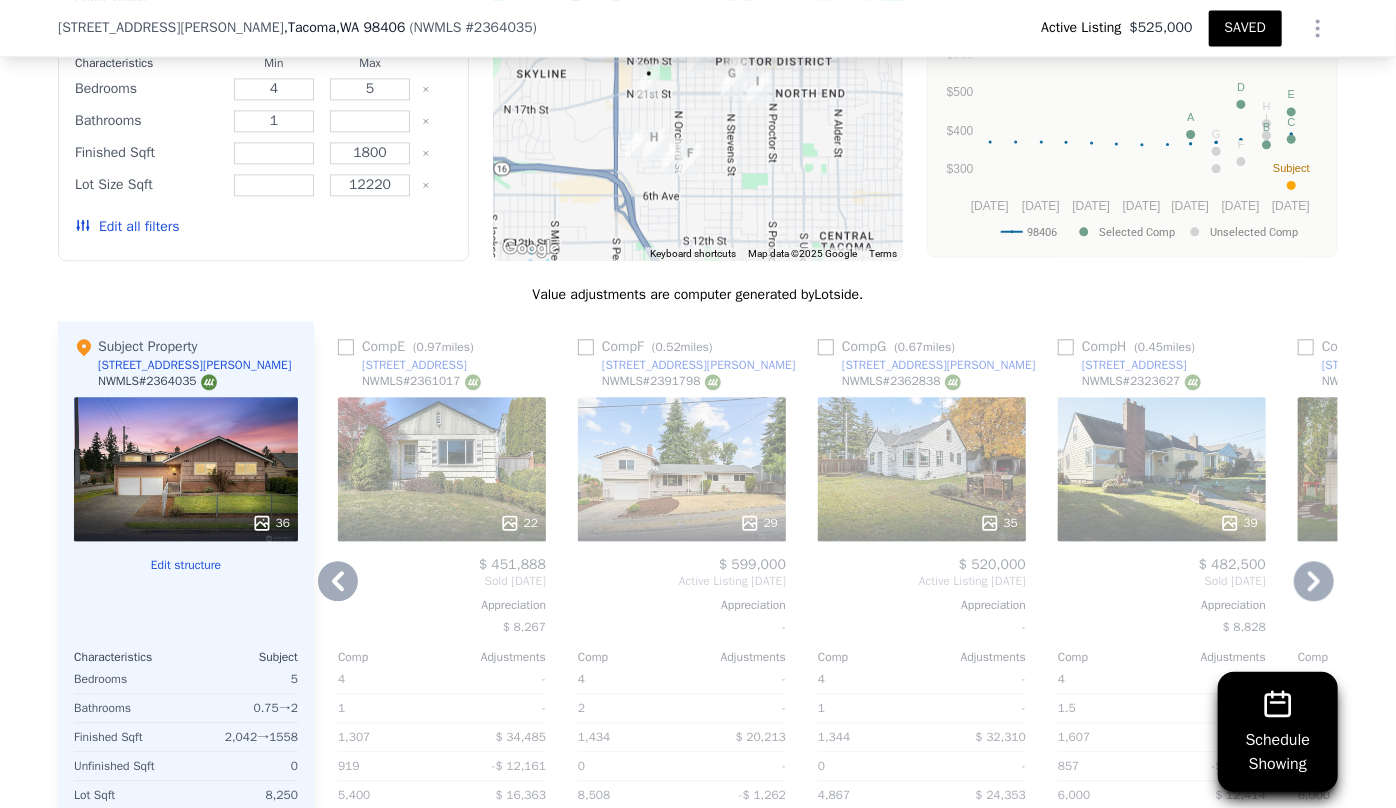 click 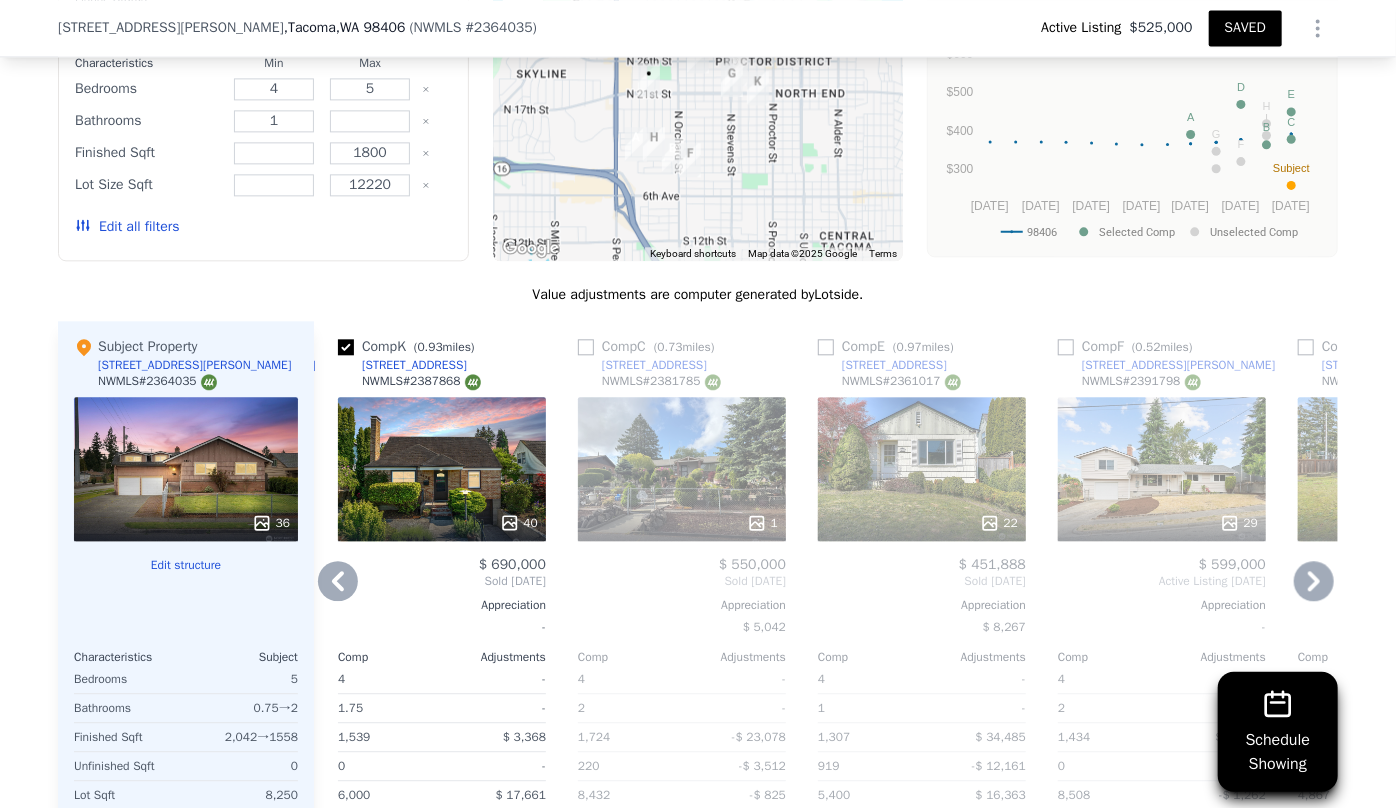 click 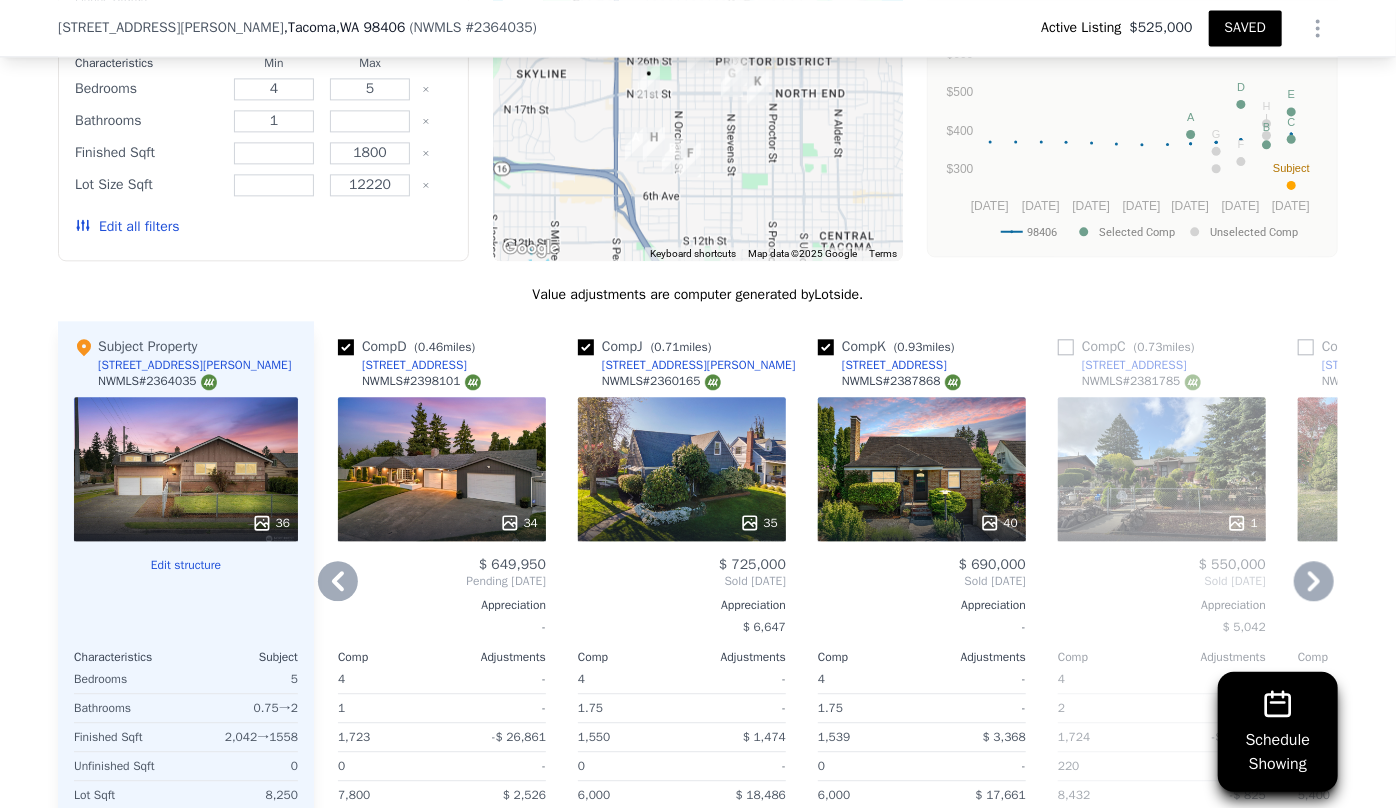 click 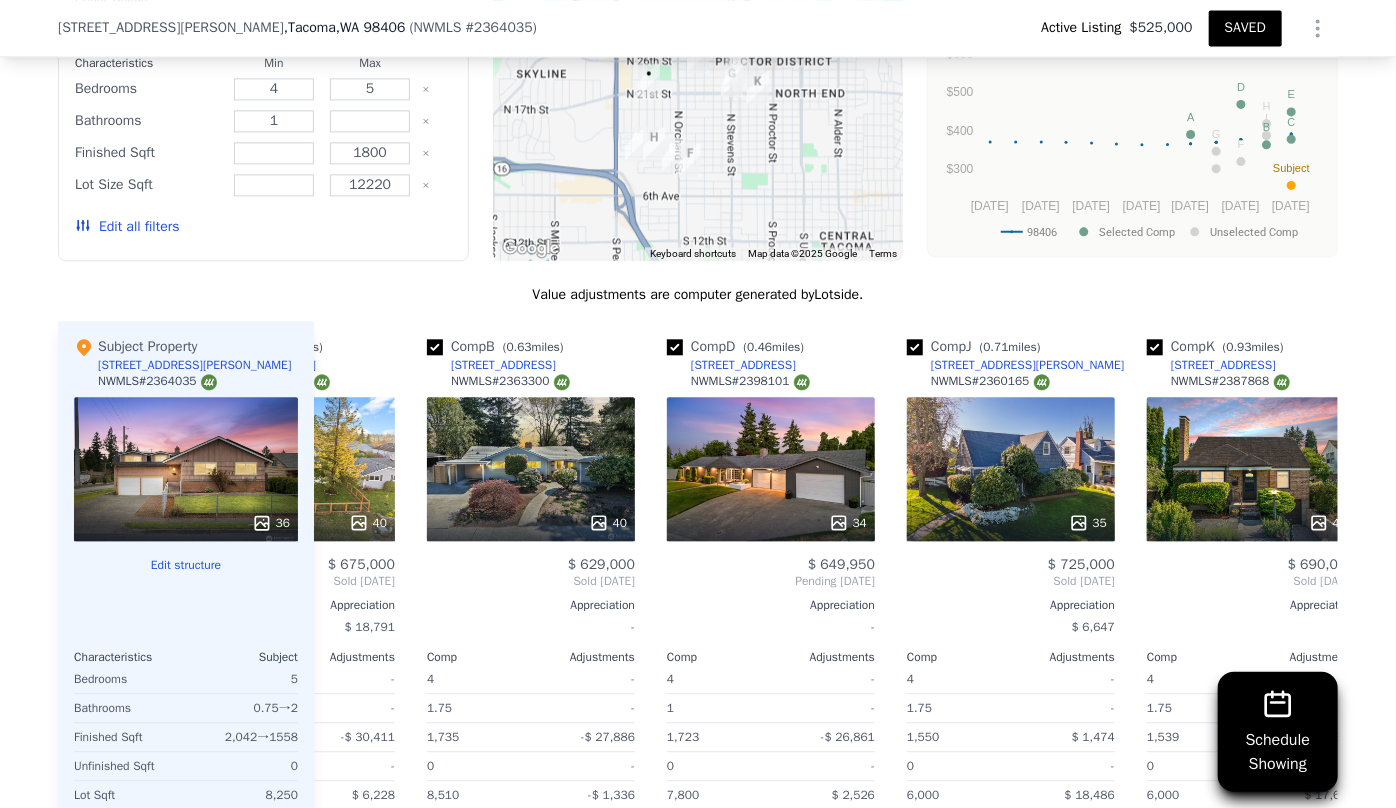 scroll, scrollTop: 0, scrollLeft: 0, axis: both 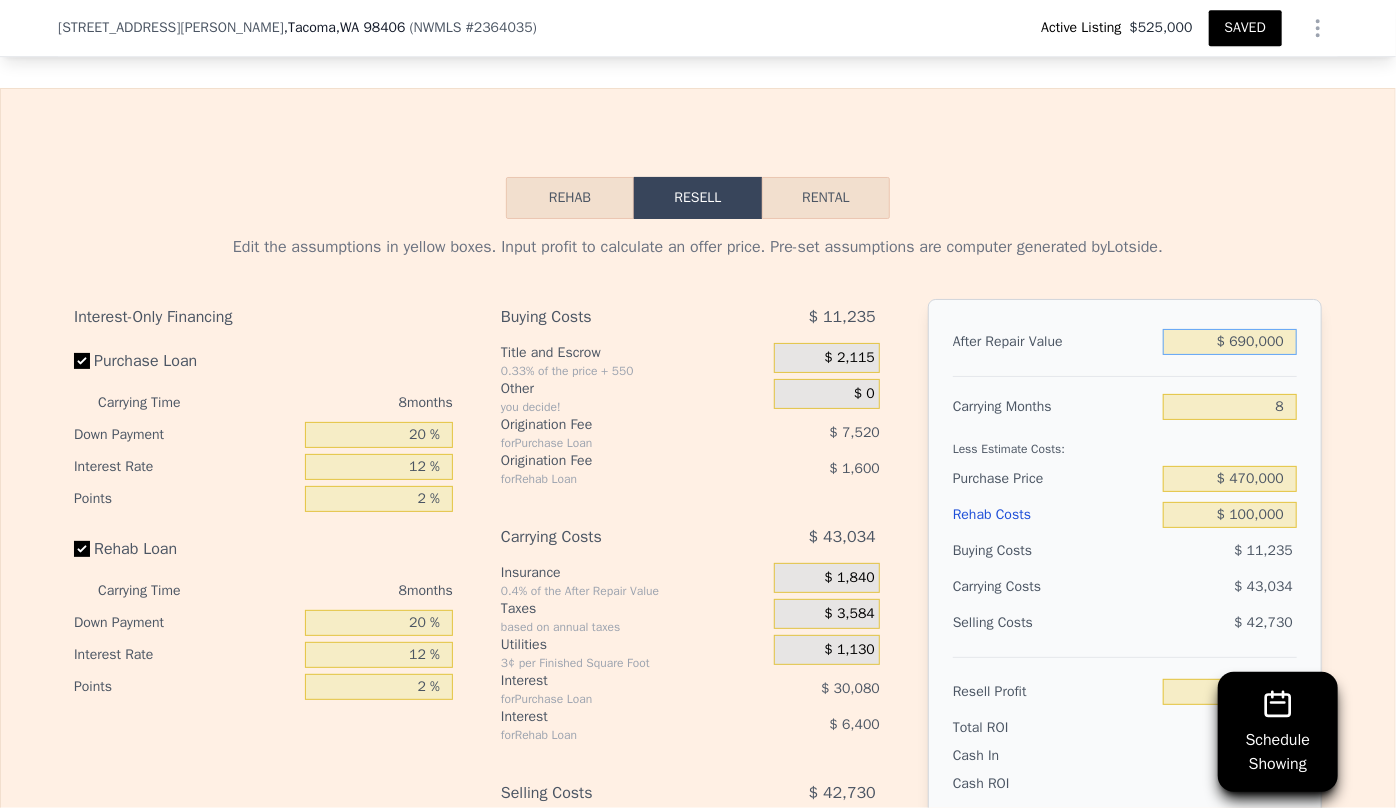 click on "$ 690,000" at bounding box center [1230, 342] 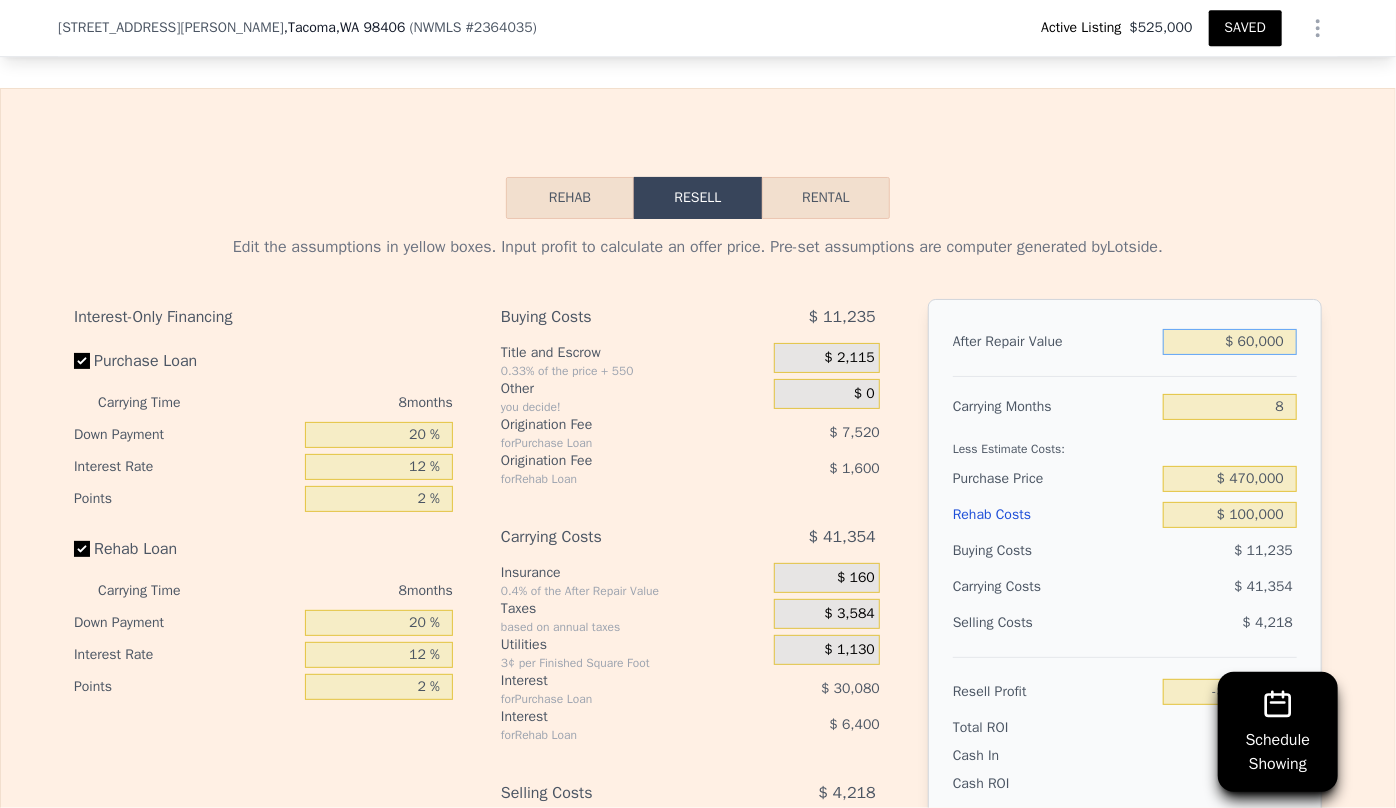 type on "-$ 566,807" 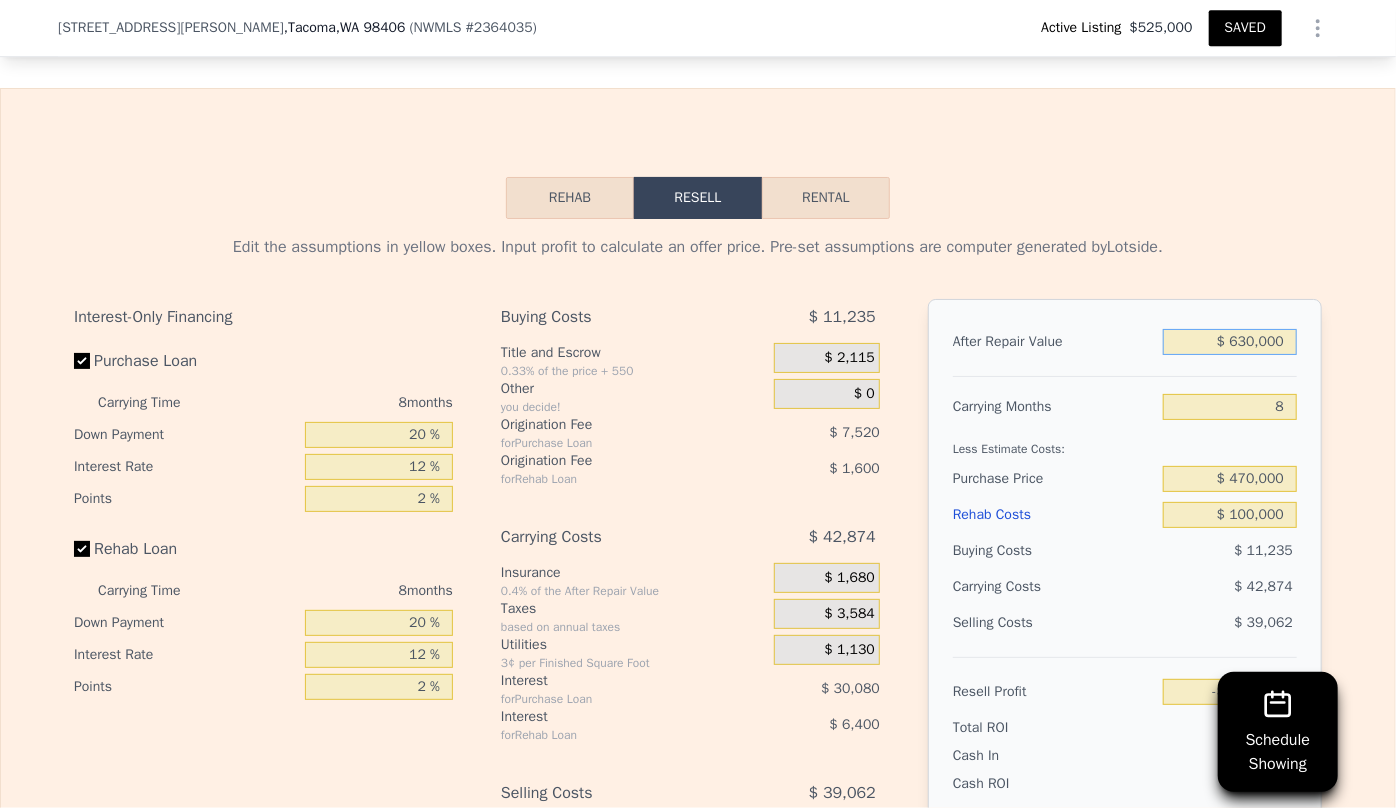 type on "-$ 33,171" 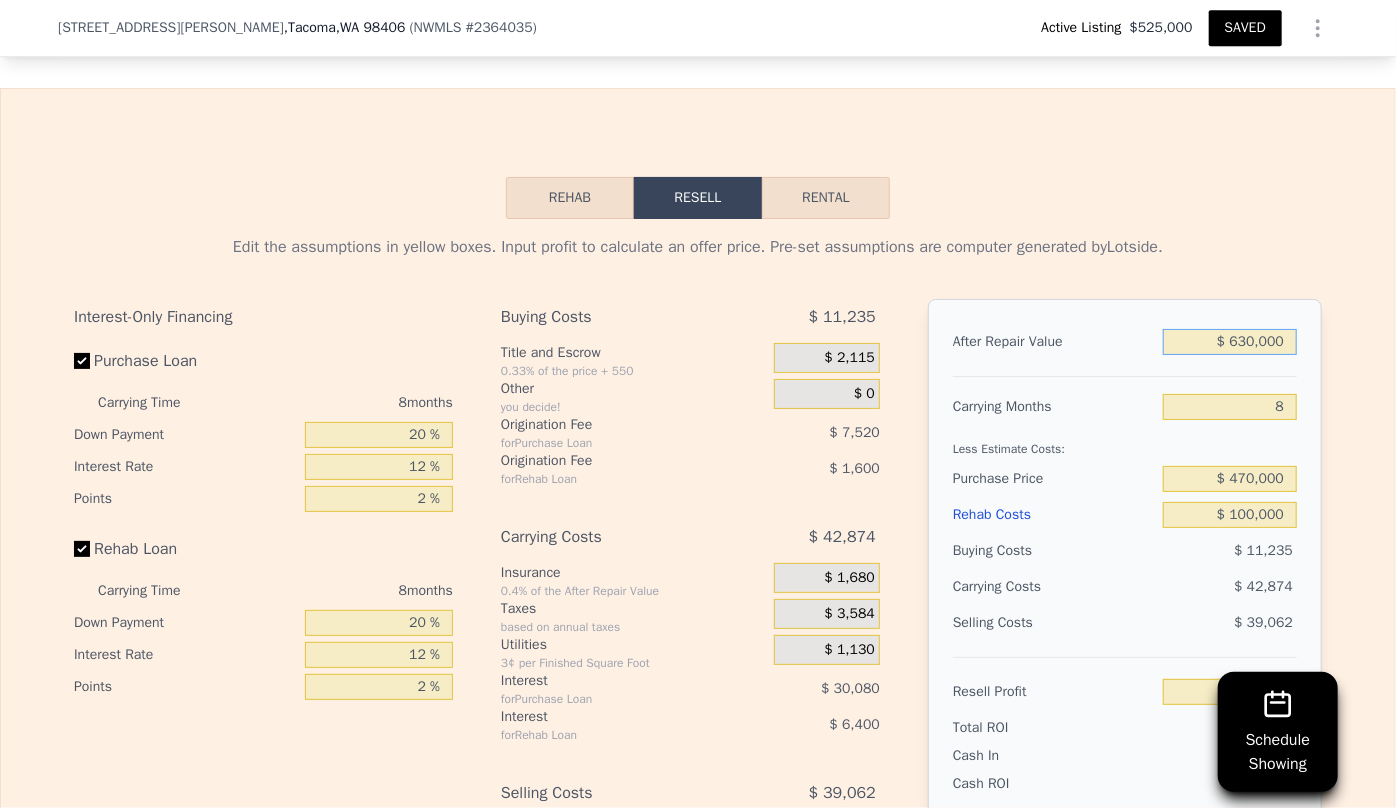 type on "$ 630,000" 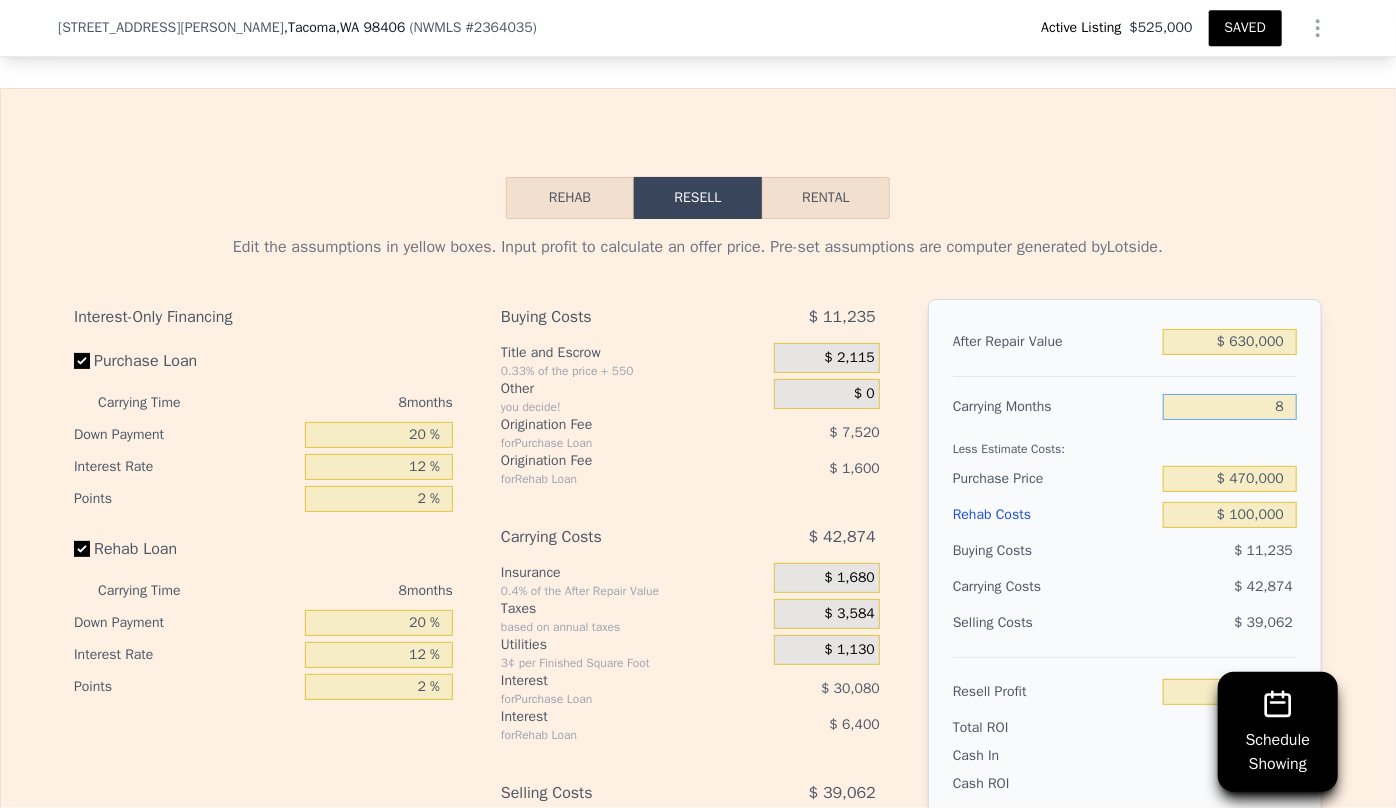 click on "8" at bounding box center (1230, 407) 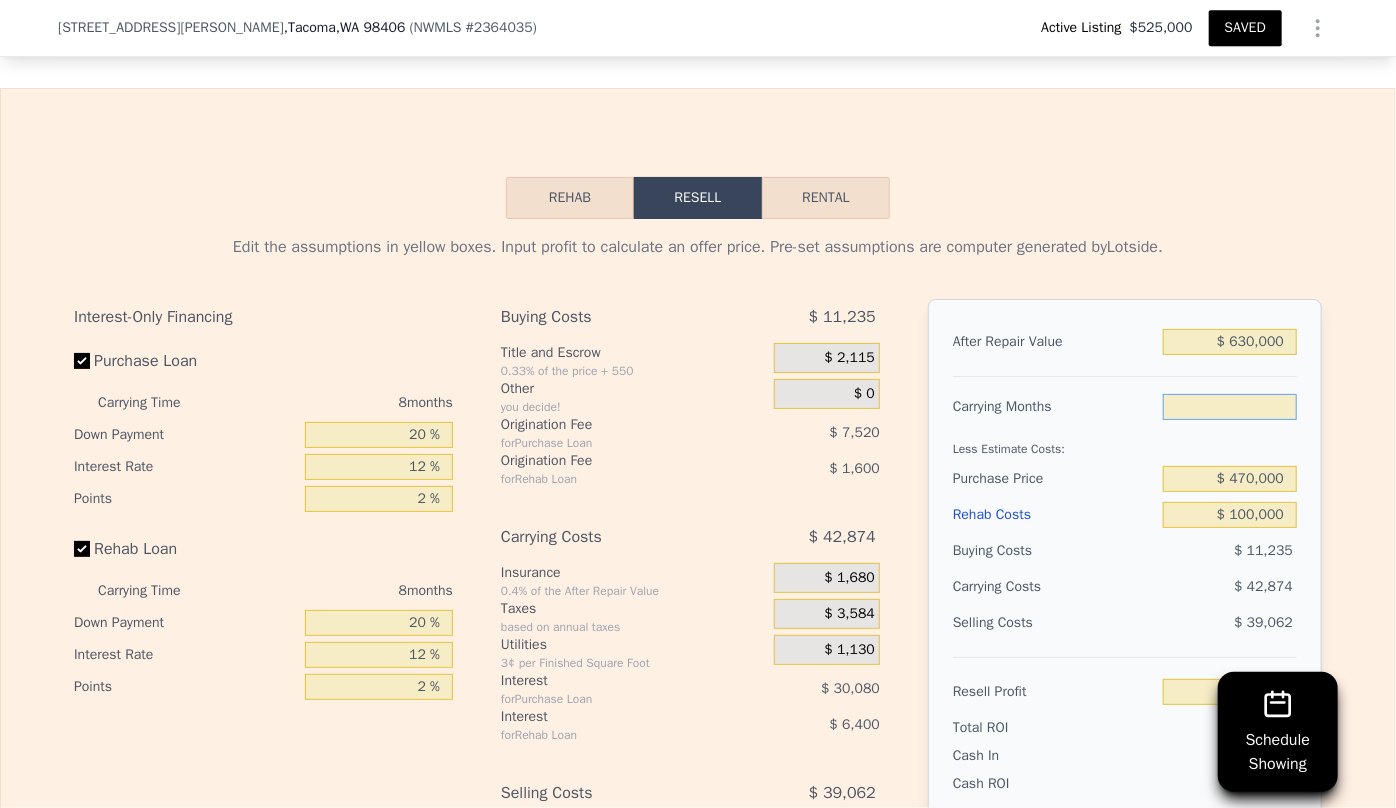type on "6" 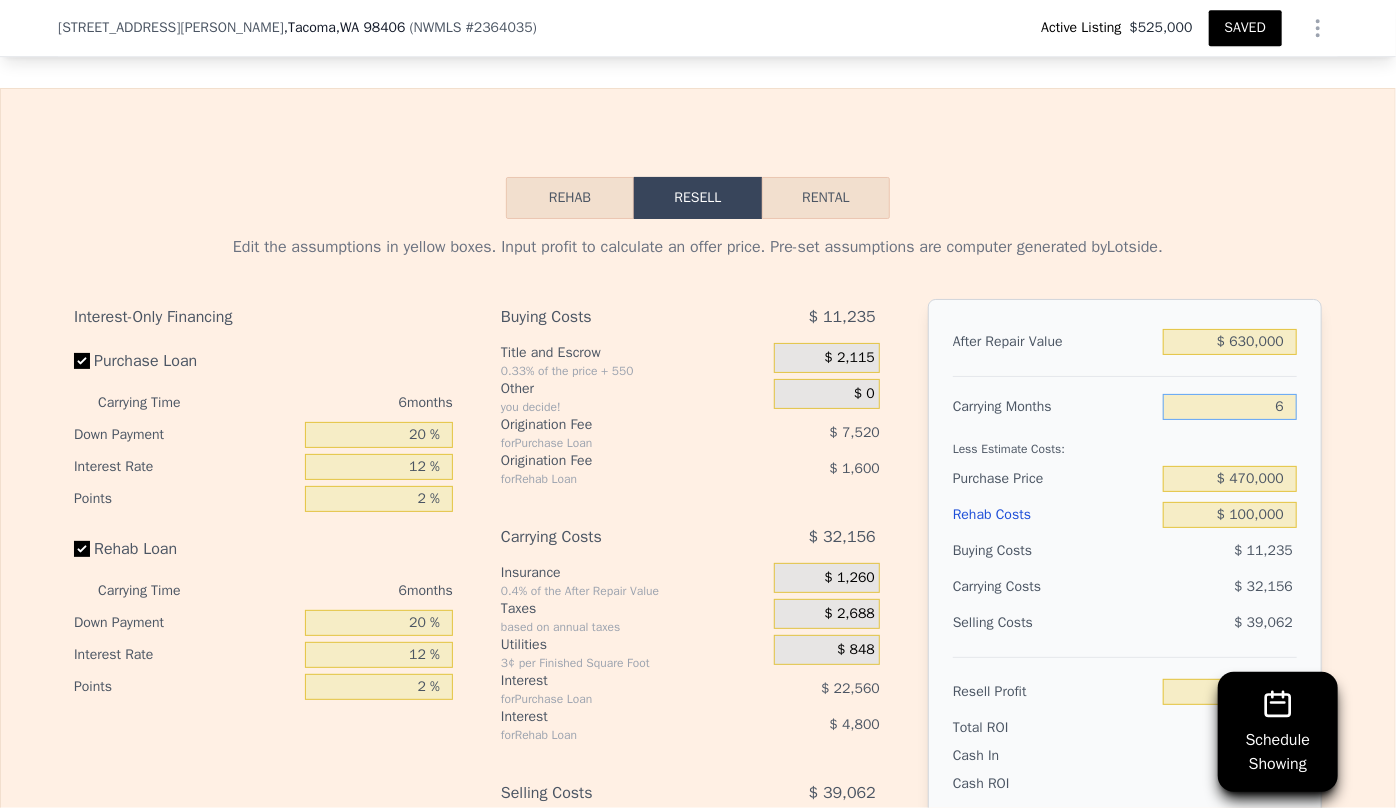 type on "-$ 22,453" 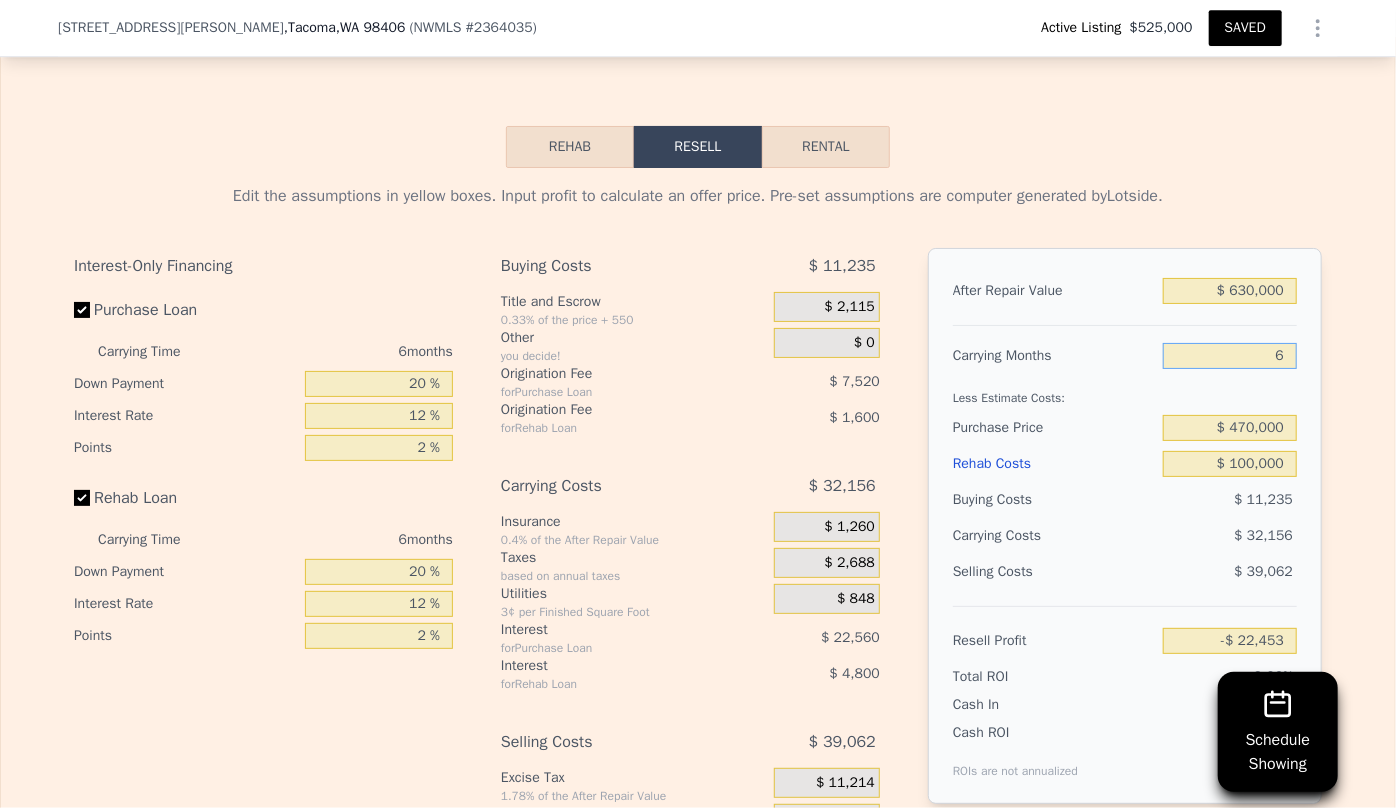 scroll, scrollTop: 3363, scrollLeft: 0, axis: vertical 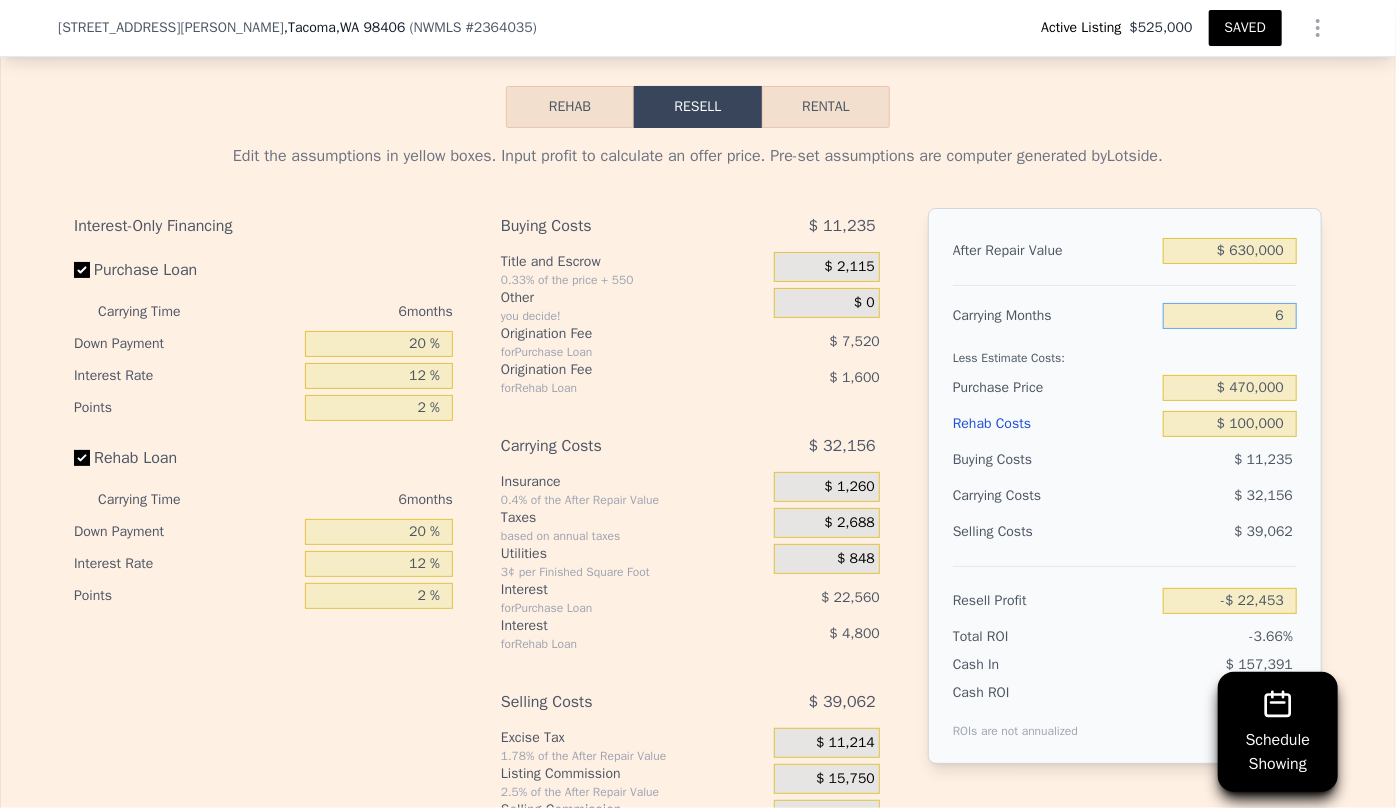 type on "6" 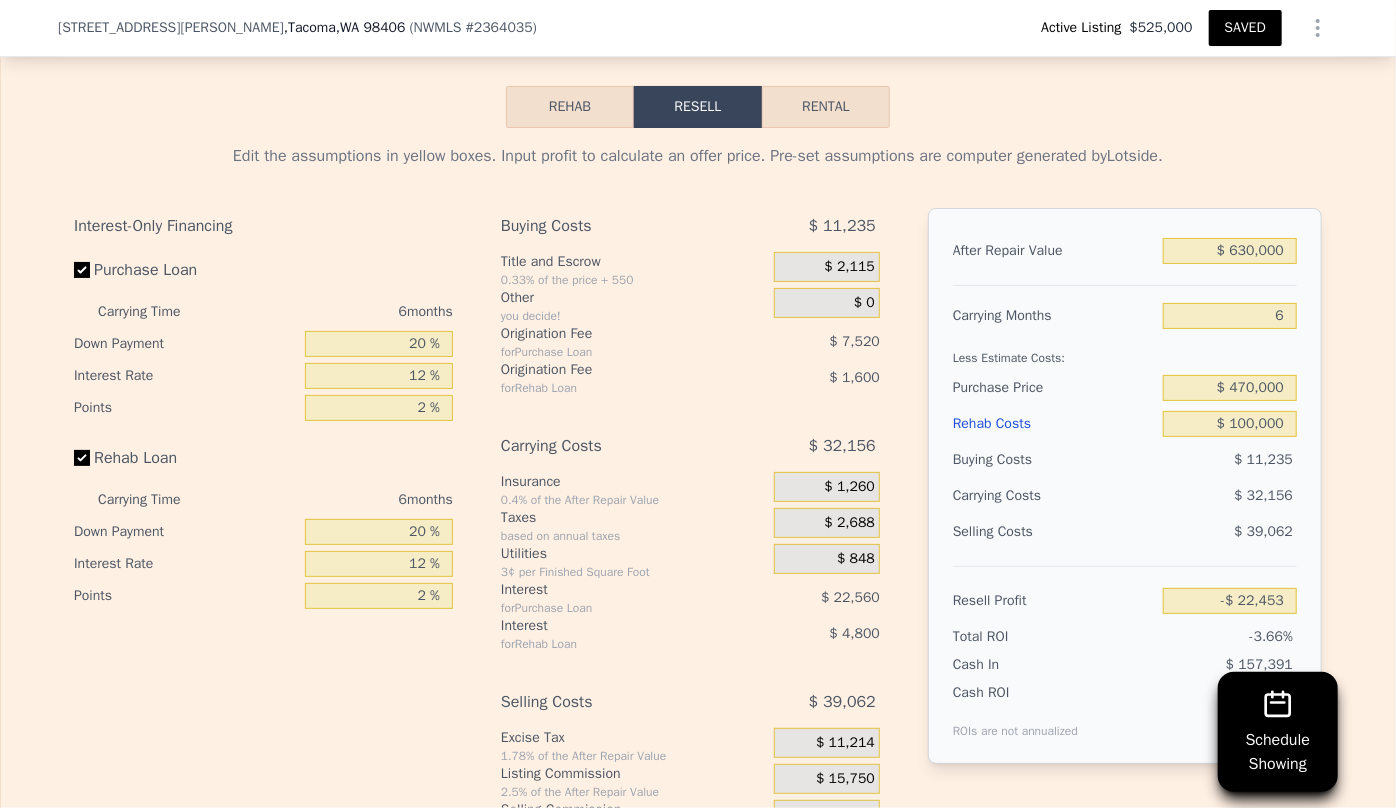 click on "Rehab Costs" at bounding box center (1054, 424) 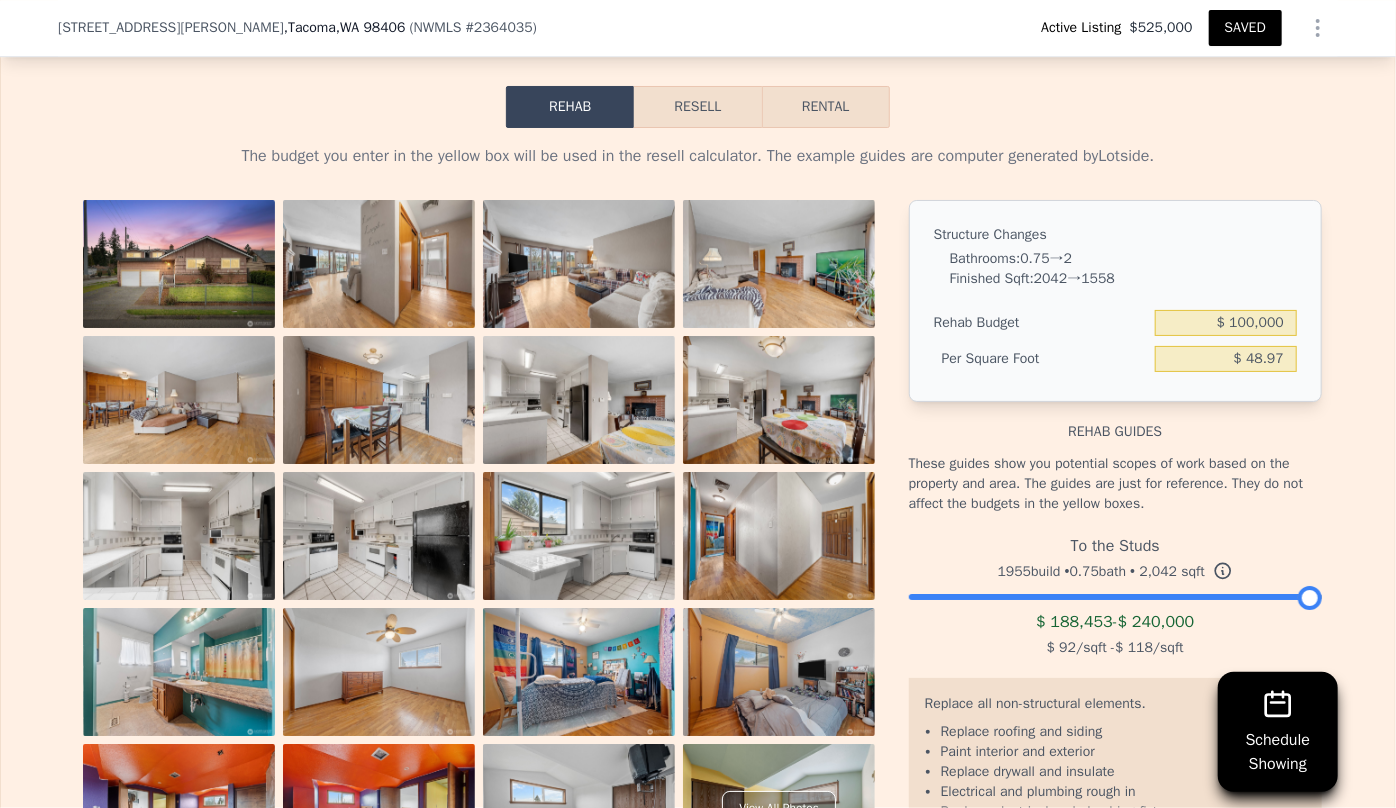 click on "Resell" at bounding box center (697, 107) 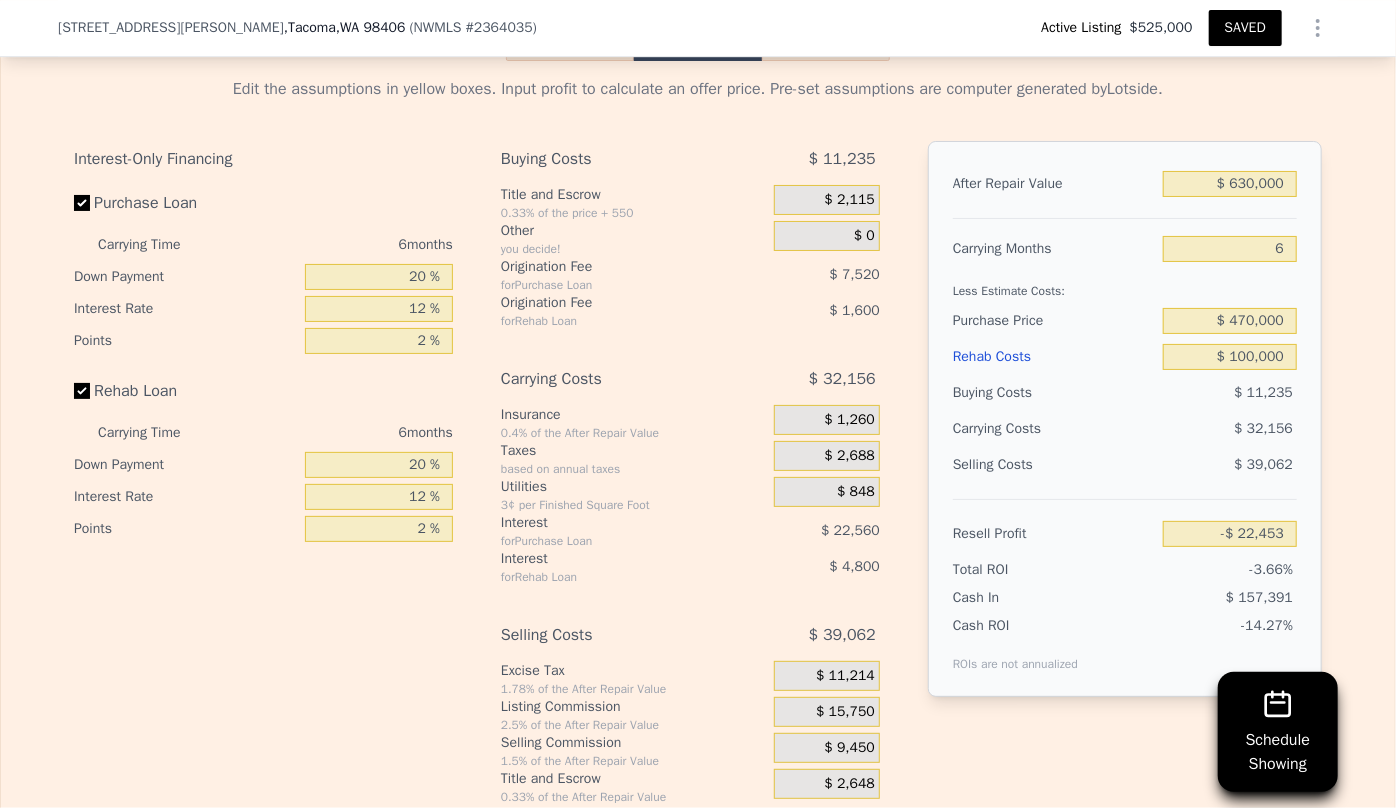 scroll, scrollTop: 3454, scrollLeft: 0, axis: vertical 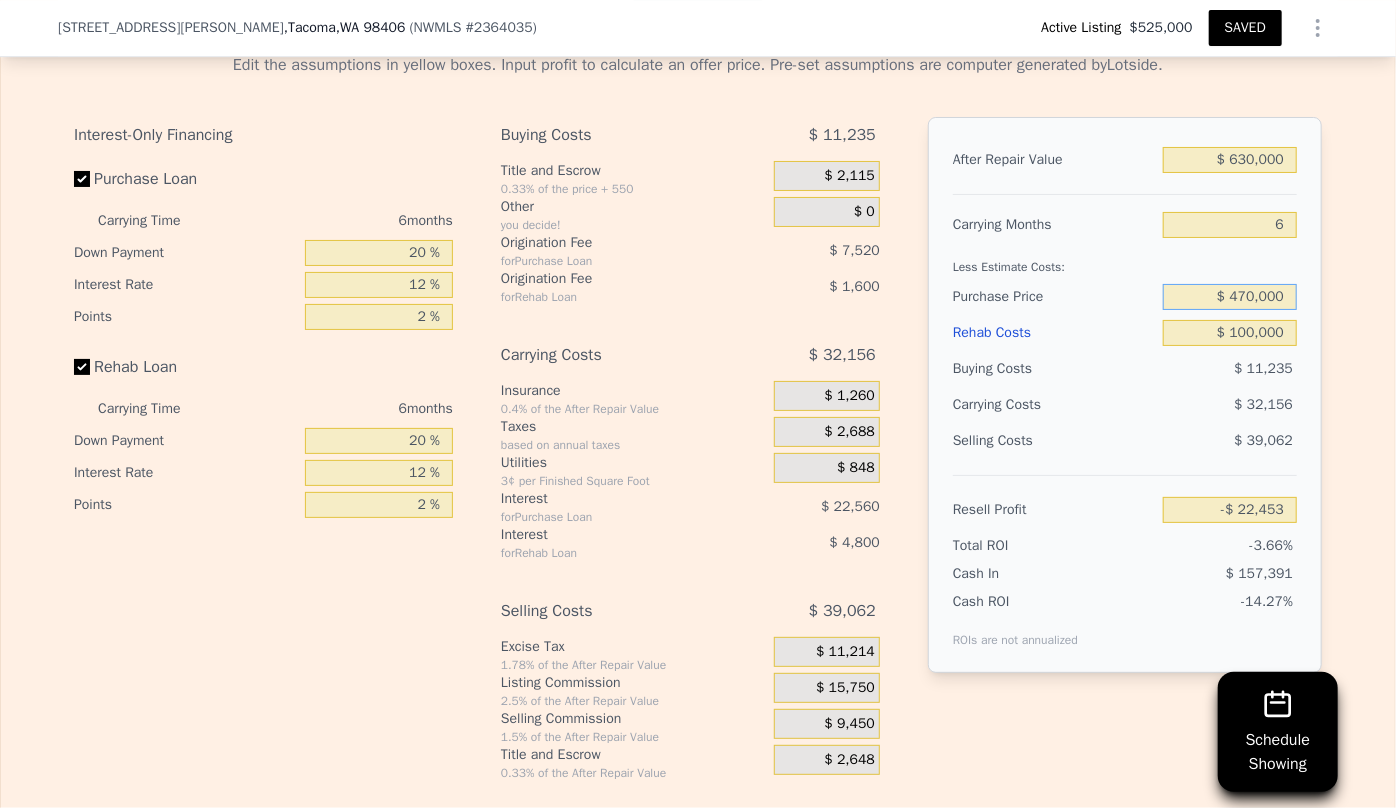 click on "$ 470,000" at bounding box center (1230, 297) 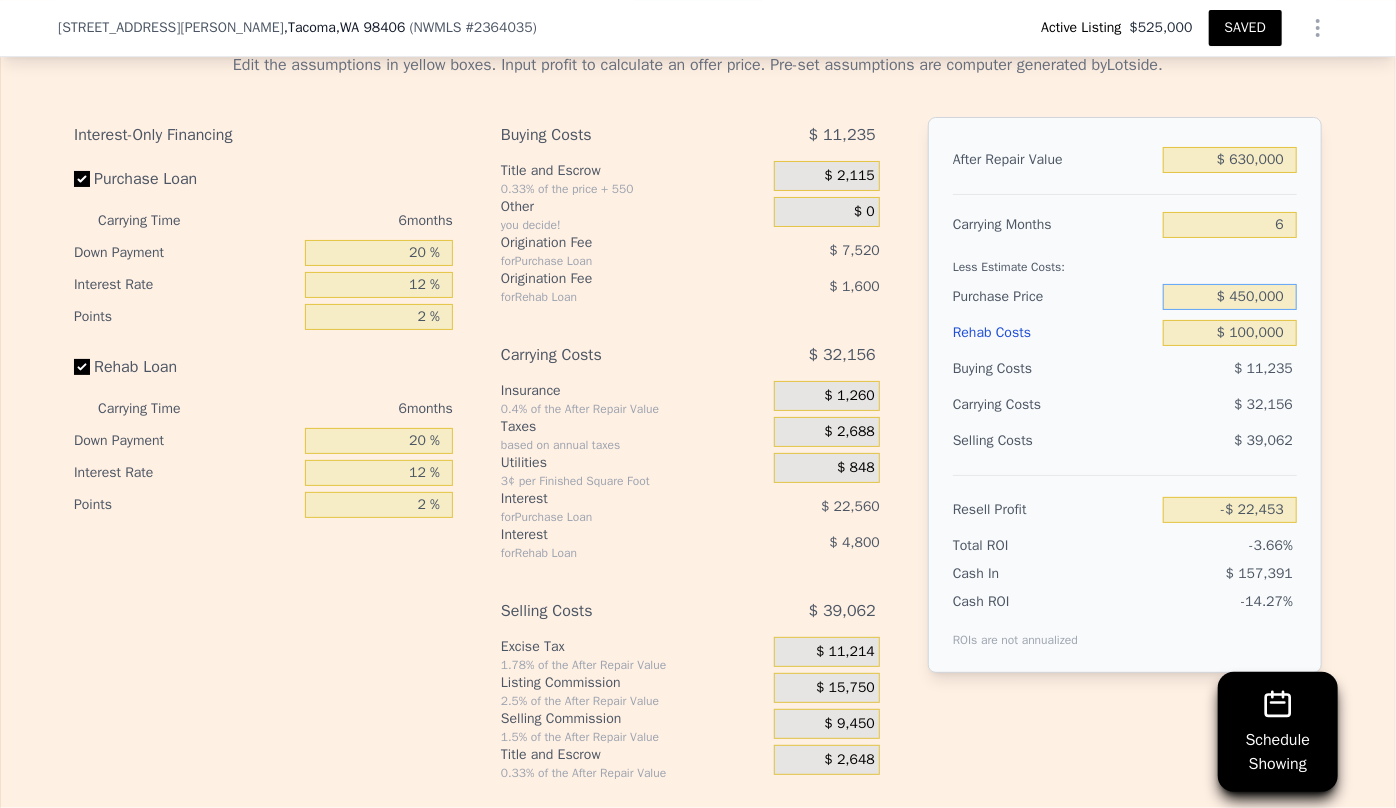 type on "$ 450,000" 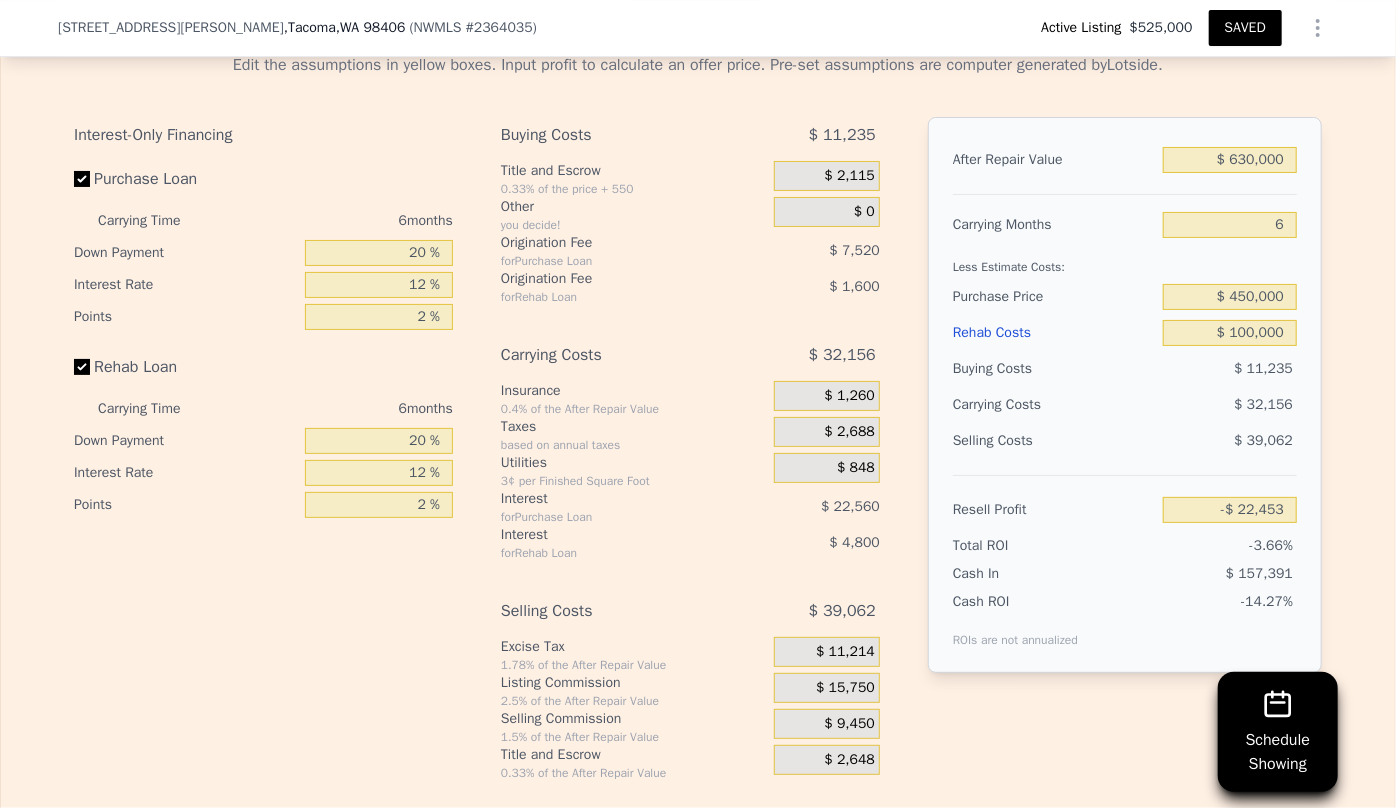 click on "$ 32,156" at bounding box center (1191, 405) 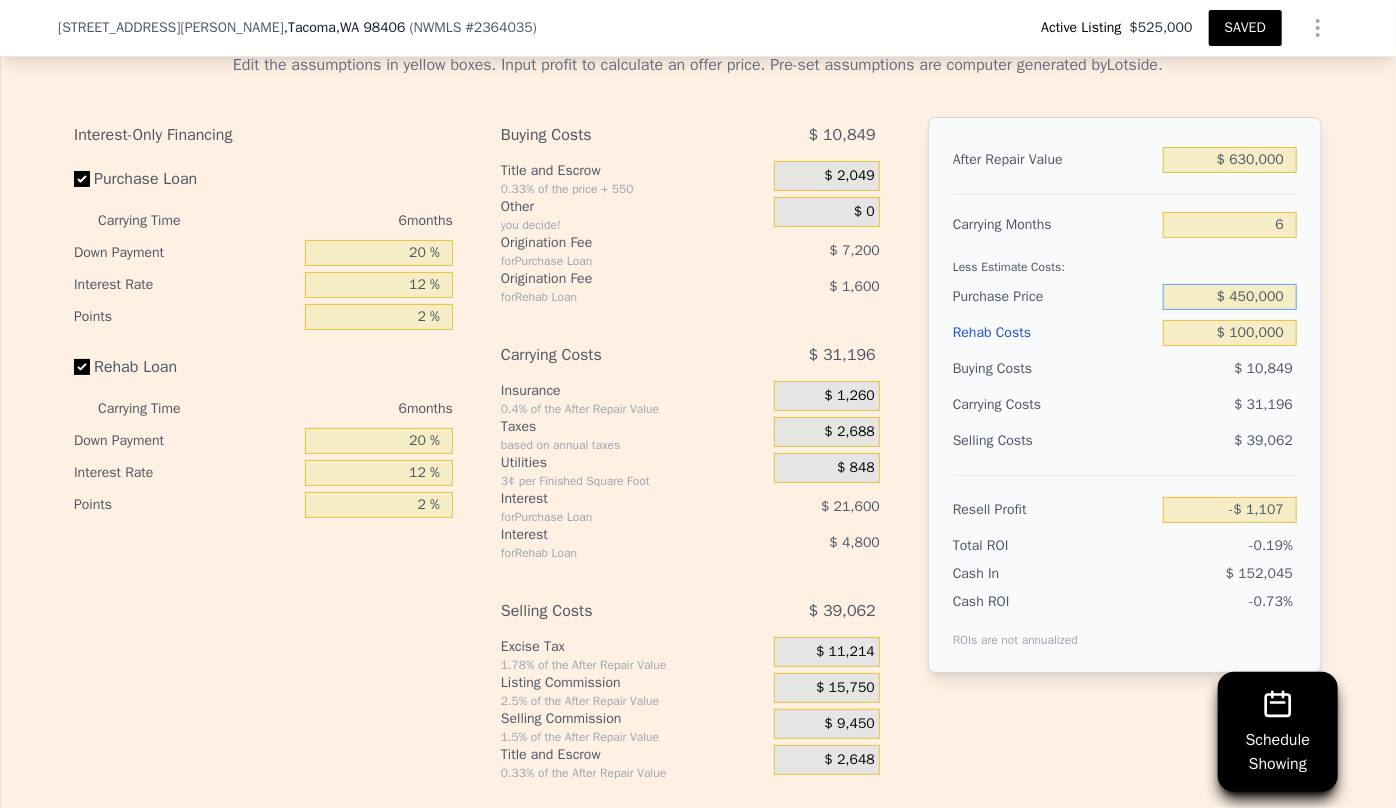 click on "$ 450,000" at bounding box center [1230, 297] 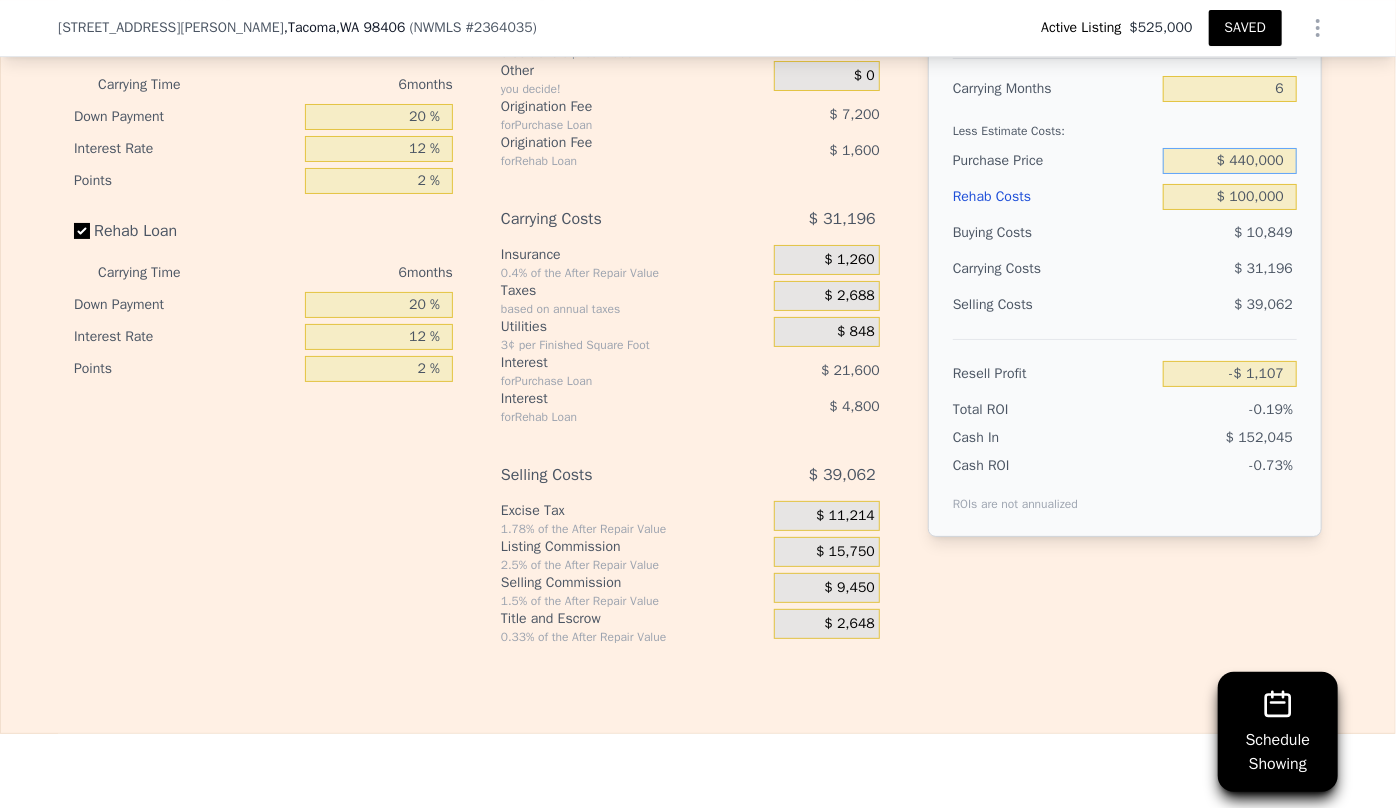 scroll, scrollTop: 3636, scrollLeft: 0, axis: vertical 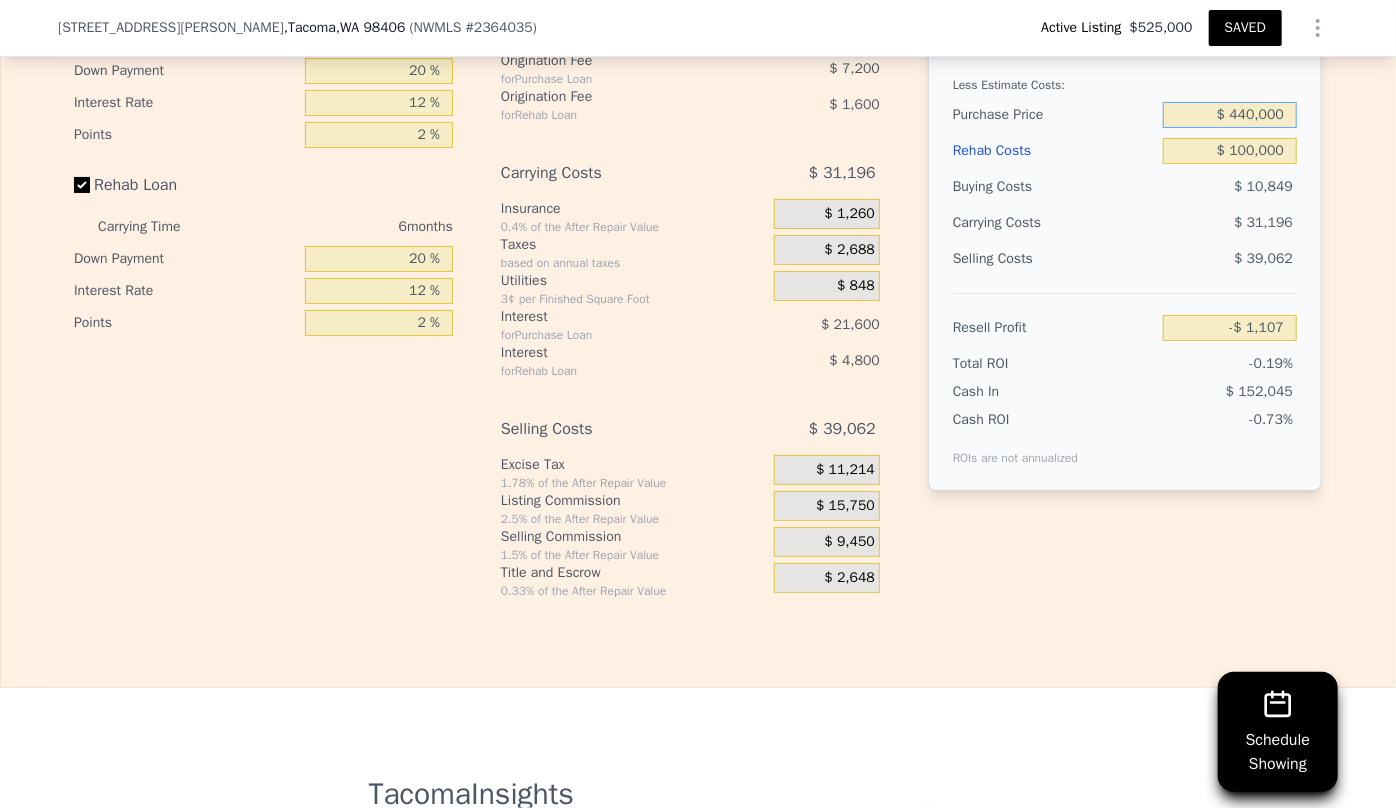 type on "$ 440,000" 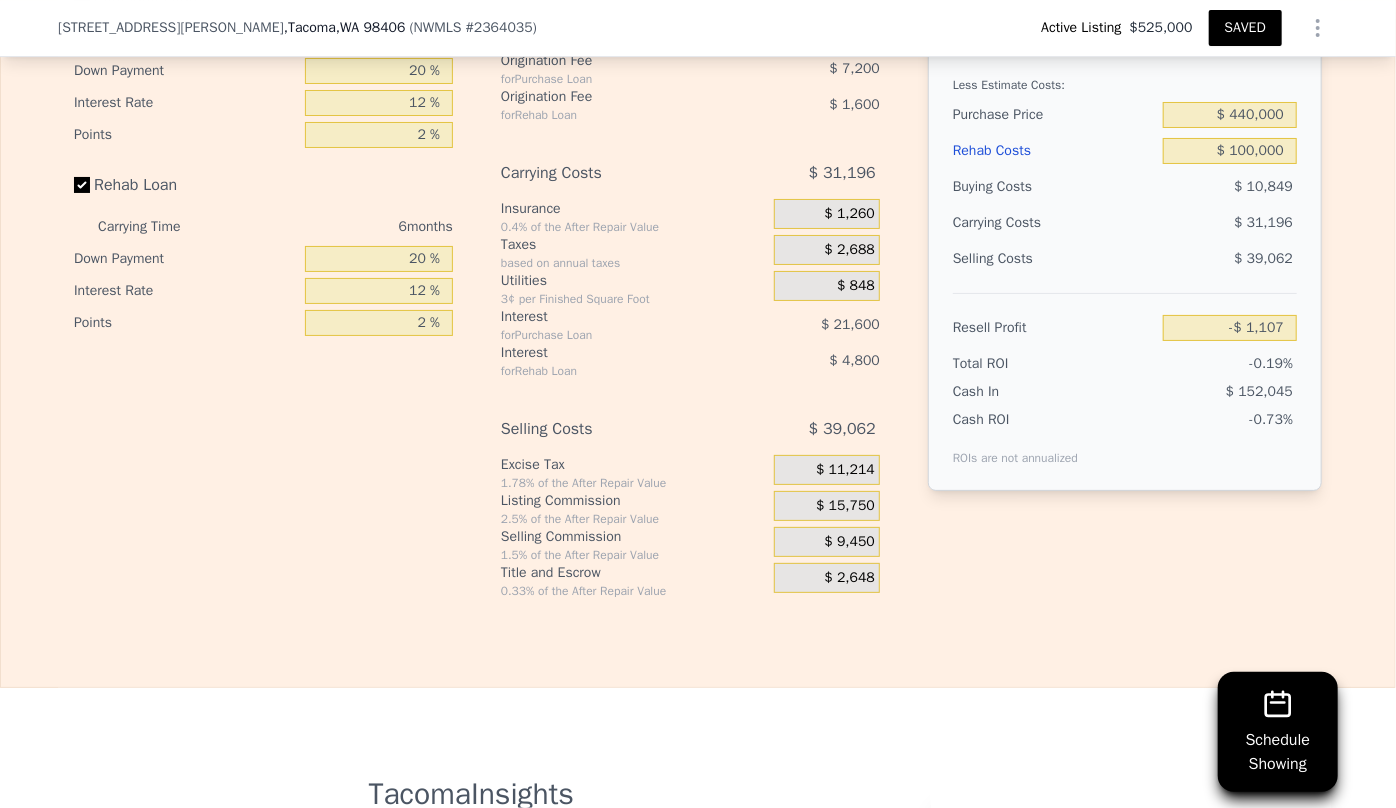 click on "Interest-Only Financing Purchase Loan Carrying Time 6  months Down Payment 20 % Interest Rate 12 % Points 2 % Rehab Loan Carrying Time 6  months Down Payment 20 % Interest Rate 12 % Points 2 % Buying Costs $ 10,849 Title and Escrow 0.33% of the price + 550 $ 2,049 Other you decide! $ 0 Origination Fee for  Purchase Loan $ 7,200 Origination Fee for  Rehab Loan $ 1,600 Carrying Costs $ 31,196 Insurance 0.4% of the After Repair Value $ 1,260 Taxes based on annual taxes $ 2,688 Utilities 3¢ per Finished Square Foot $ 848 Interest for  Purchase Loan $ 21,600 Interest for  Rehab Loan $ 4,800 Selling Costs $ 39,062 Excise Tax 1.78% of the After Repair Value $ 11,214 Listing Commission 2.5% of the After Repair Value $ 15,750 Selling Commission 1.5% of the After Repair Value $ 9,450 Title and Escrow 0.33% of the After Repair Value $ 2,648 After Repair Value $ 630,000 Carrying Months 6 Less Estimate Costs: Purchase Price $ 440,000 Rehab Costs $ 100,000 Buying Costs $ 10,849 Carrying Costs $ 31,196 Selling Costs -0.19%" at bounding box center [698, 267] 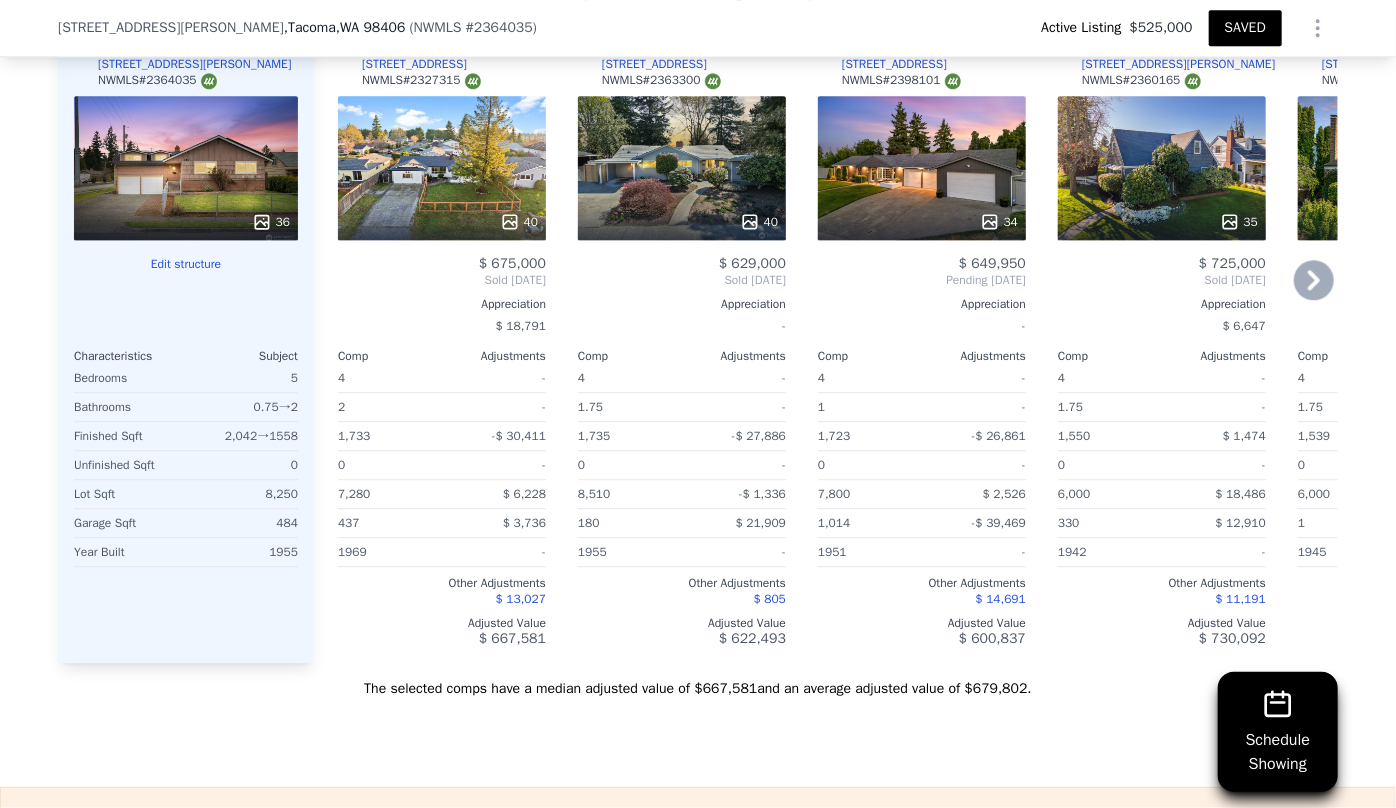 scroll, scrollTop: 2545, scrollLeft: 0, axis: vertical 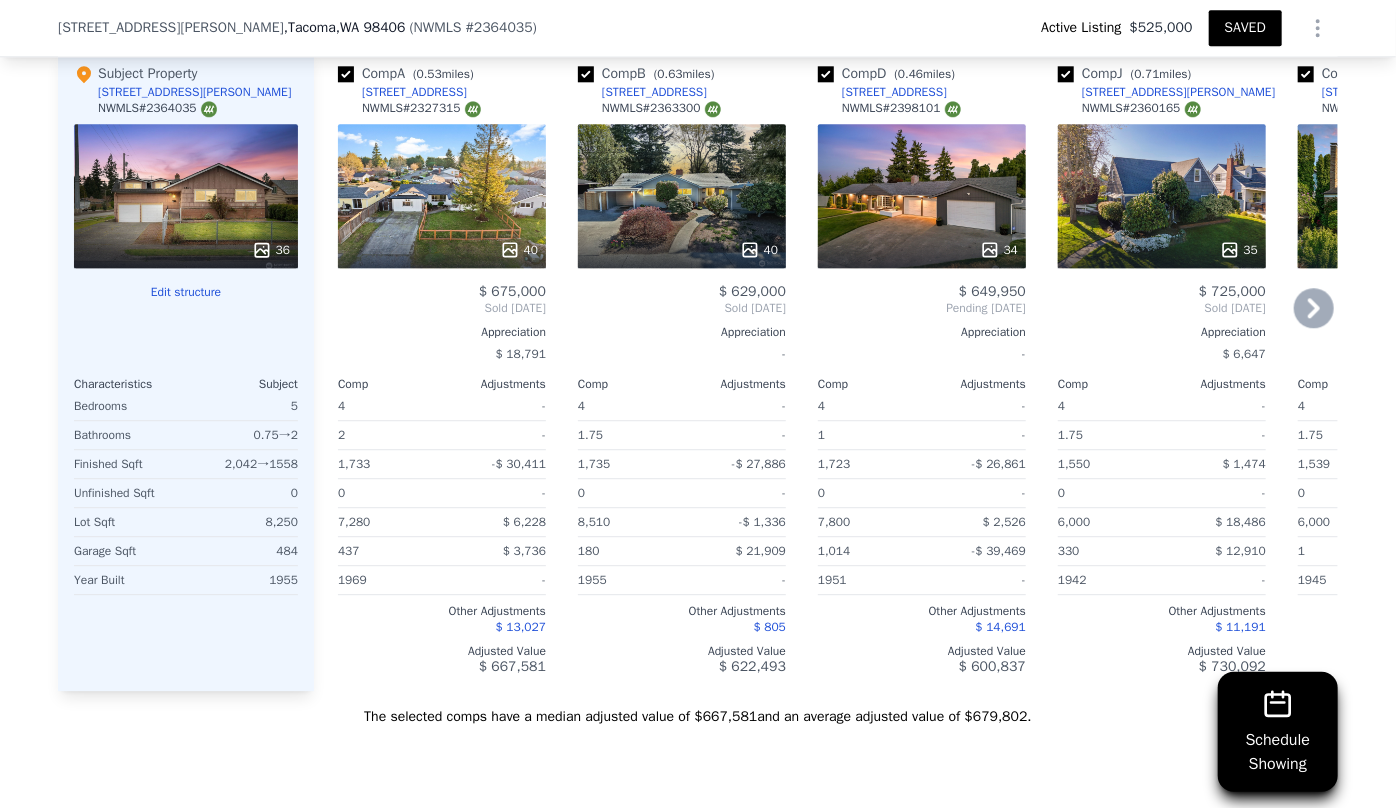 click 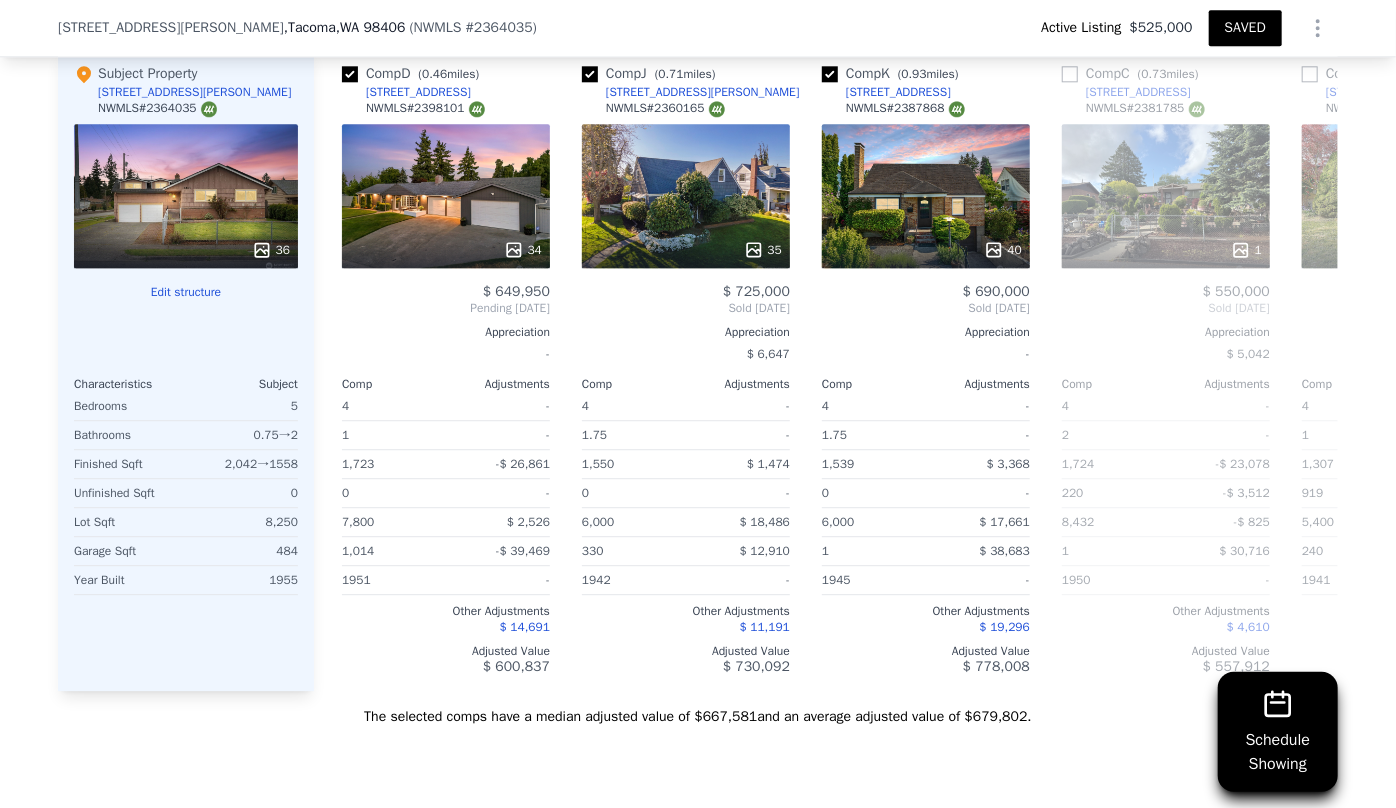 scroll, scrollTop: 0, scrollLeft: 480, axis: horizontal 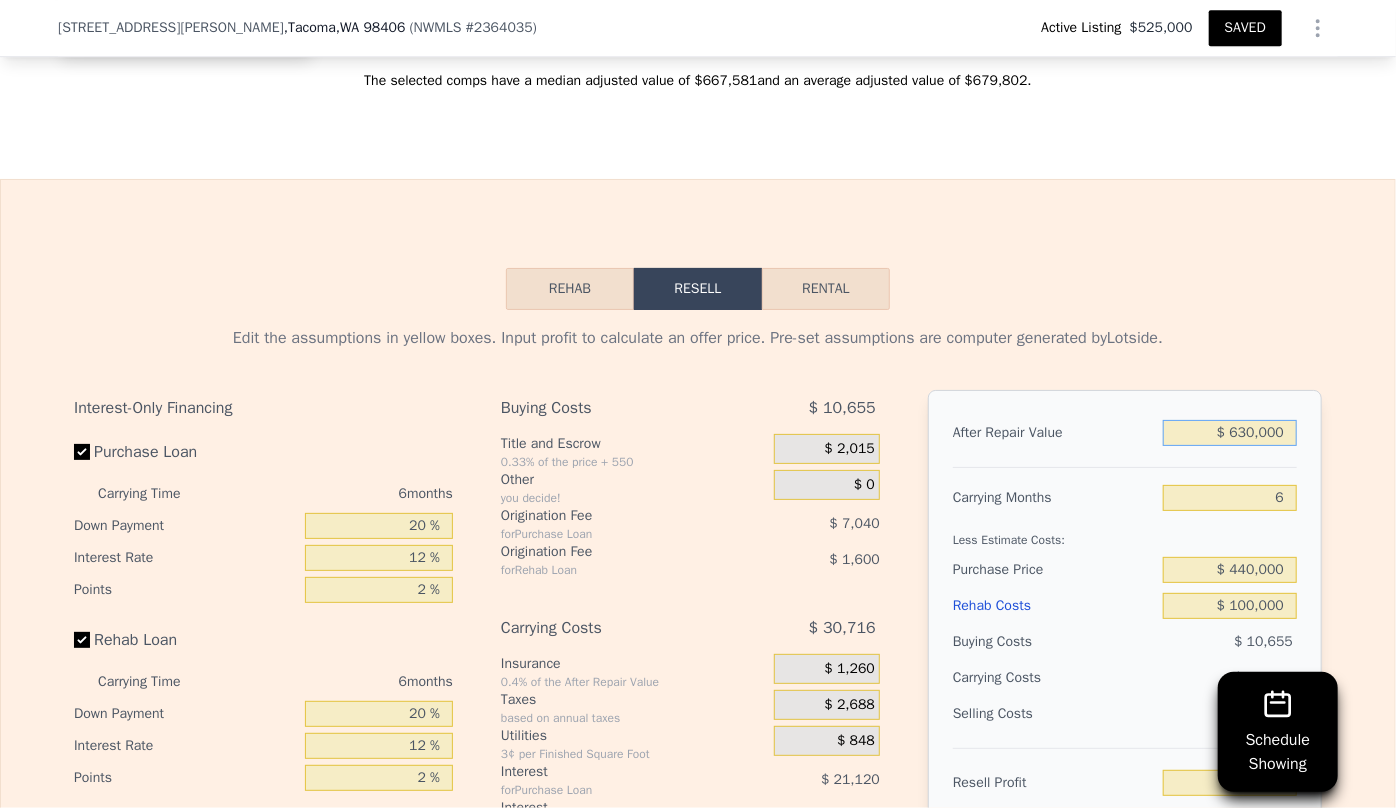 click on "$ 630,000" at bounding box center (1230, 433) 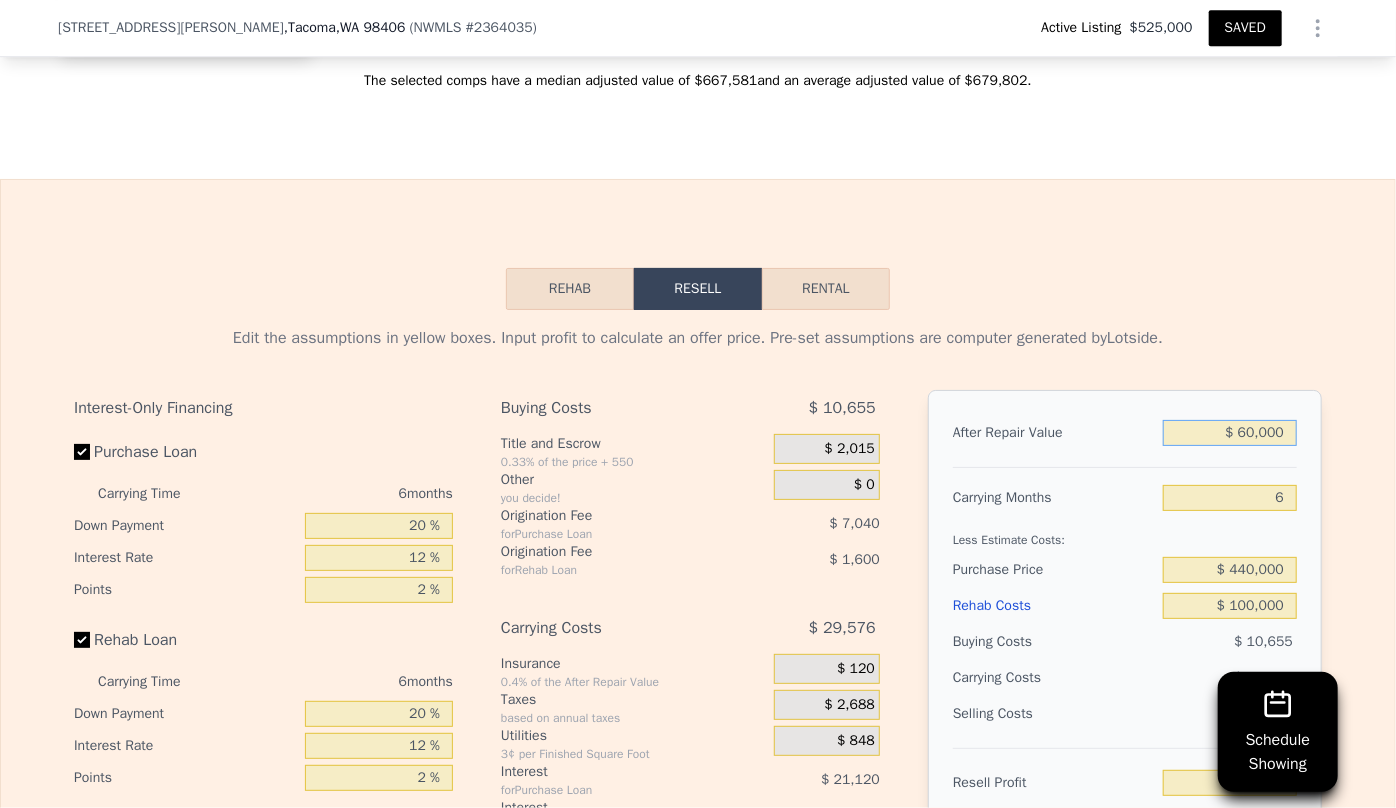 type on "-$ 524,449" 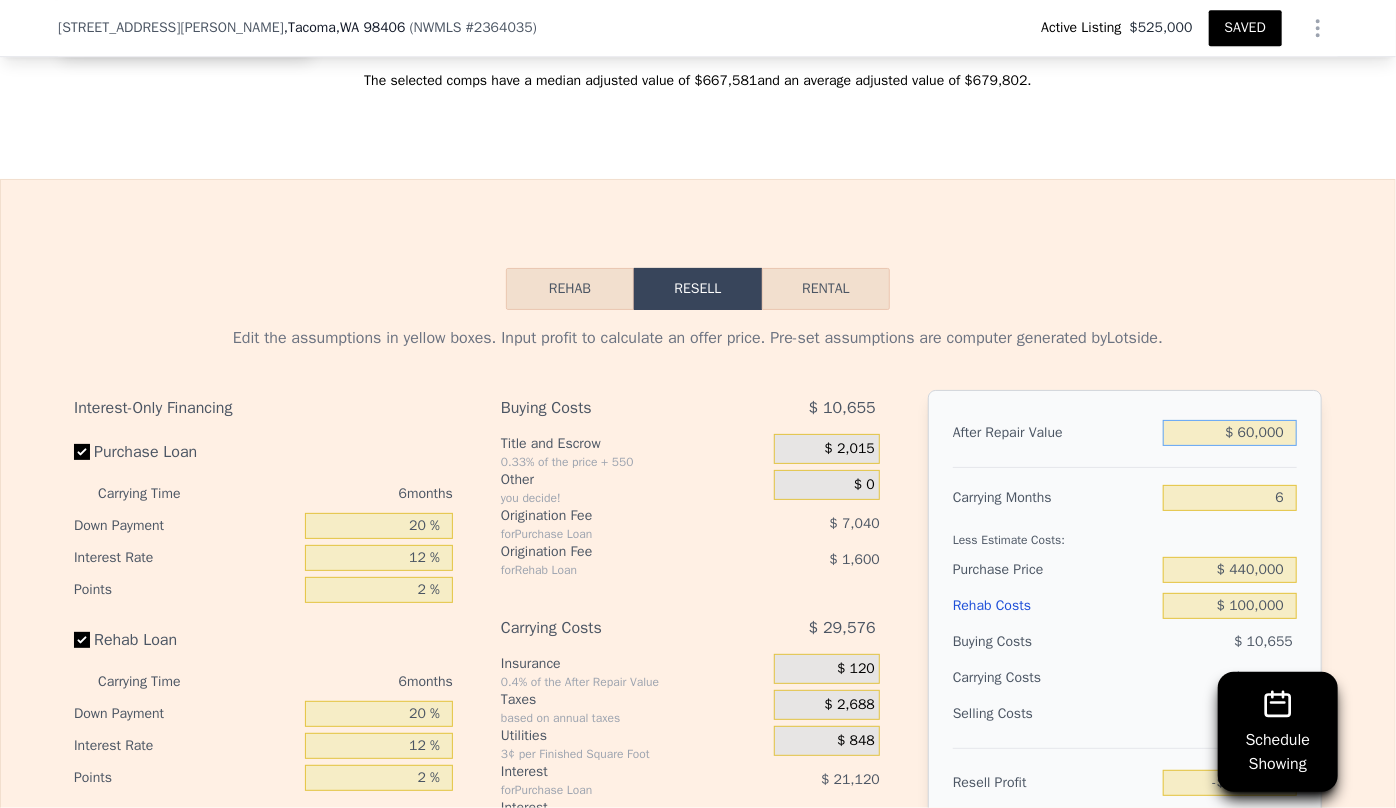 type on "$ 640,000" 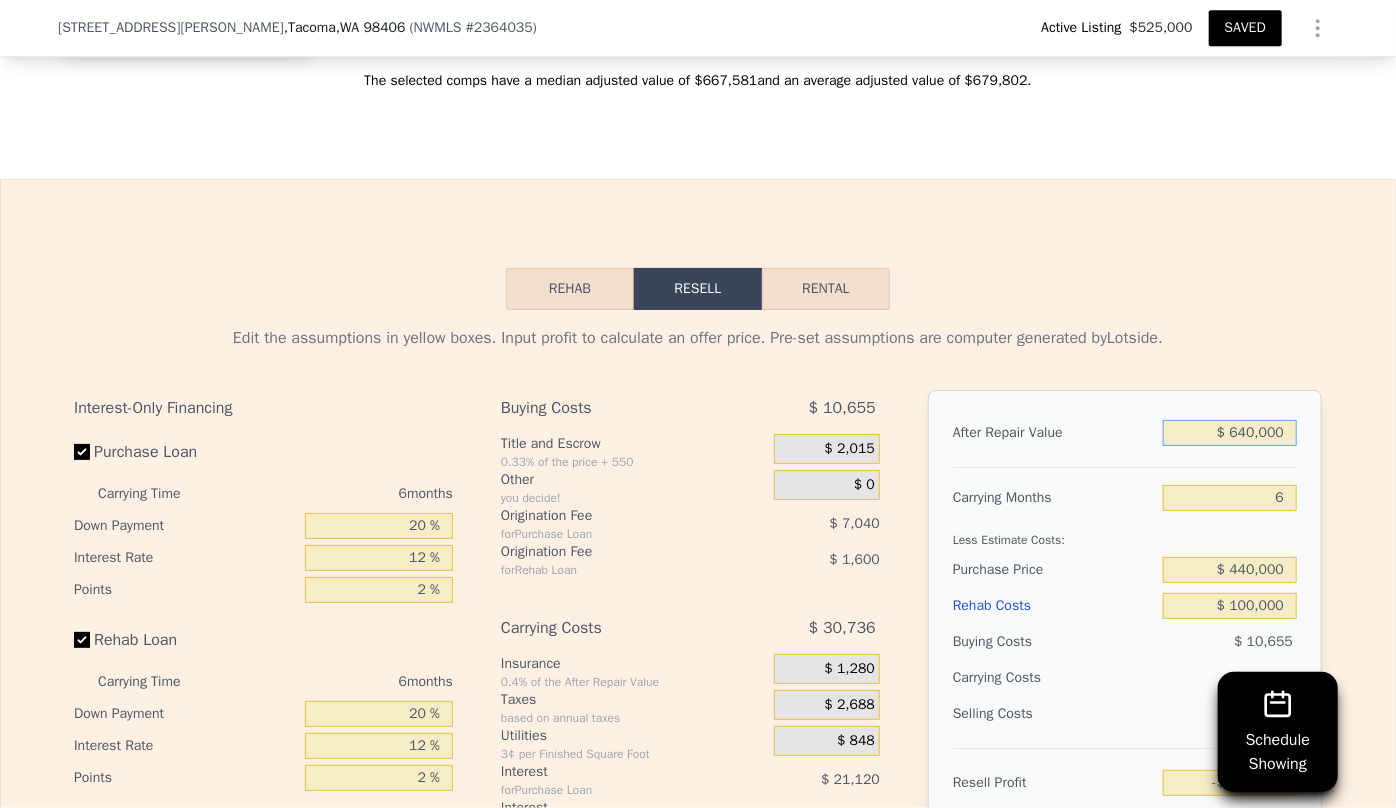 type on "$ 18,936" 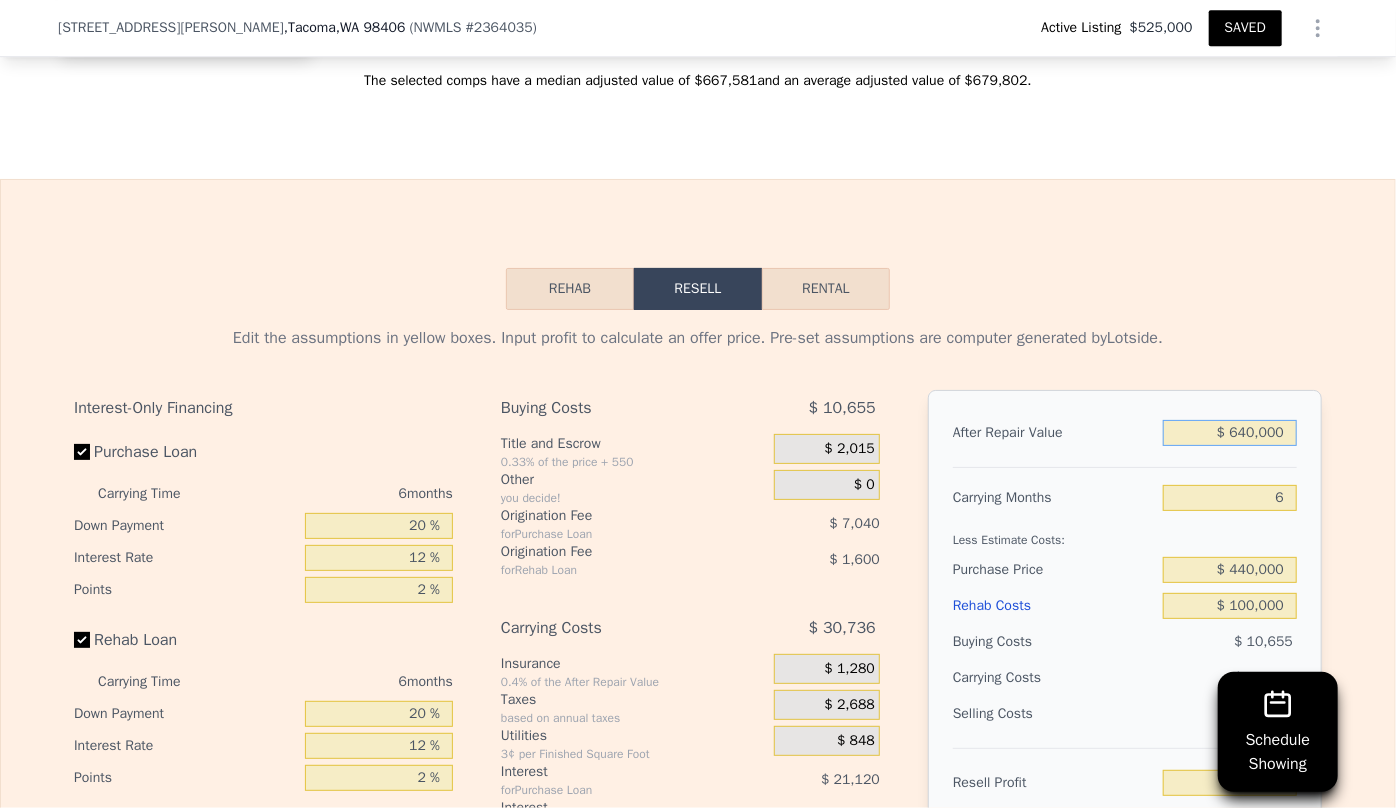 type on "$ 640,000" 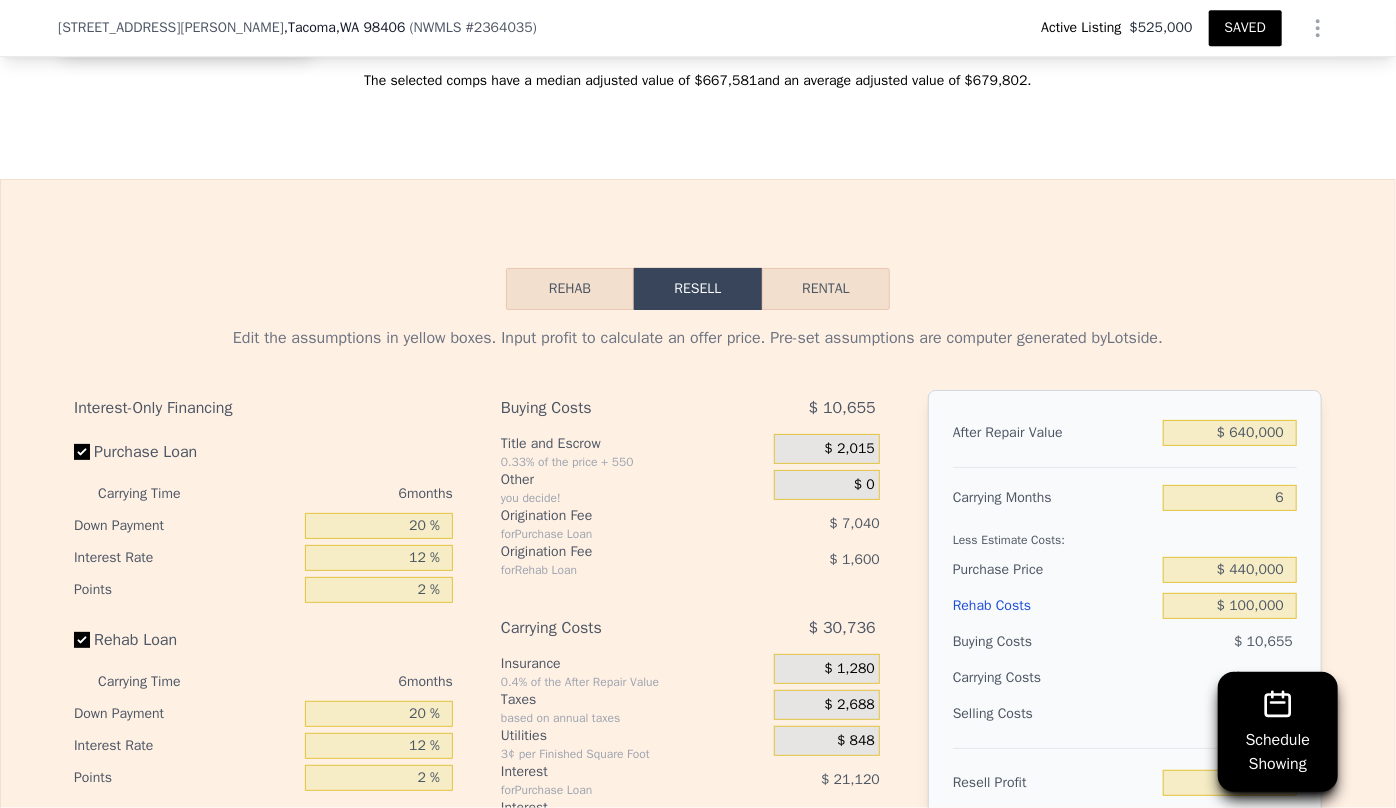 click on "After Repair Value $ 640,000 Carrying Months 6 Less Estimate Costs: Purchase Price $ 440,000 Rehab Costs $ 100,000 Buying Costs $ 10,655 Carrying Costs $ 30,736 Selling Costs $ 39,673 Resell Profit $ 18,936 Total ROI 3.26% Cash In $ 149,391 Cash ROI ROIs are not annualized 12.68%" at bounding box center (1125, 668) 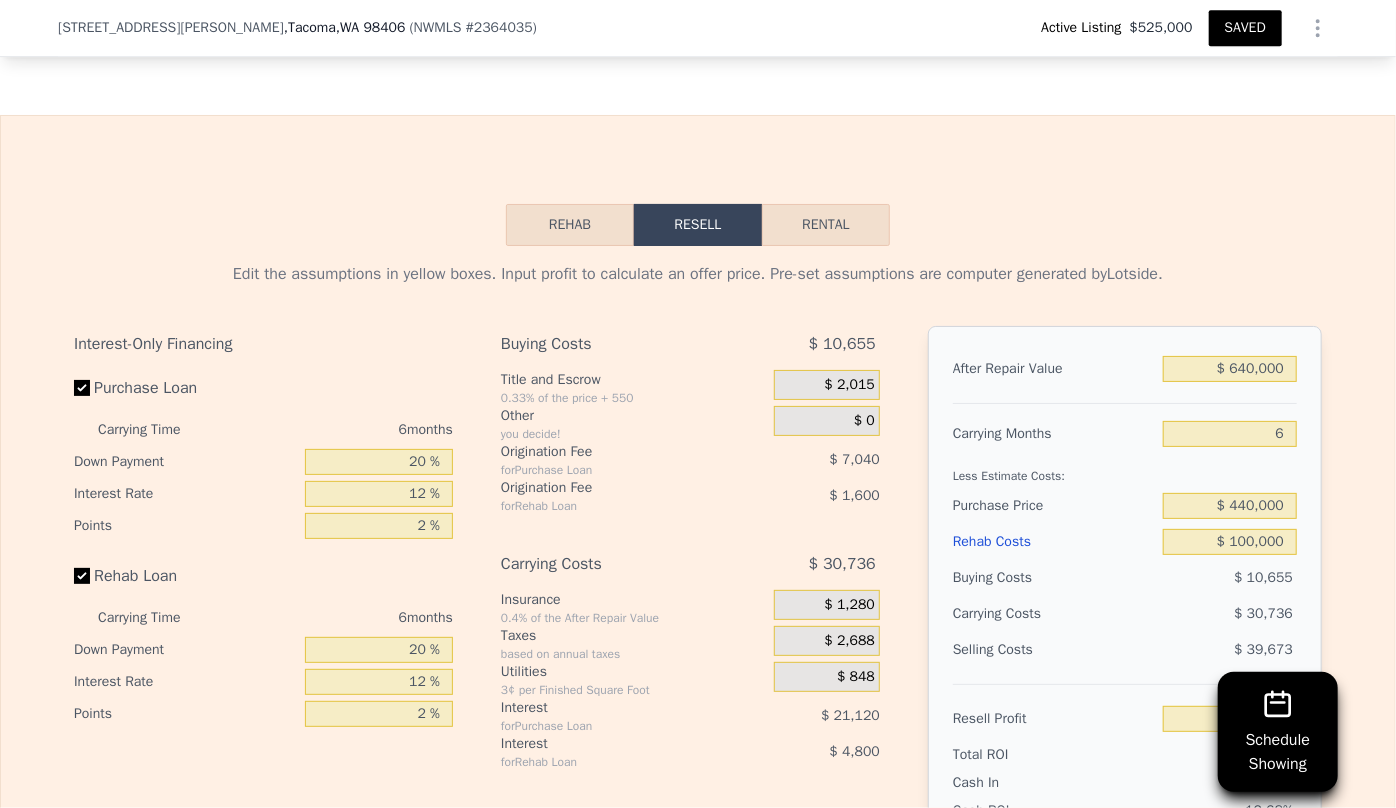 scroll, scrollTop: 3272, scrollLeft: 0, axis: vertical 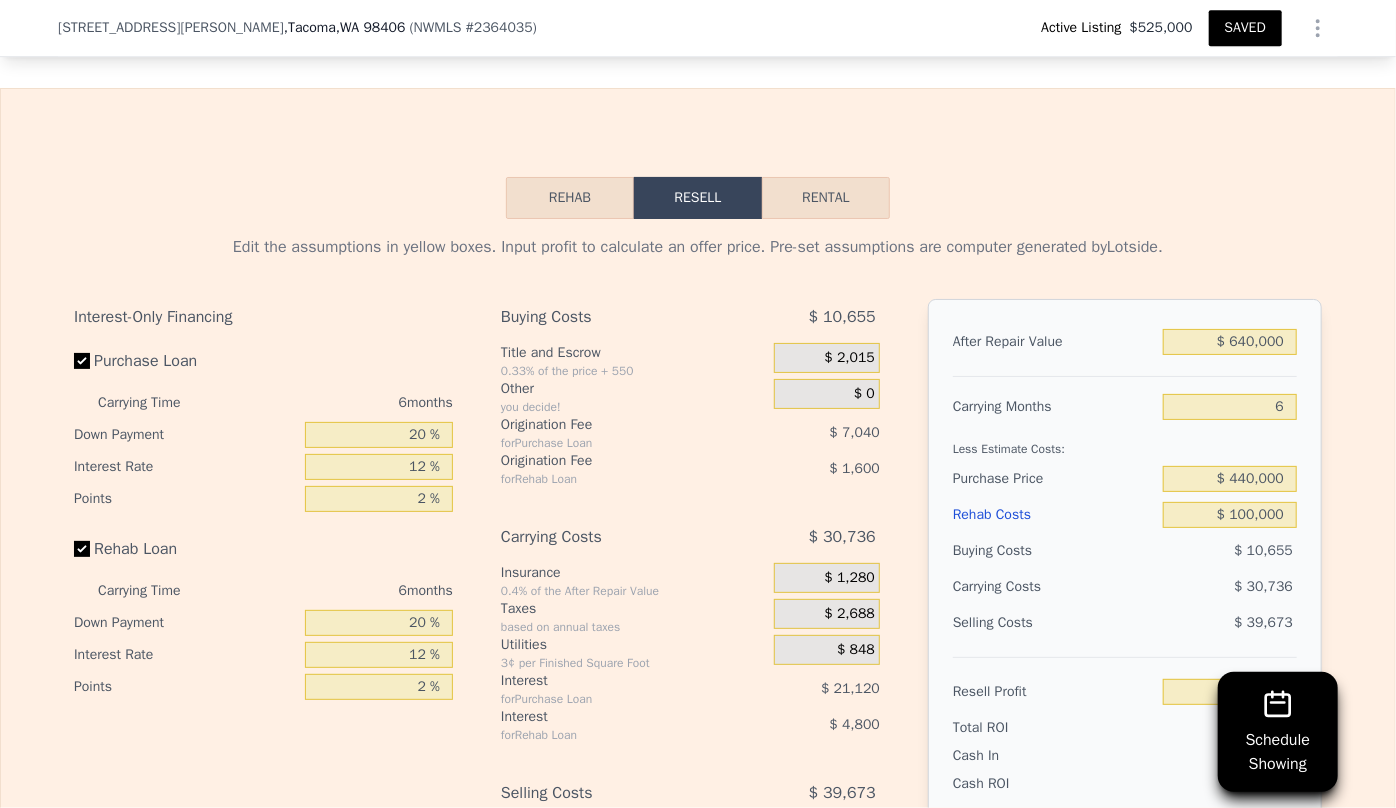 click on "Rehab Costs" at bounding box center [1054, 515] 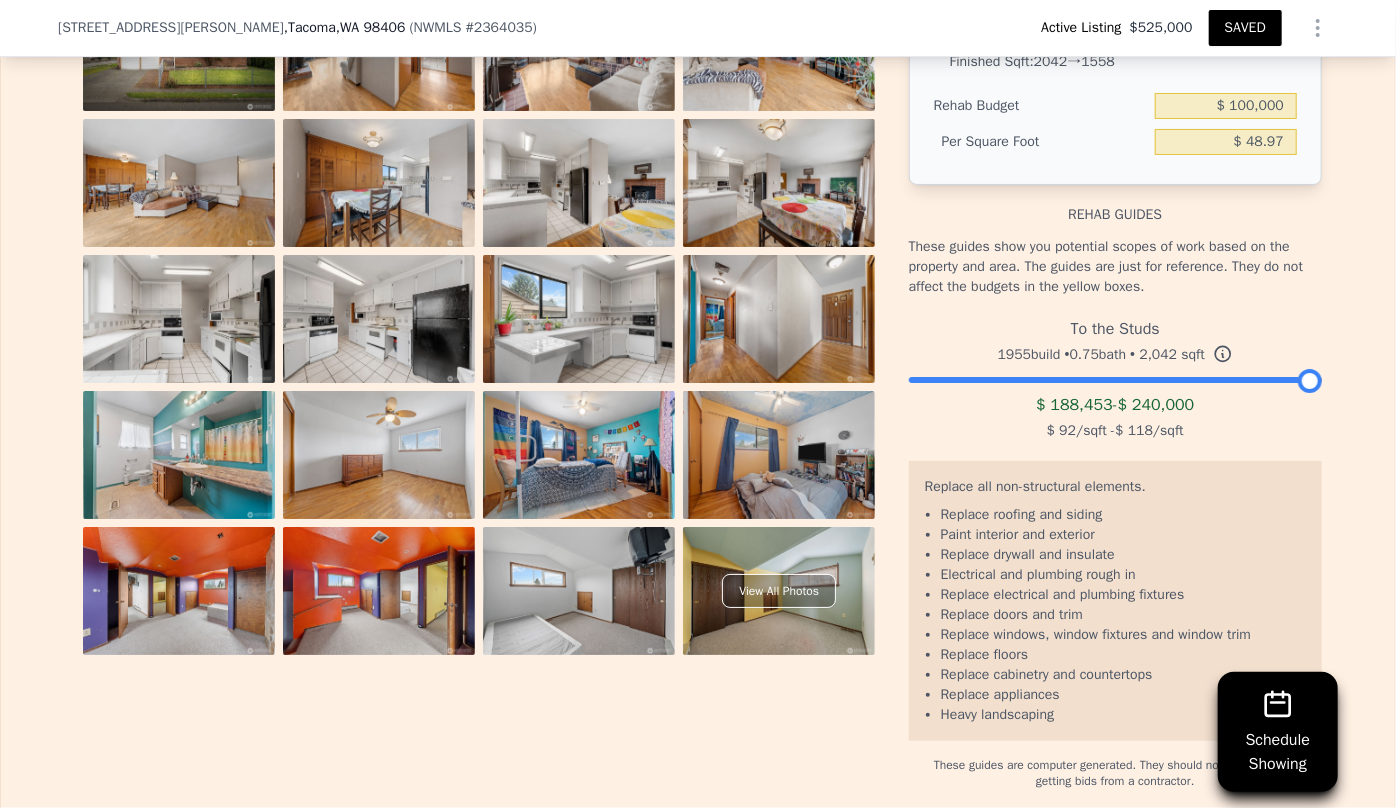 scroll, scrollTop: 3636, scrollLeft: 0, axis: vertical 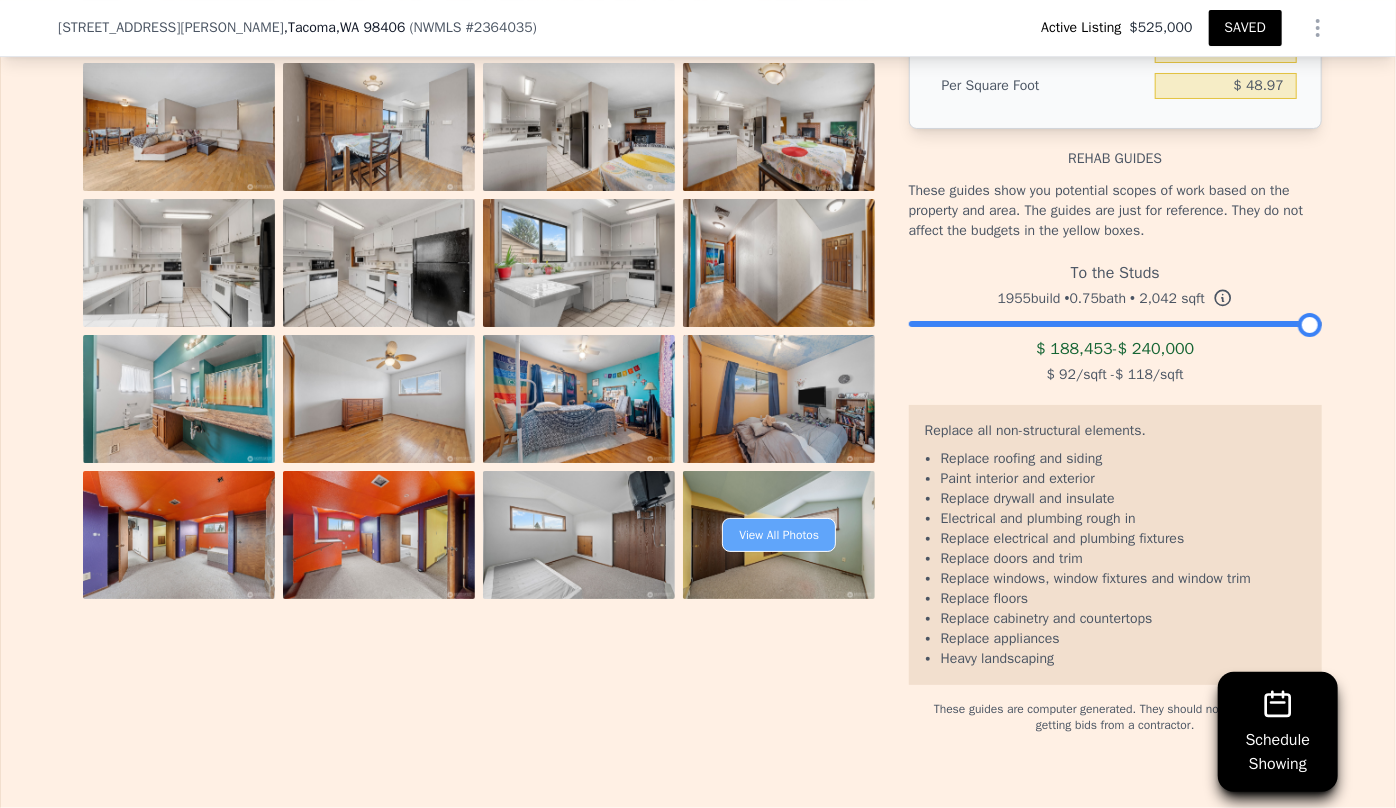 click on "View All Photos" at bounding box center [779, 535] 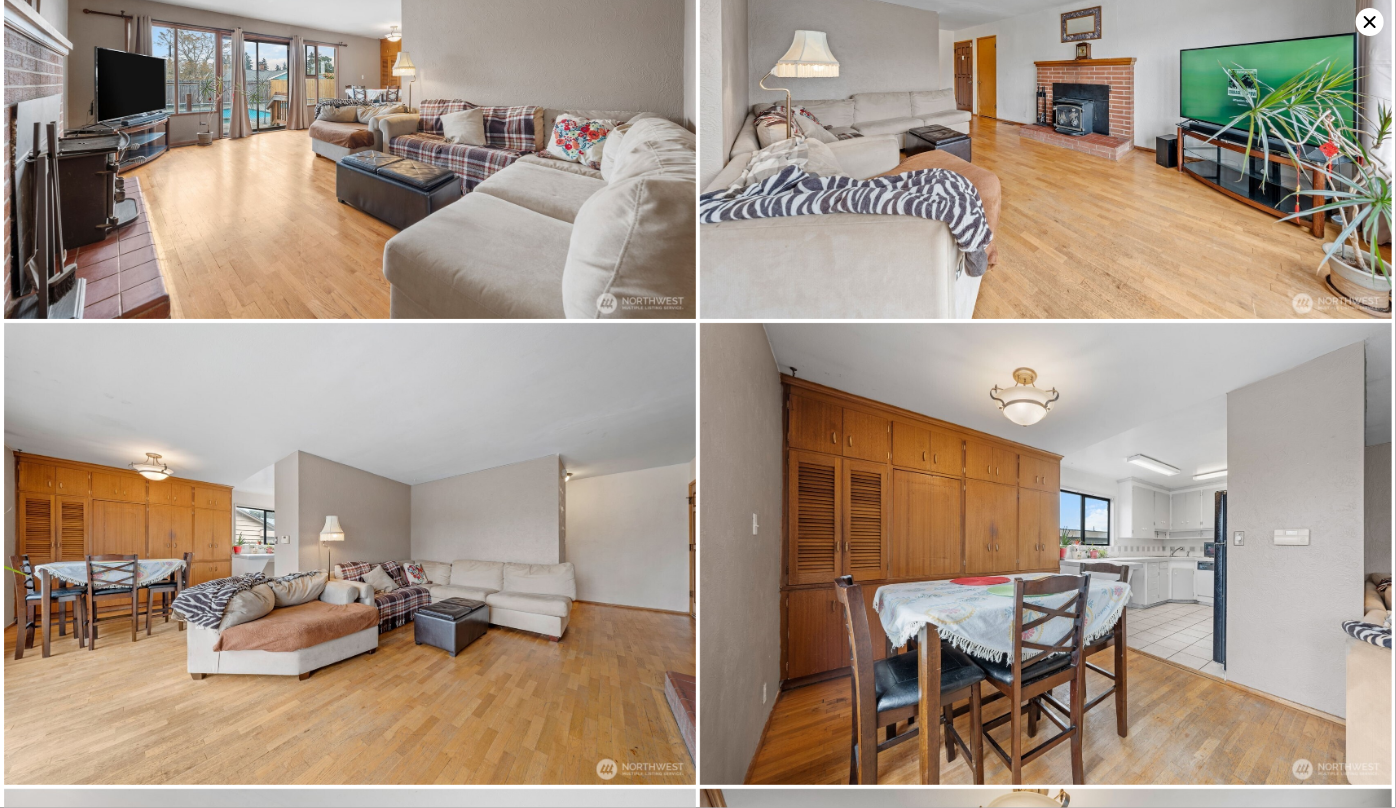 scroll, scrollTop: 921, scrollLeft: 0, axis: vertical 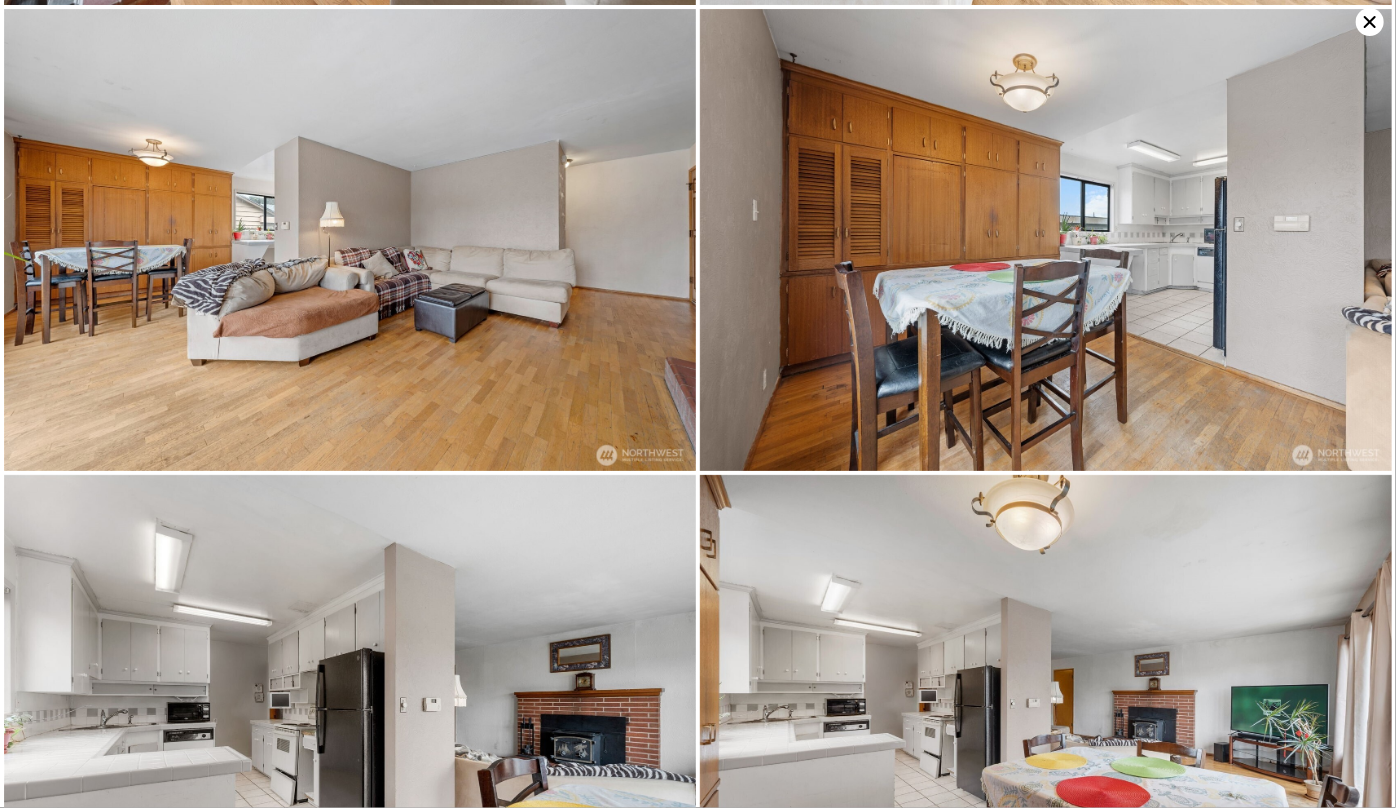 click 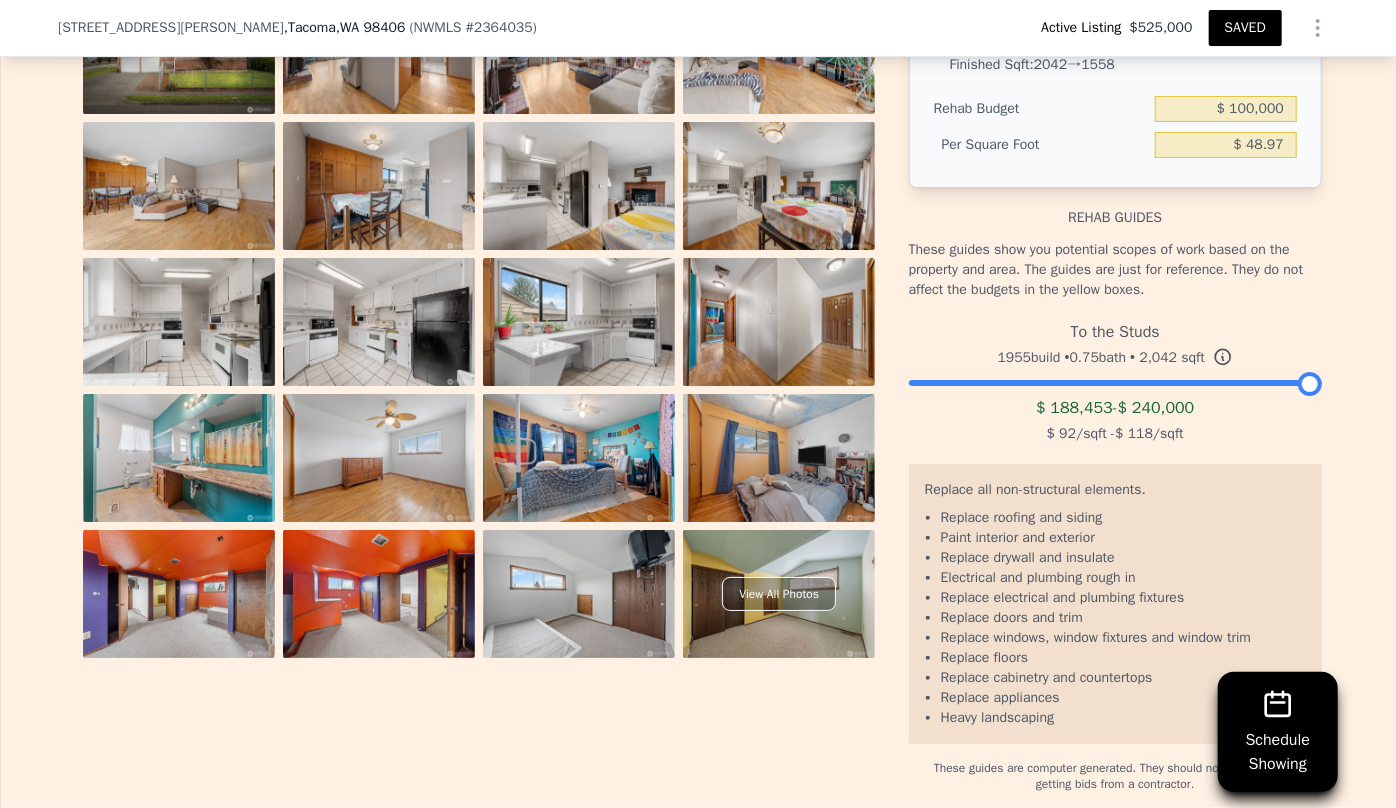 scroll, scrollTop: 3545, scrollLeft: 0, axis: vertical 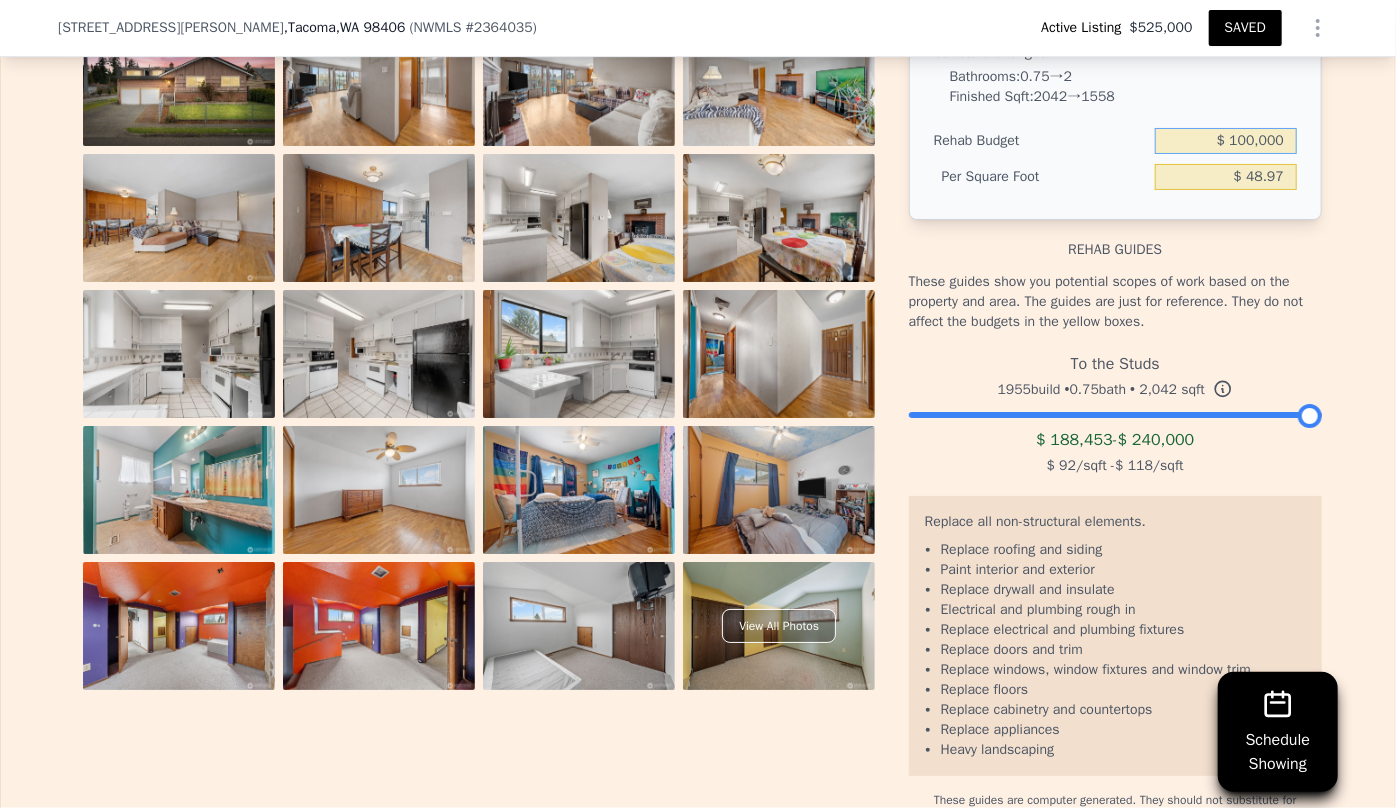 click on "$ 100,000" at bounding box center [1226, 141] 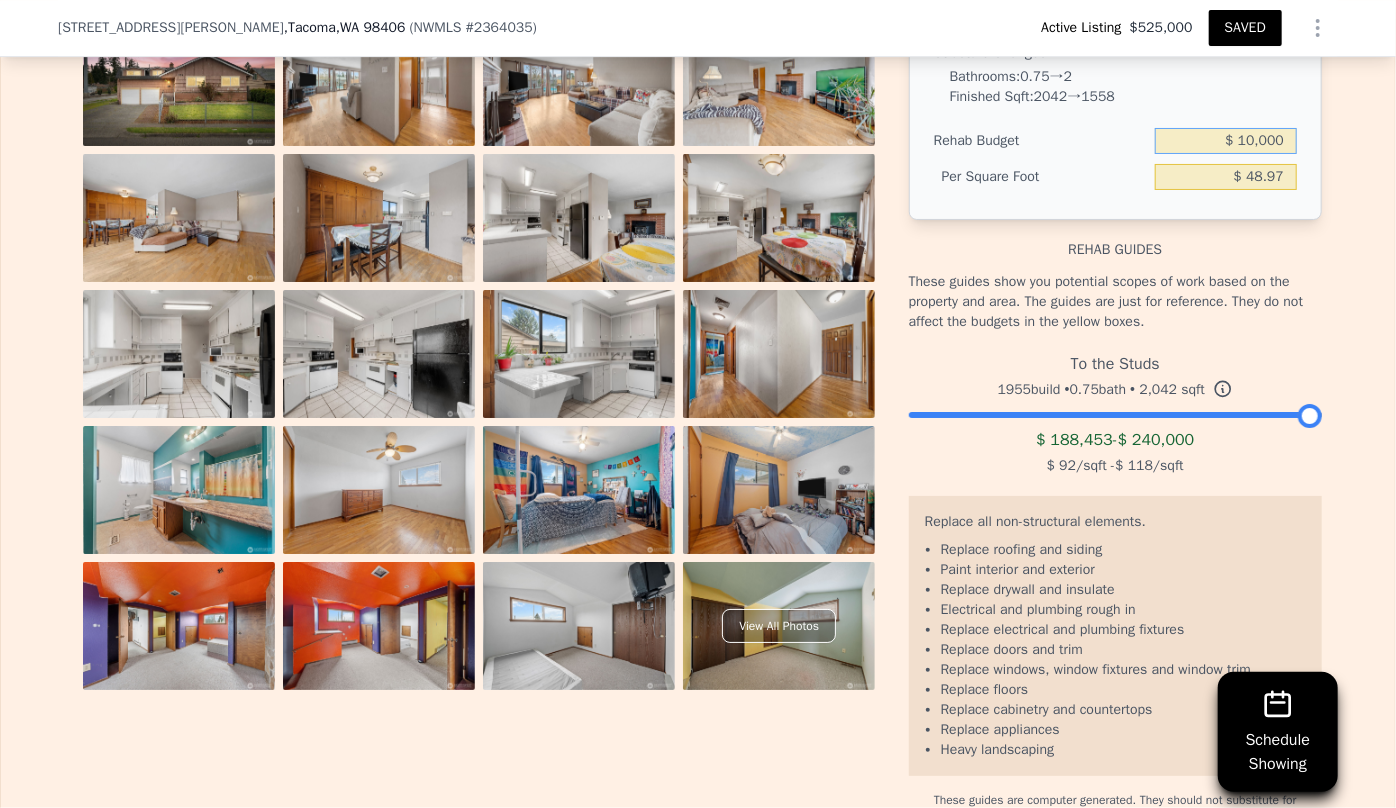 type on "$ 105,000" 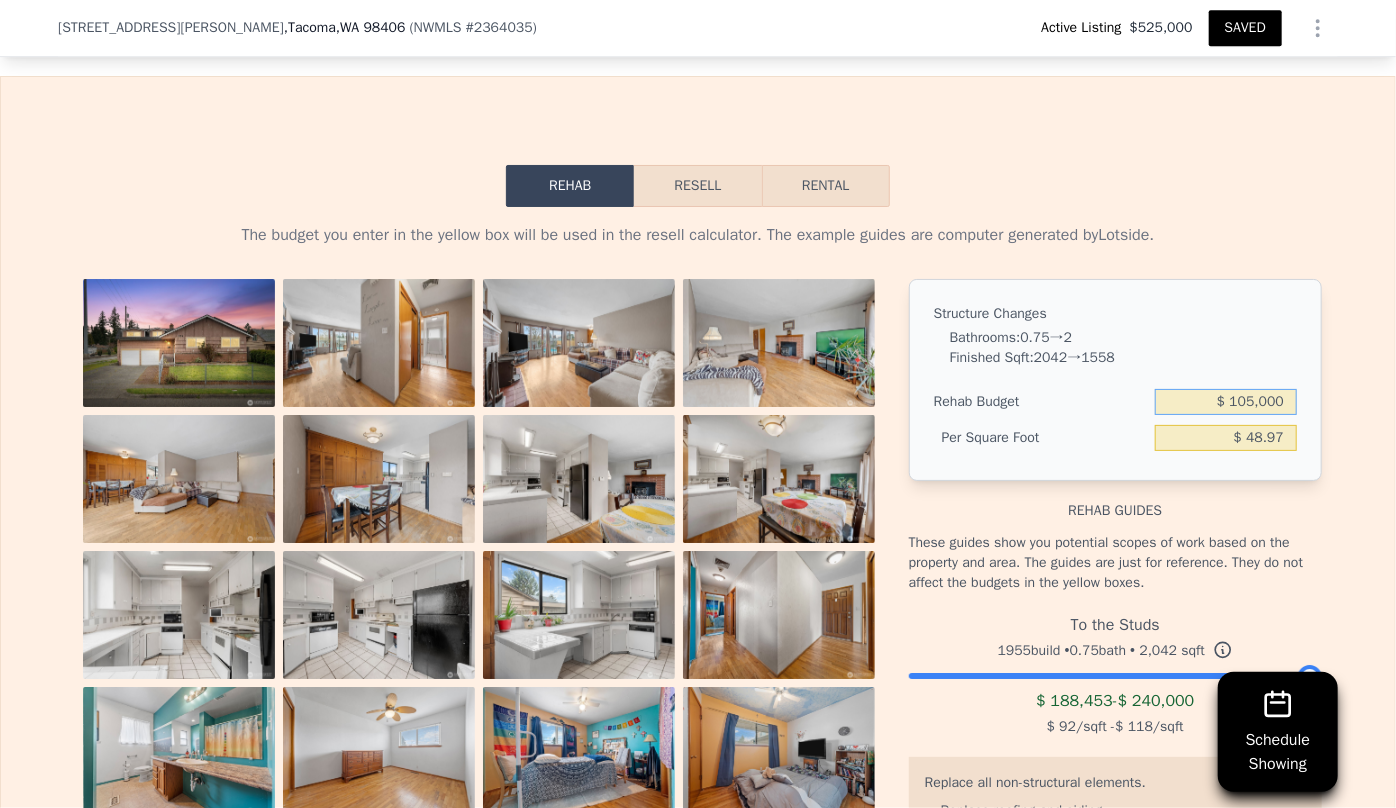 scroll, scrollTop: 3272, scrollLeft: 0, axis: vertical 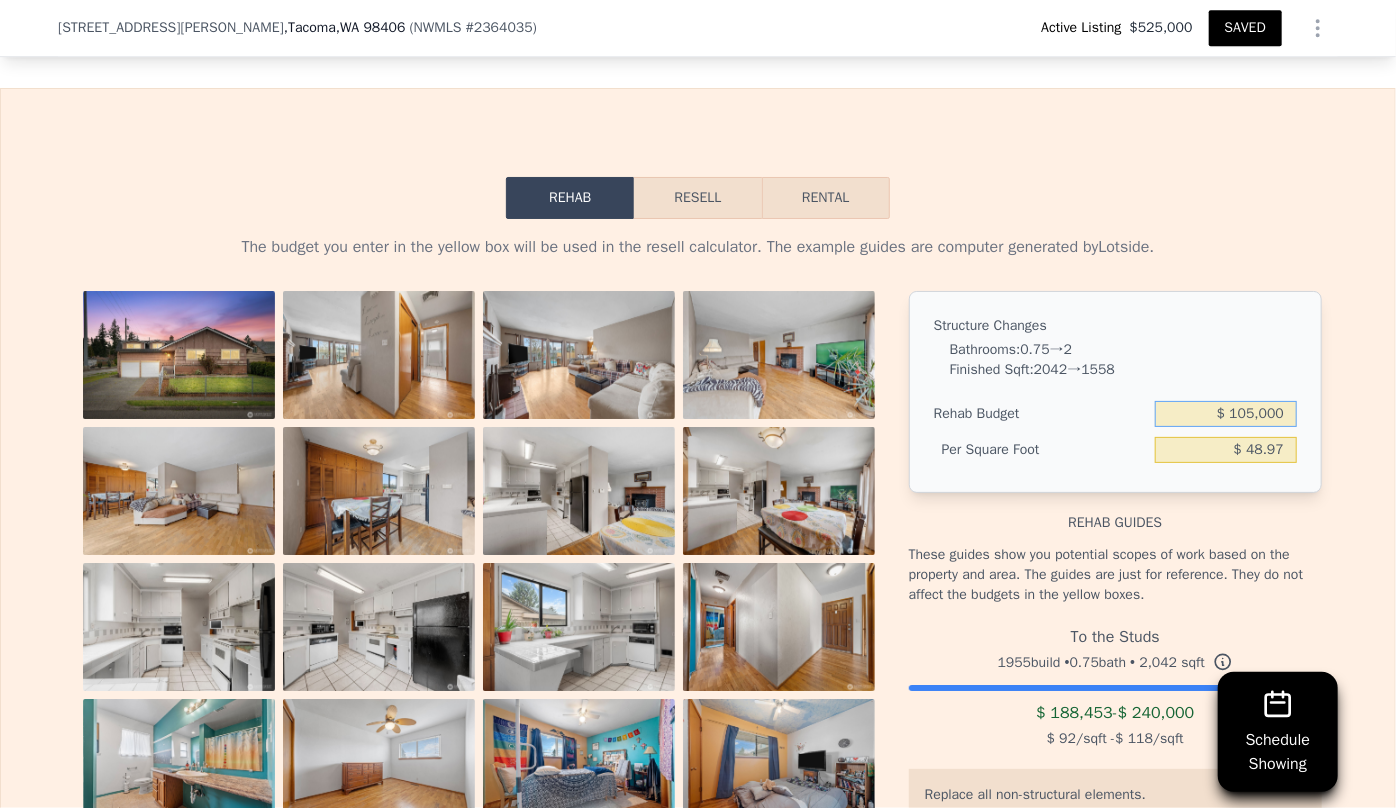 click on "Resell" at bounding box center [697, 198] 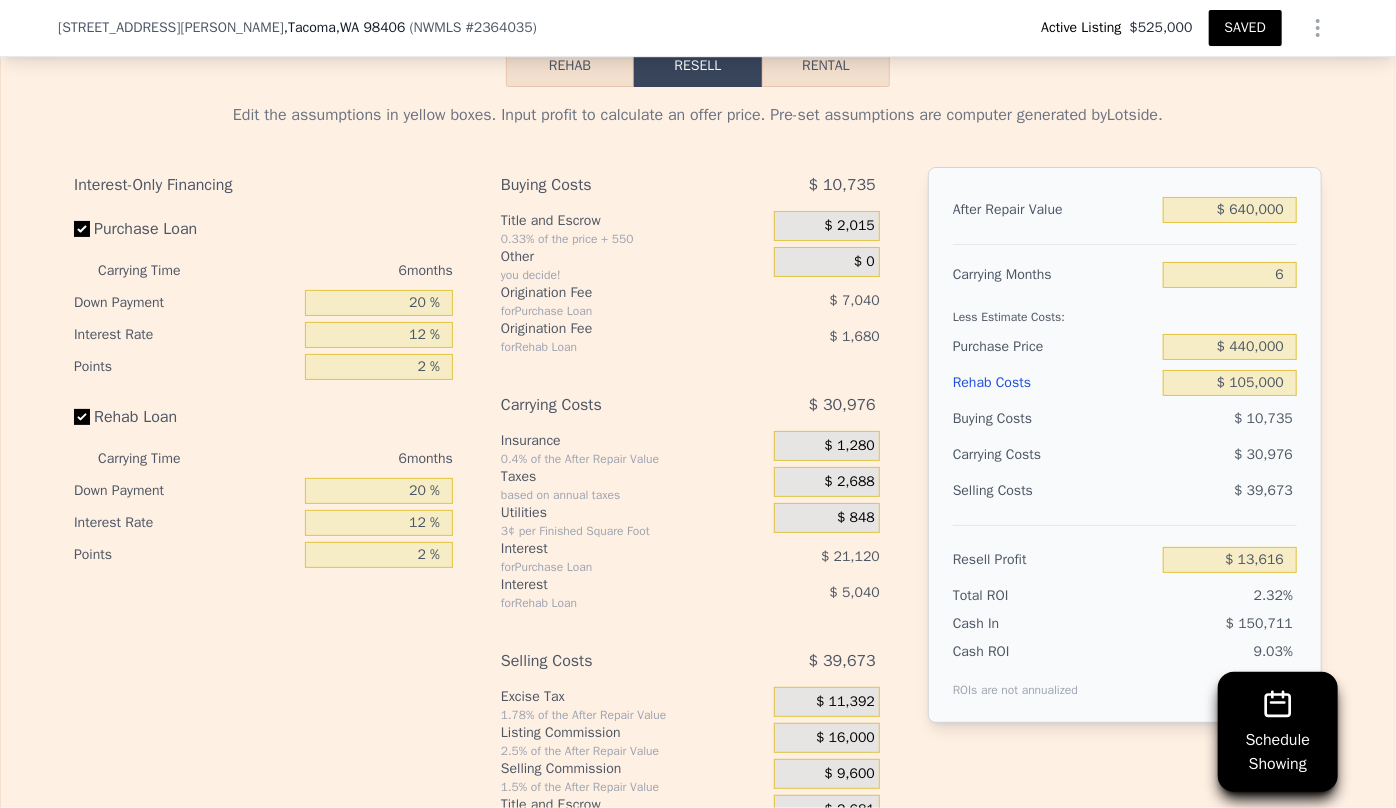 scroll, scrollTop: 3454, scrollLeft: 0, axis: vertical 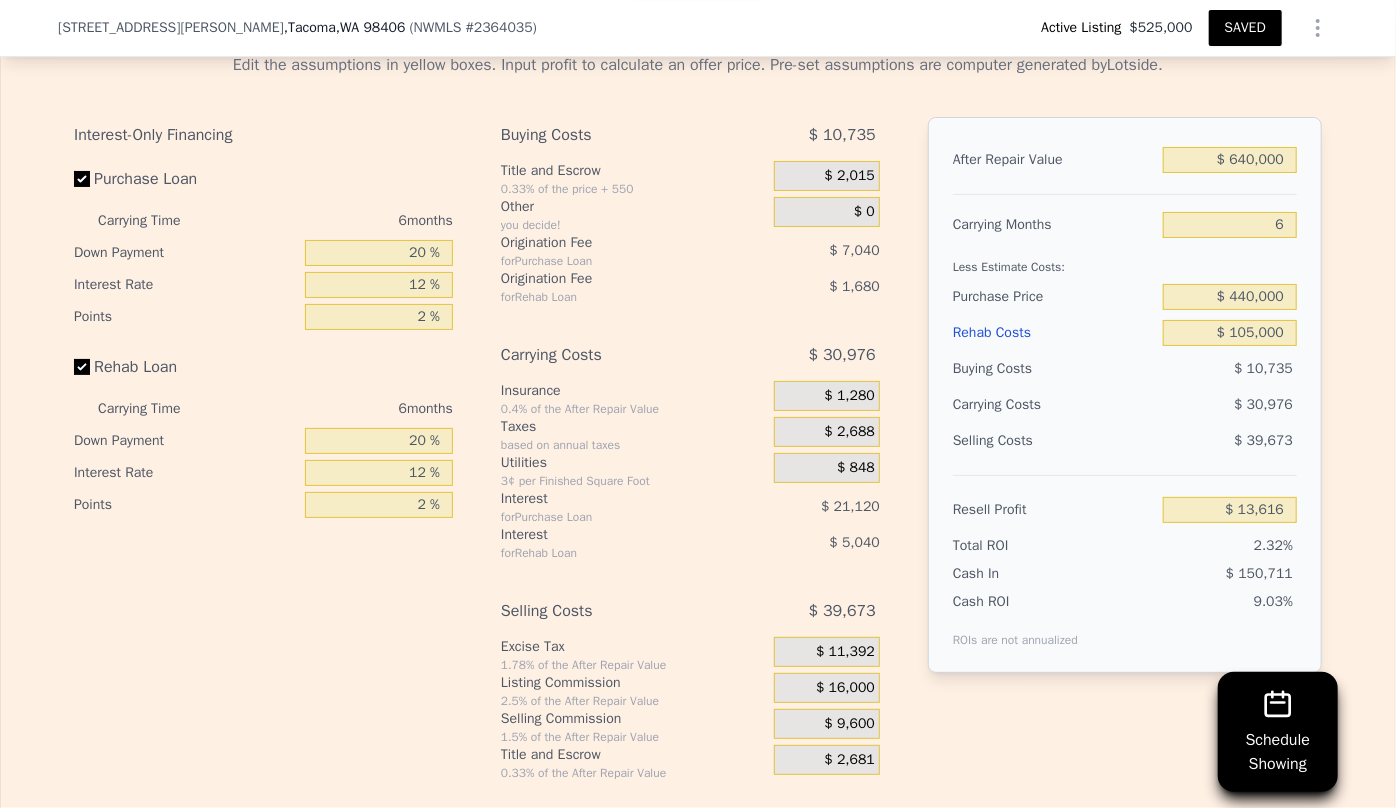 click on "SAVED" at bounding box center (1245, 28) 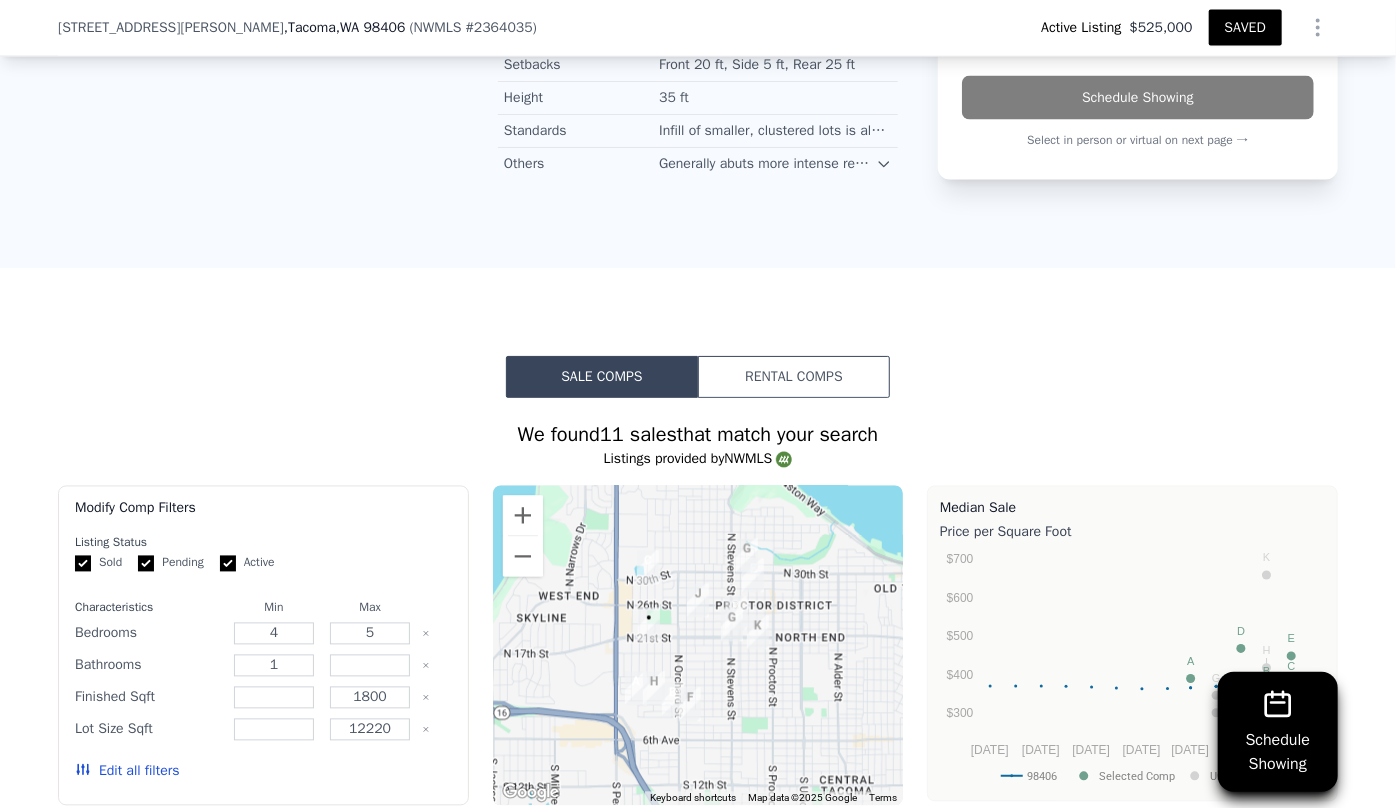 scroll, scrollTop: 1181, scrollLeft: 0, axis: vertical 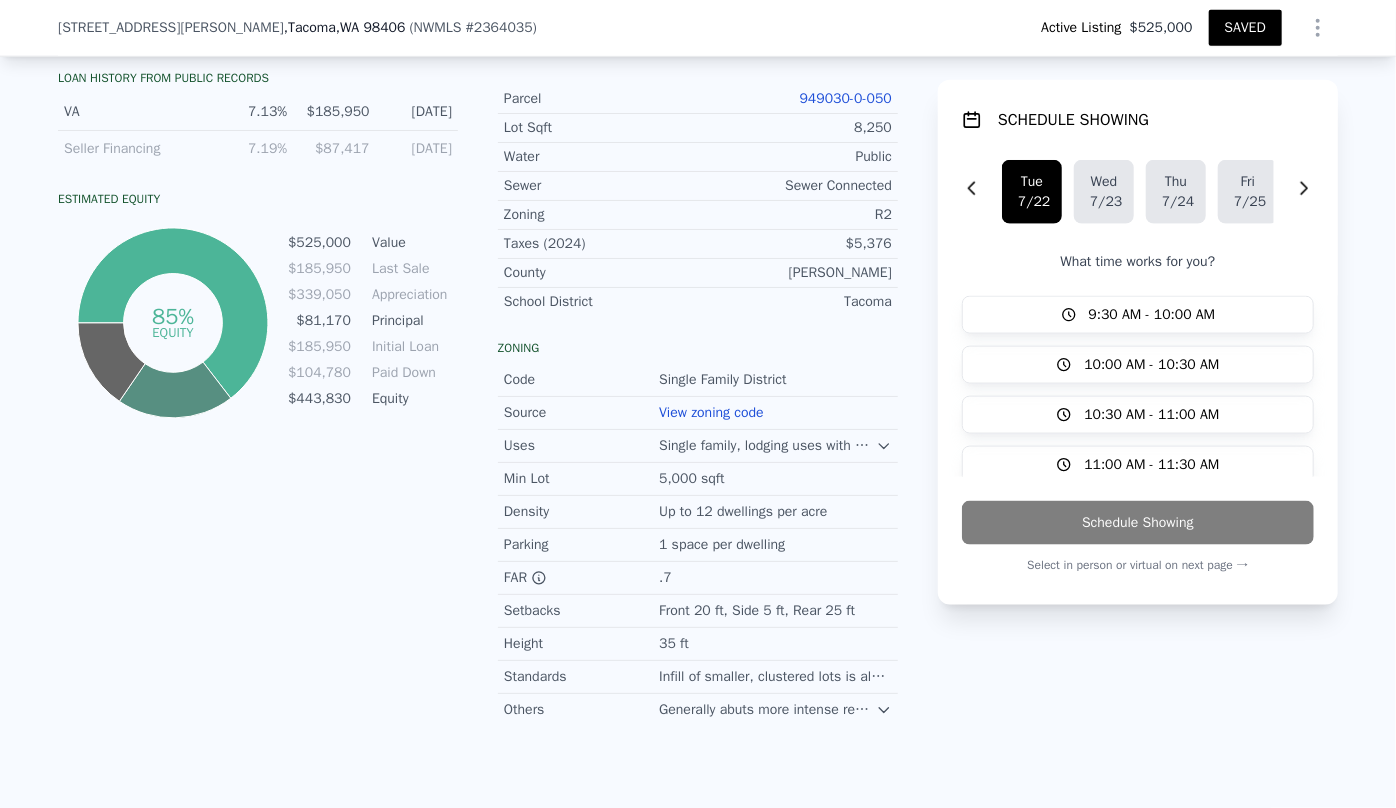 click on "949030-0-050" at bounding box center (846, 98) 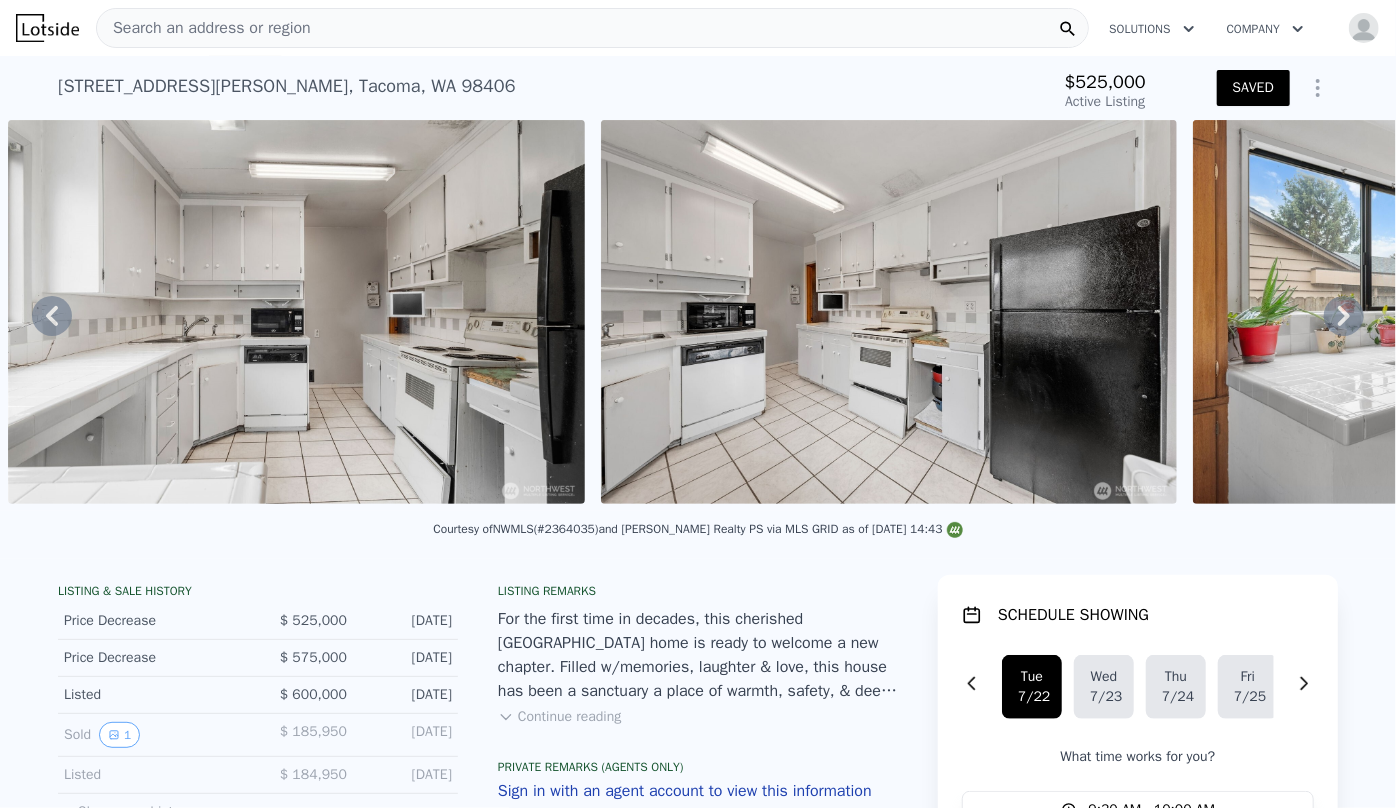 scroll, scrollTop: 0, scrollLeft: 0, axis: both 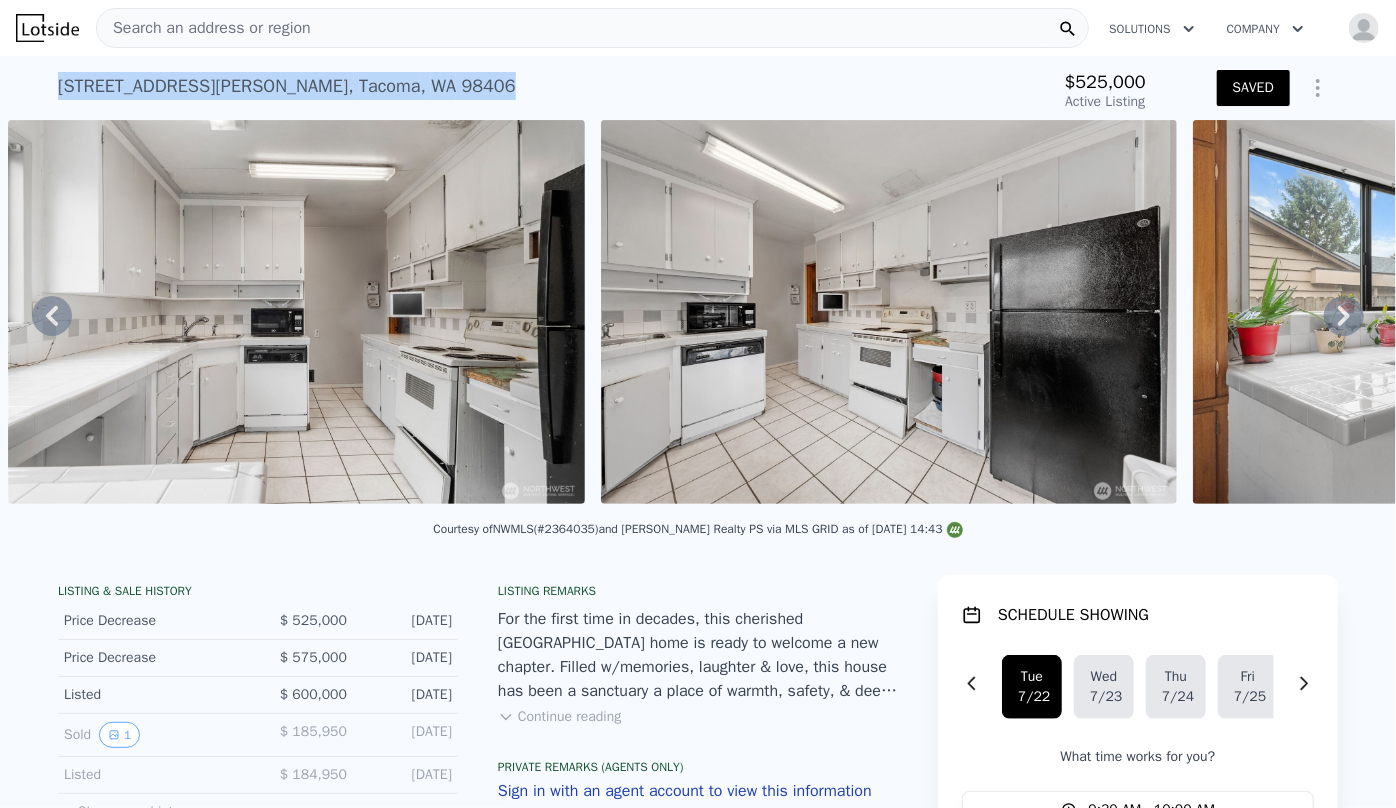 drag, startPoint x: 43, startPoint y: 85, endPoint x: 362, endPoint y: 102, distance: 319.45267 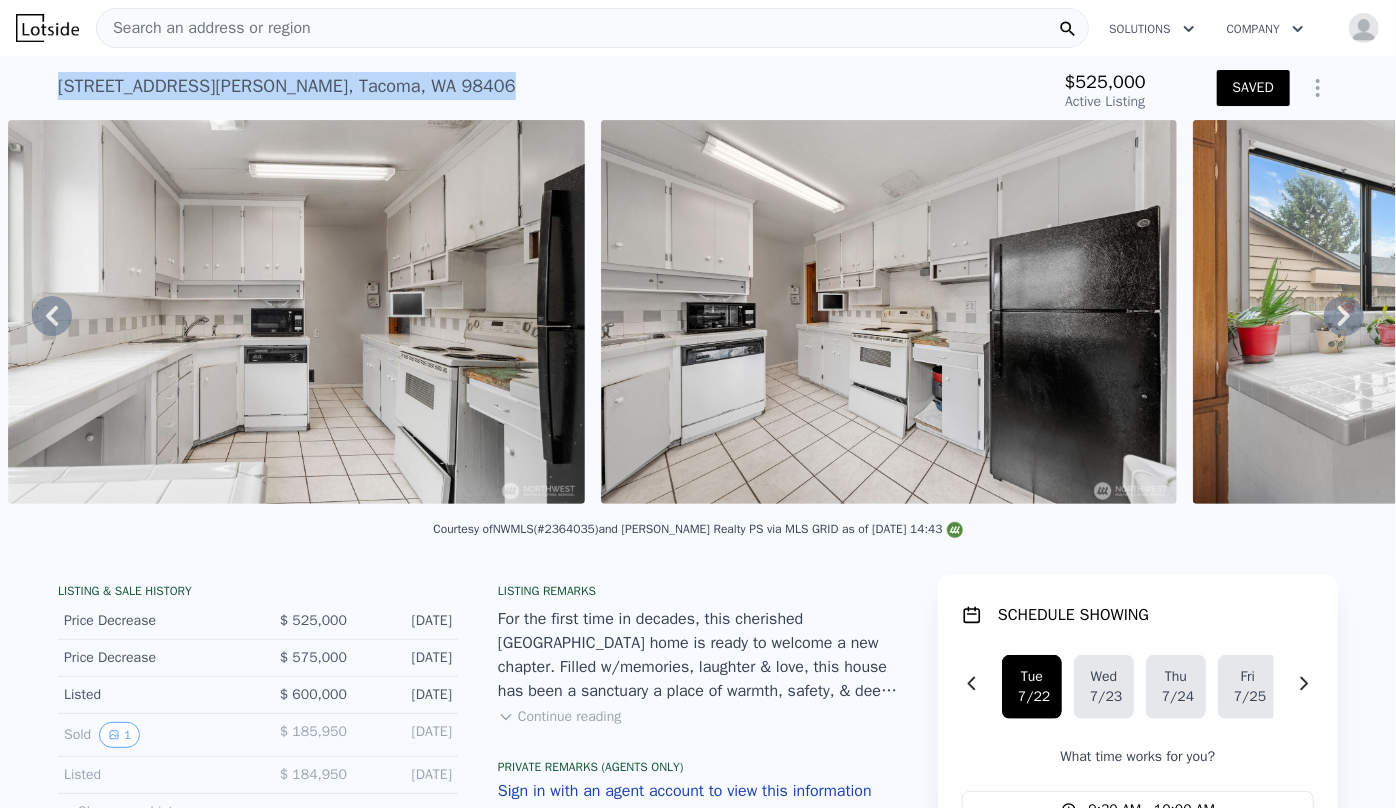 copy on "1847 N Shirley St ,   Tacoma ,   WA   98406" 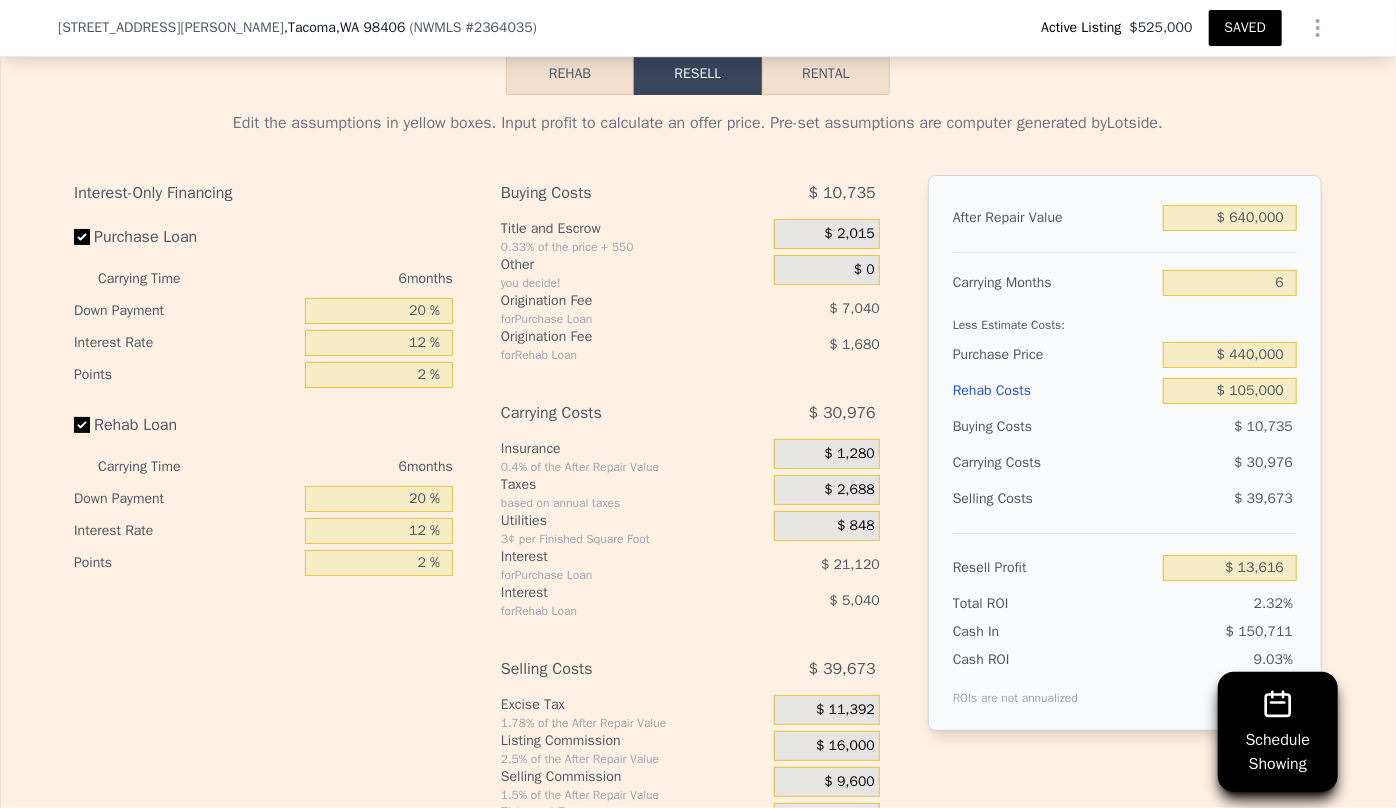 scroll, scrollTop: 3447, scrollLeft: 0, axis: vertical 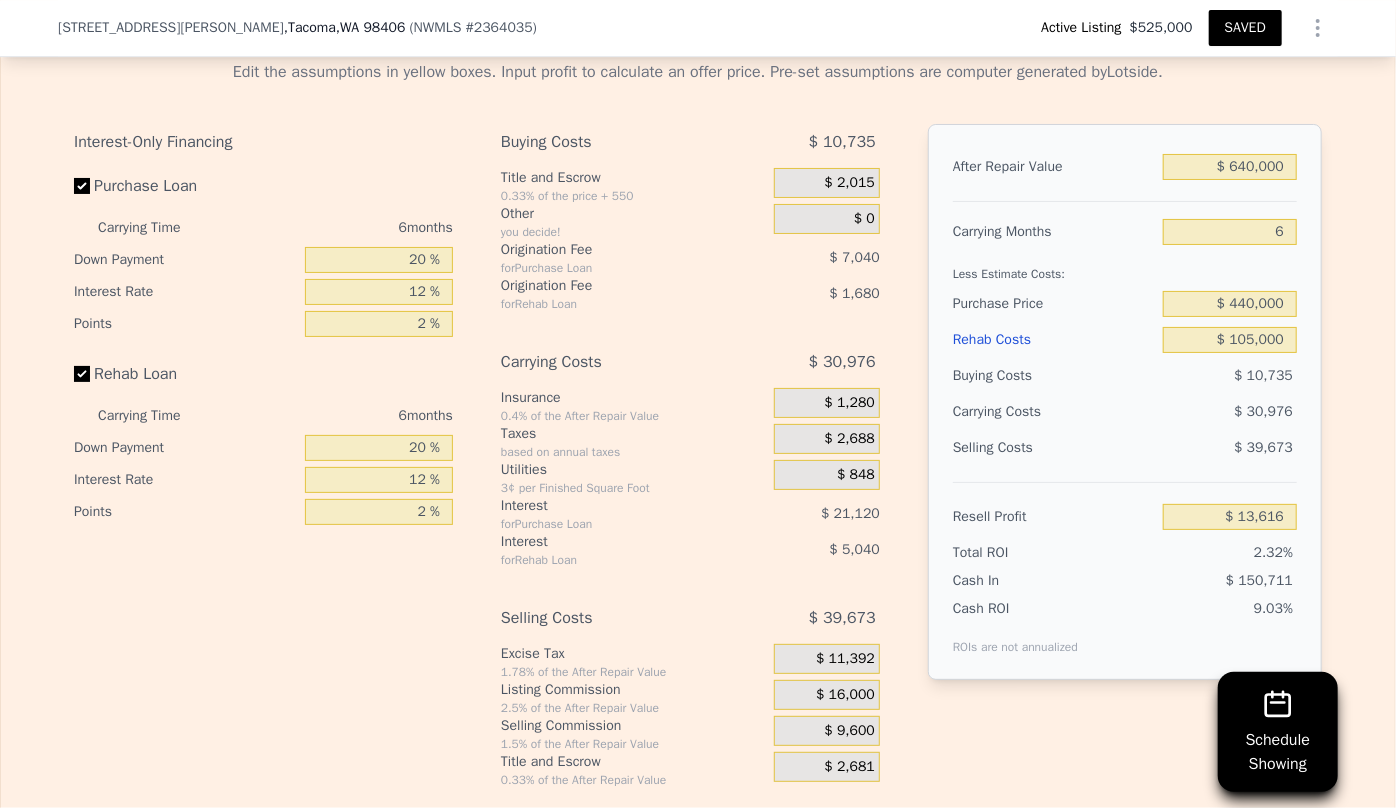 click on "SAVED" at bounding box center [1245, 28] 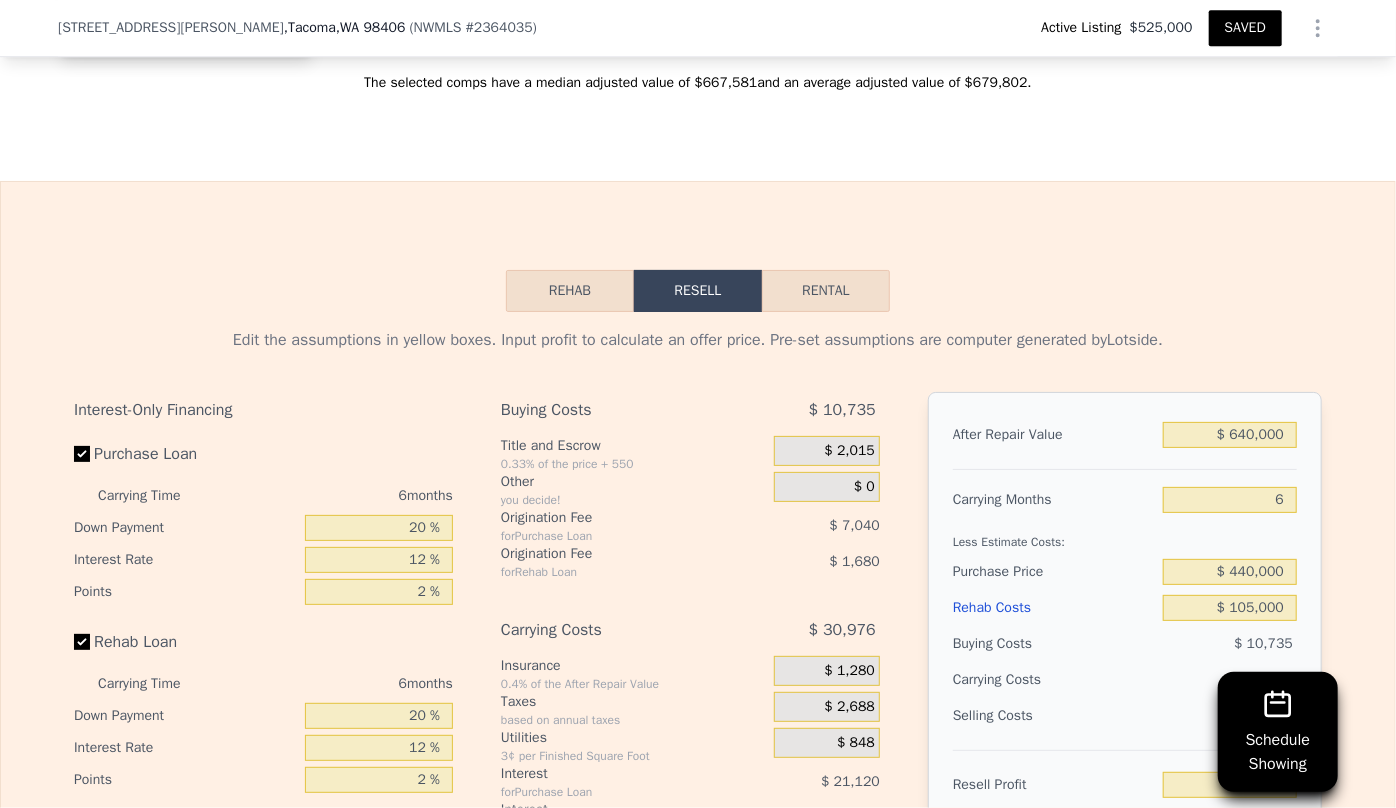 scroll, scrollTop: 3174, scrollLeft: 0, axis: vertical 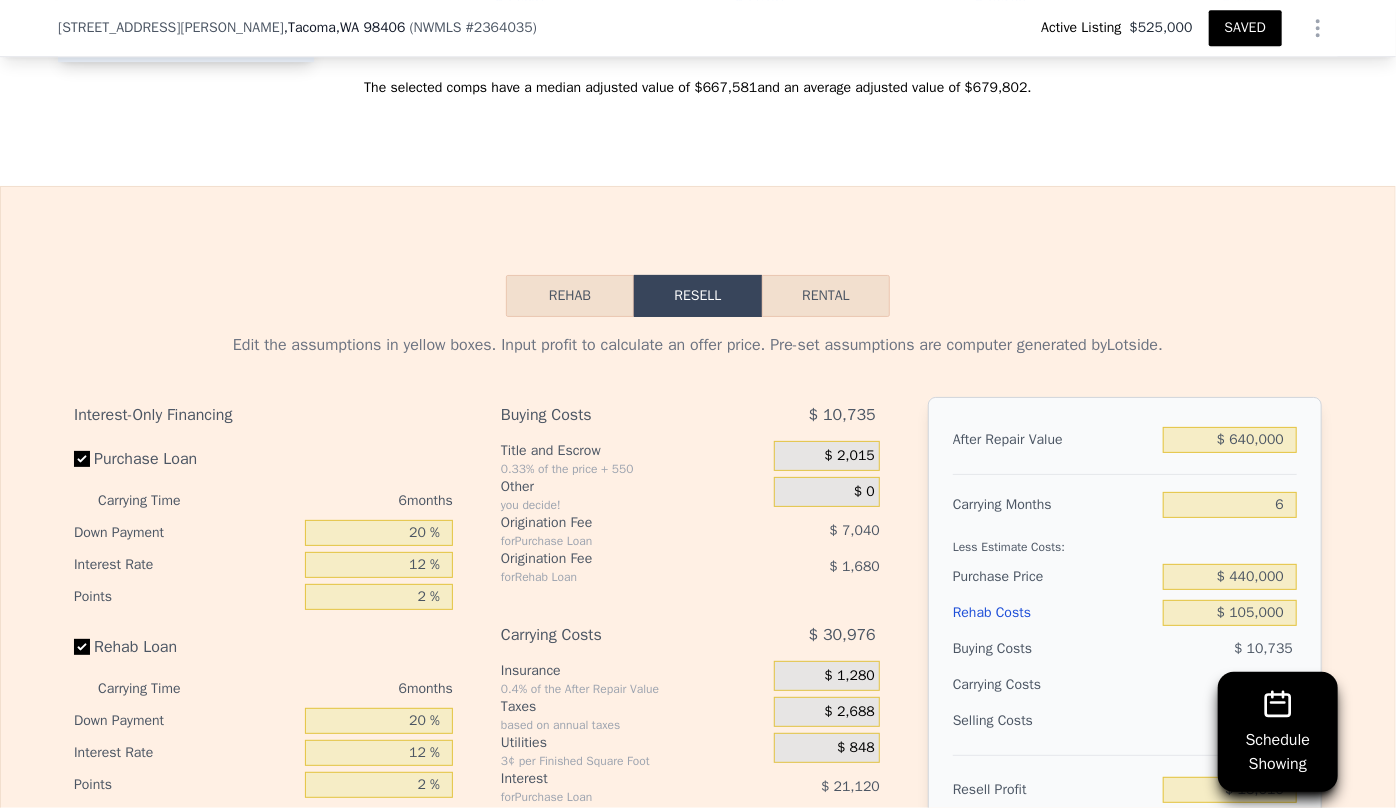 click on "Rental" at bounding box center [826, 296] 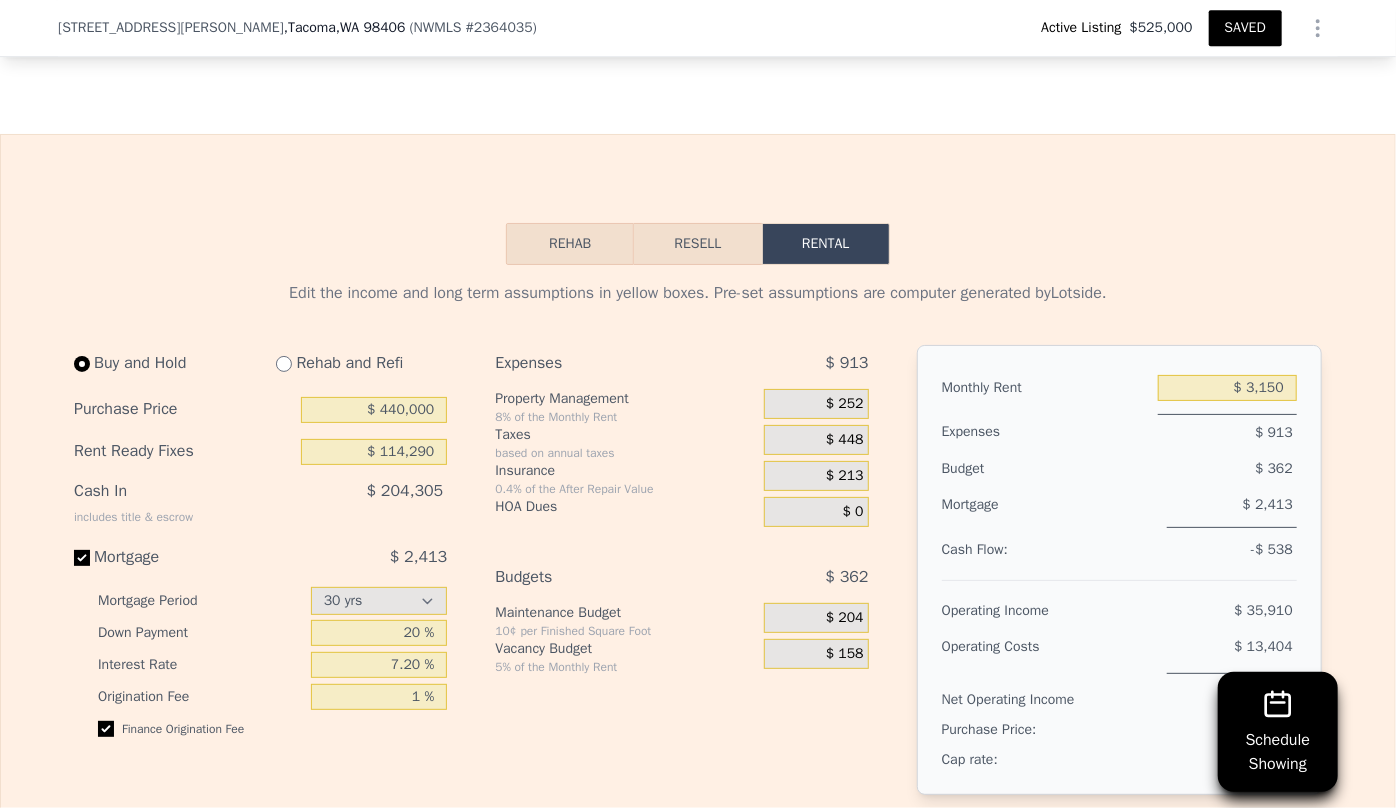 scroll, scrollTop: 3356, scrollLeft: 0, axis: vertical 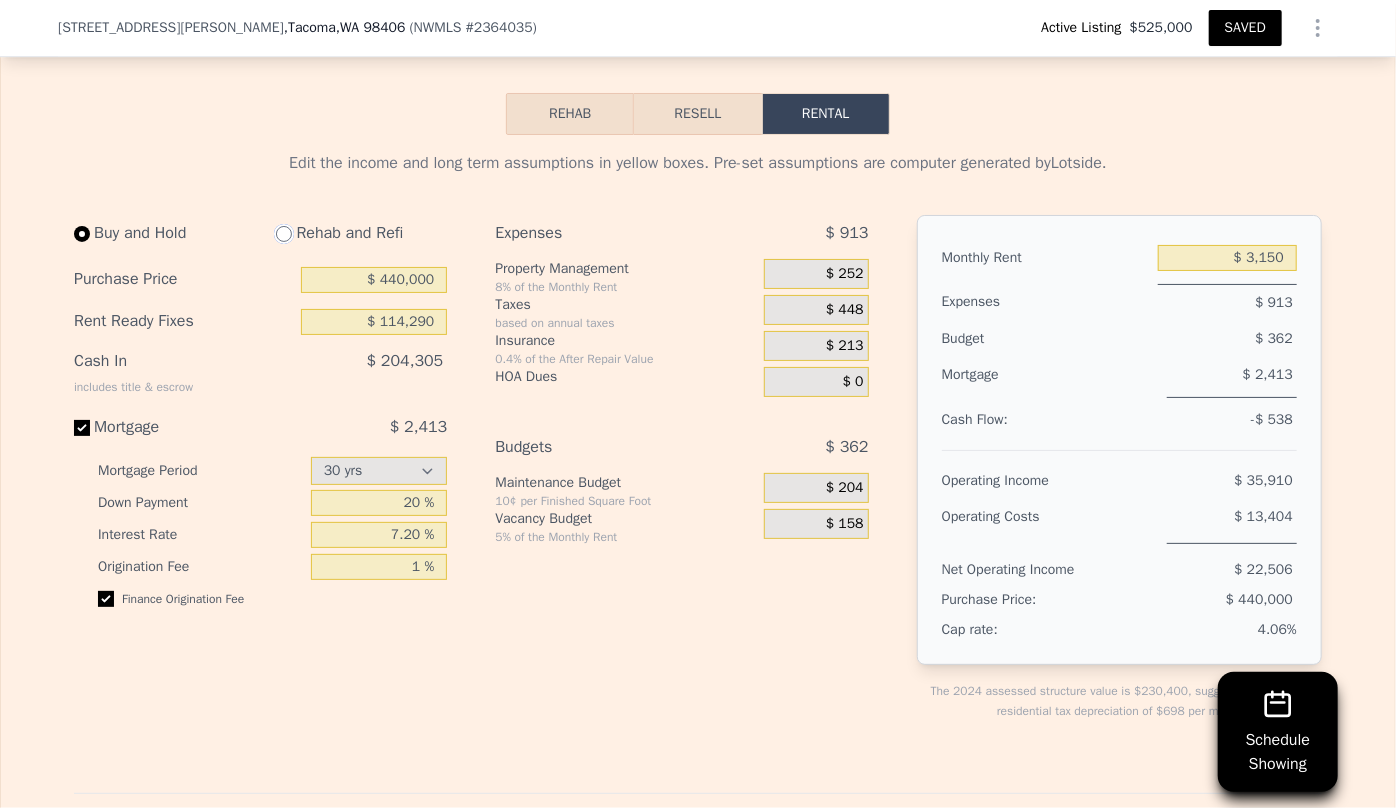 click at bounding box center [284, 234] 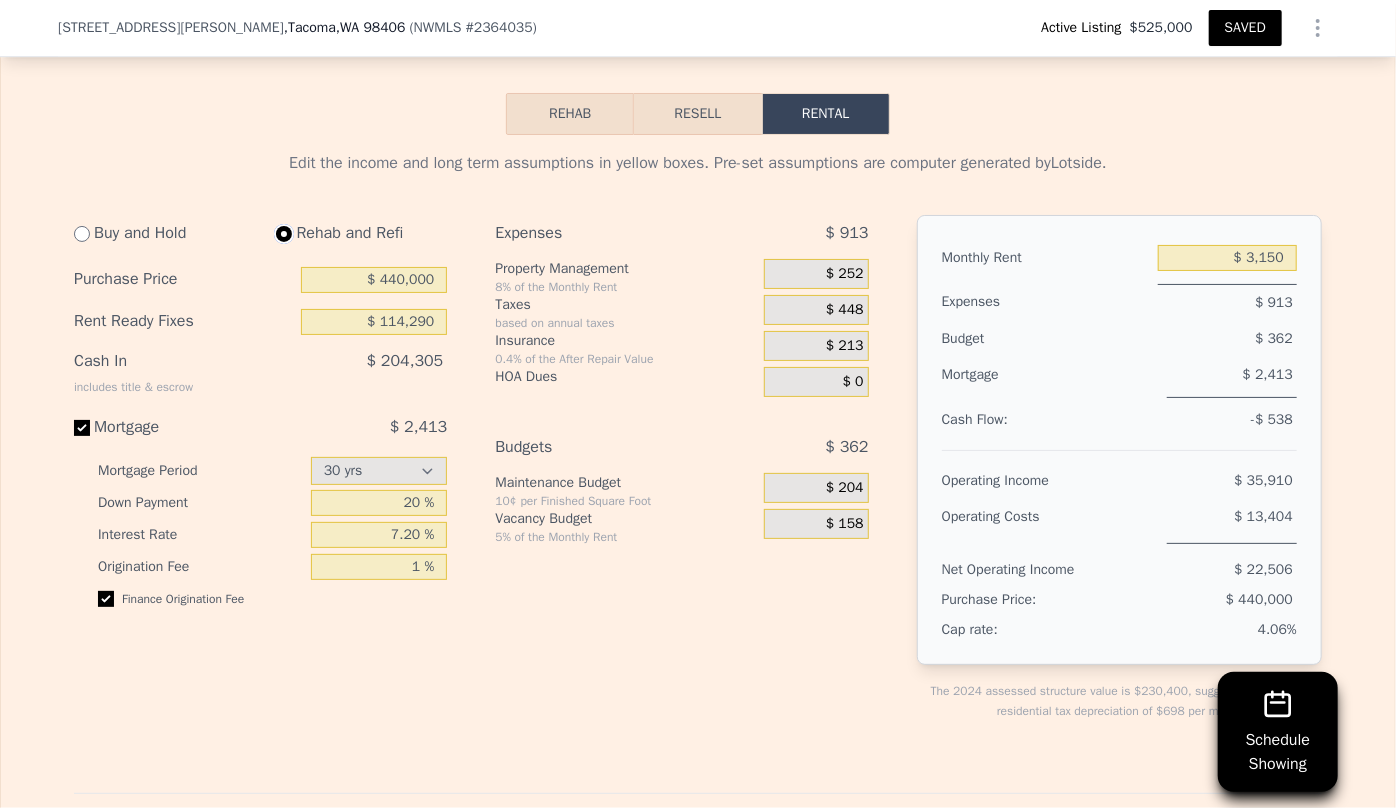 type on "$ 105,000" 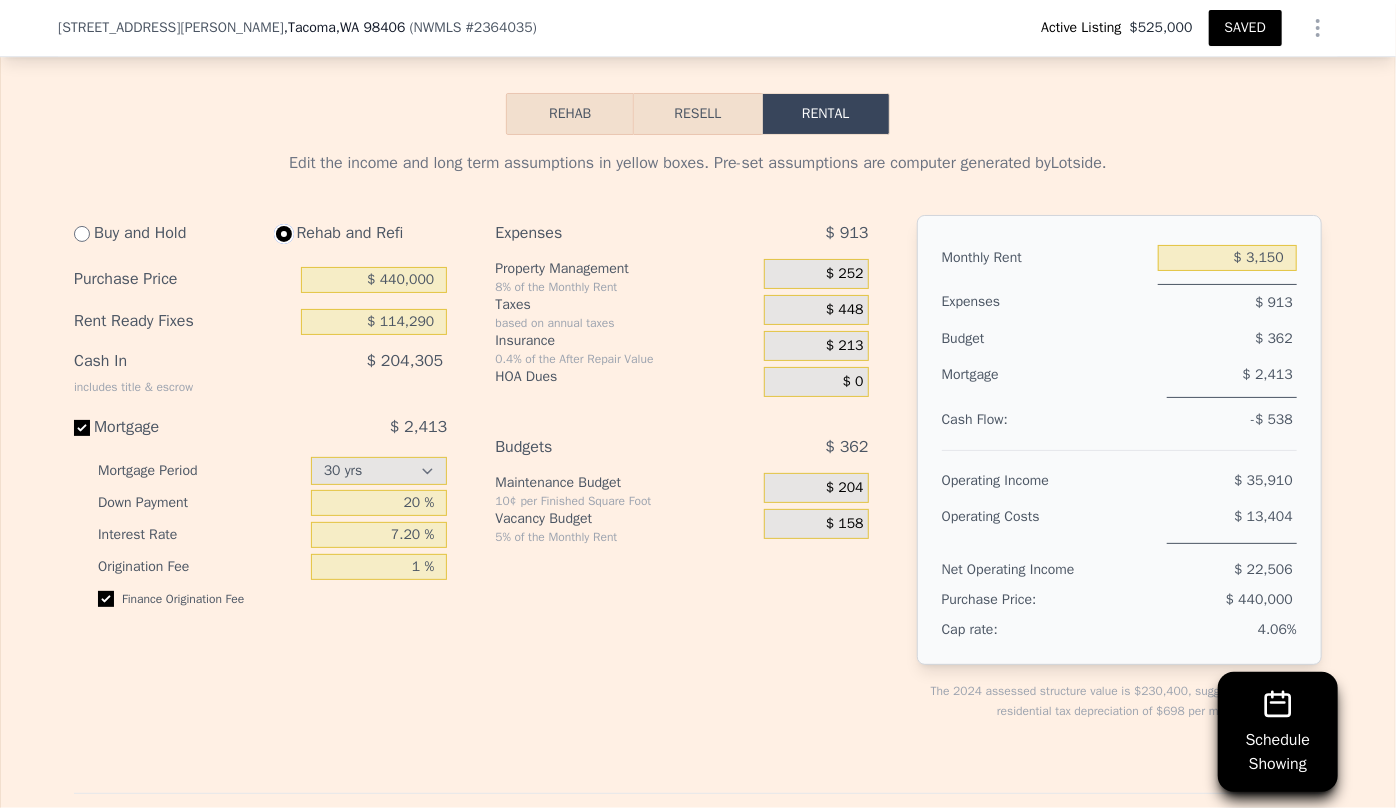 type on "$ 3,350" 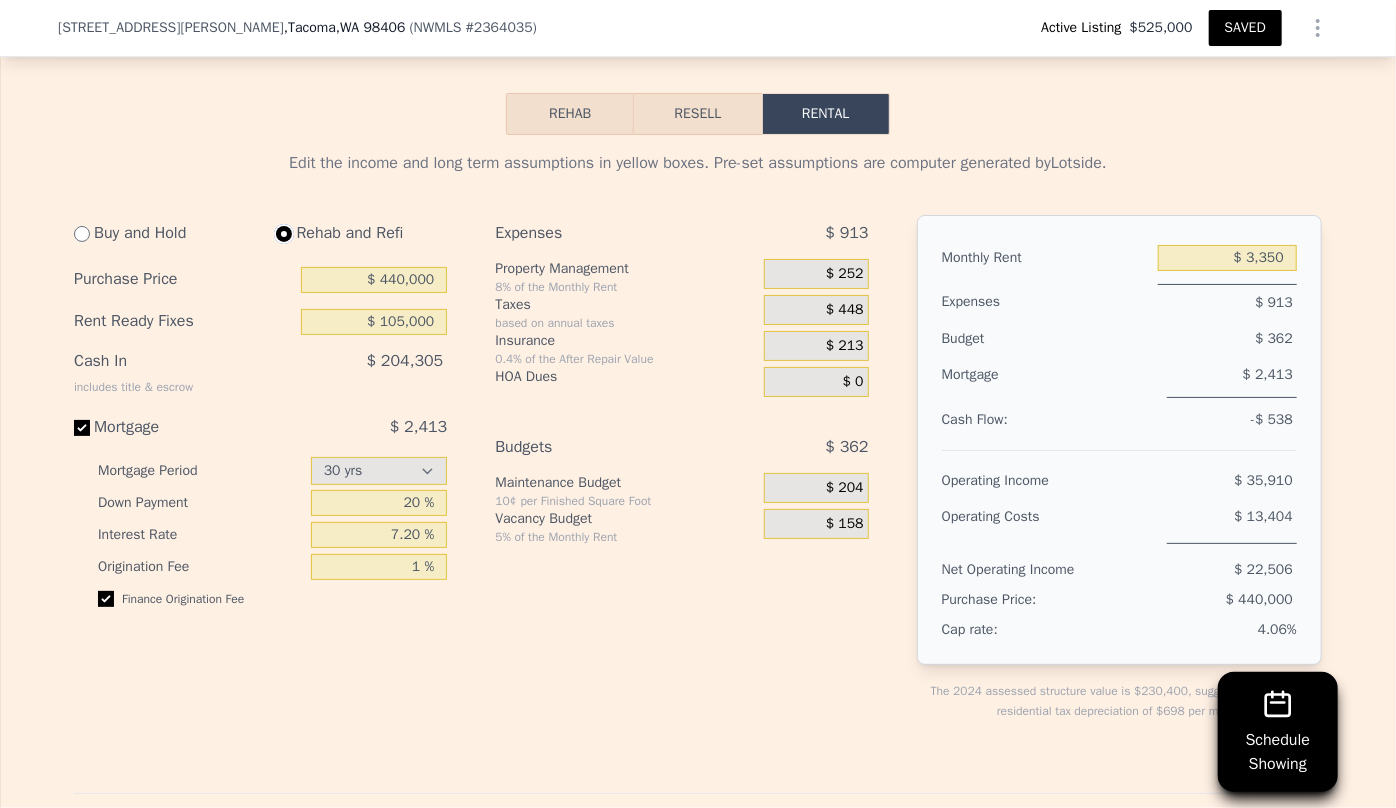 select on "30" 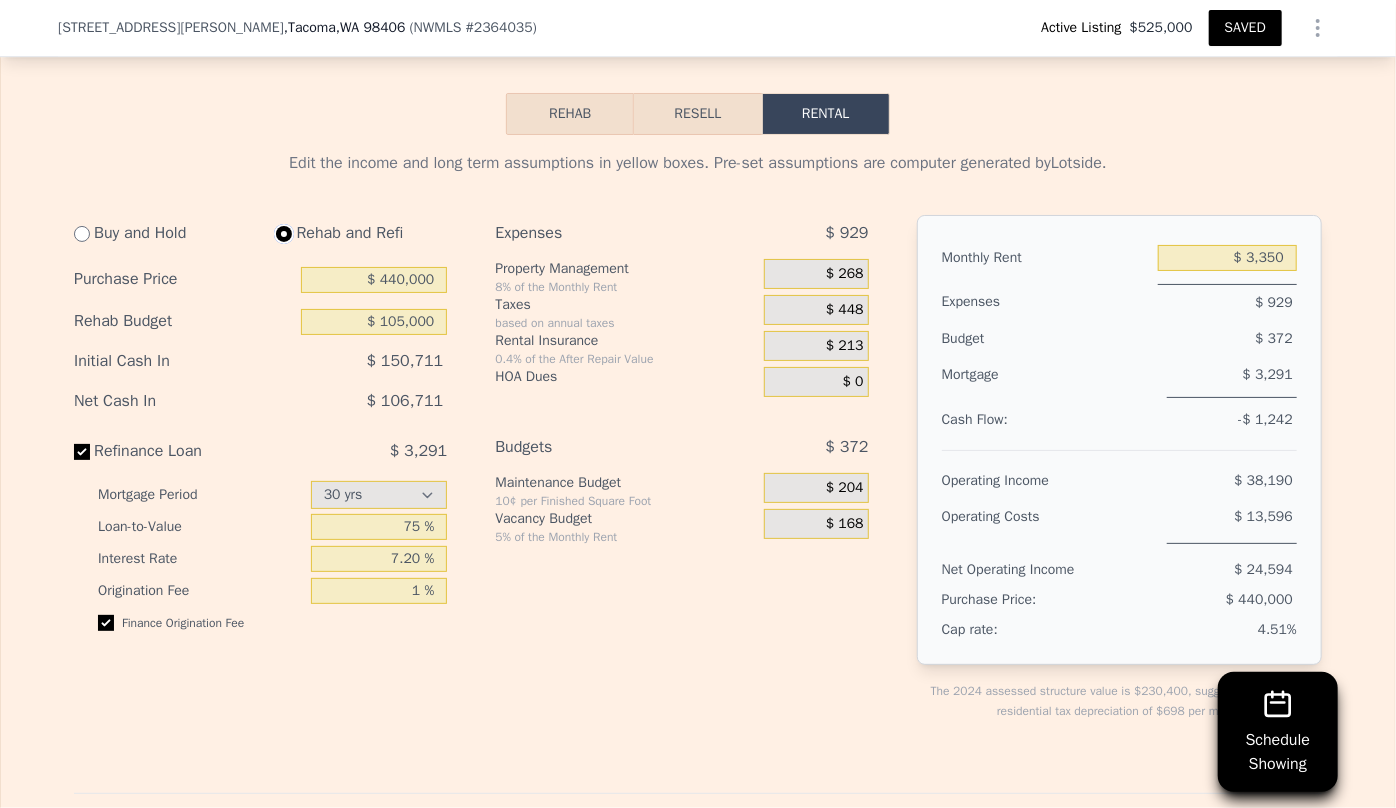 scroll, scrollTop: 3265, scrollLeft: 0, axis: vertical 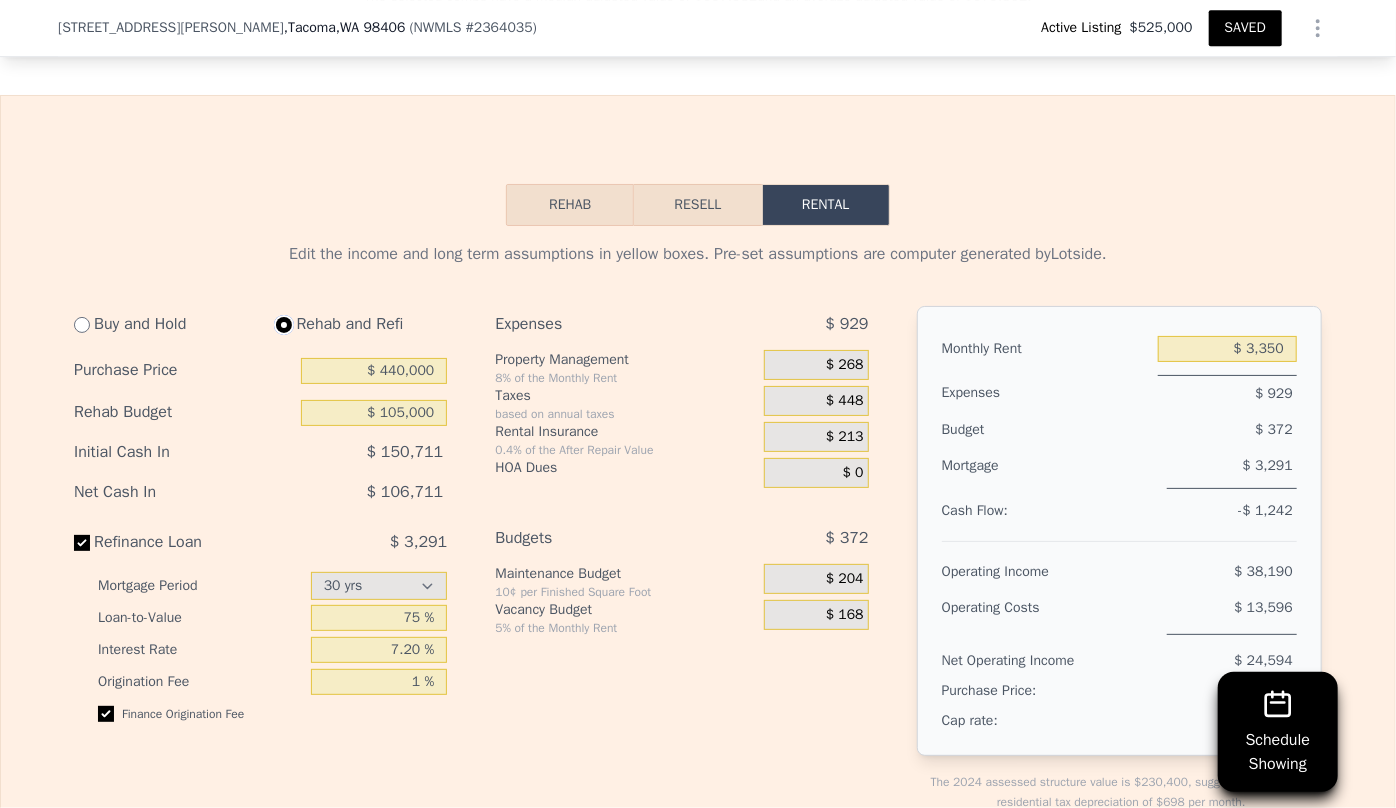 click on "Resell" at bounding box center [697, 205] 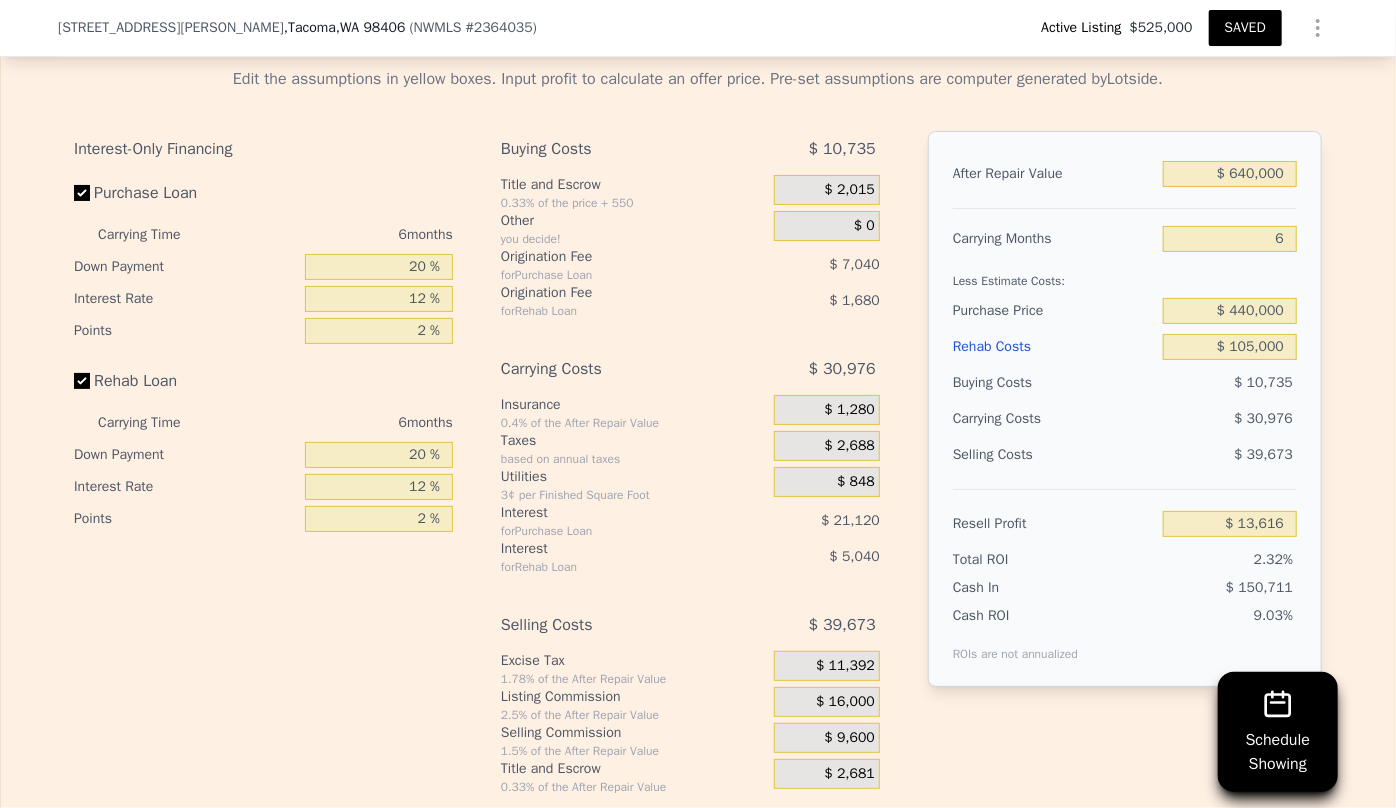 scroll, scrollTop: 3447, scrollLeft: 0, axis: vertical 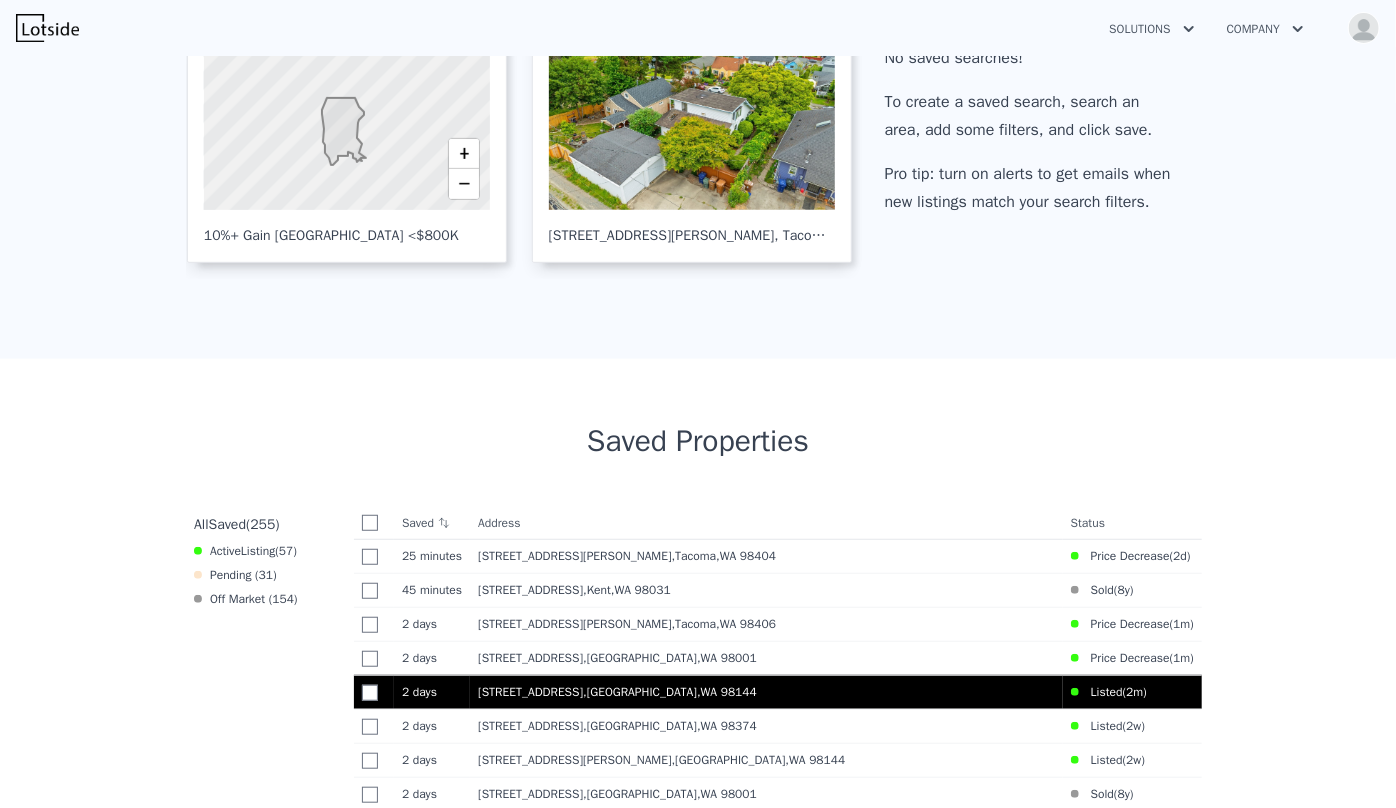 click on ",  [GEOGRAPHIC_DATA]" at bounding box center [674, 692] 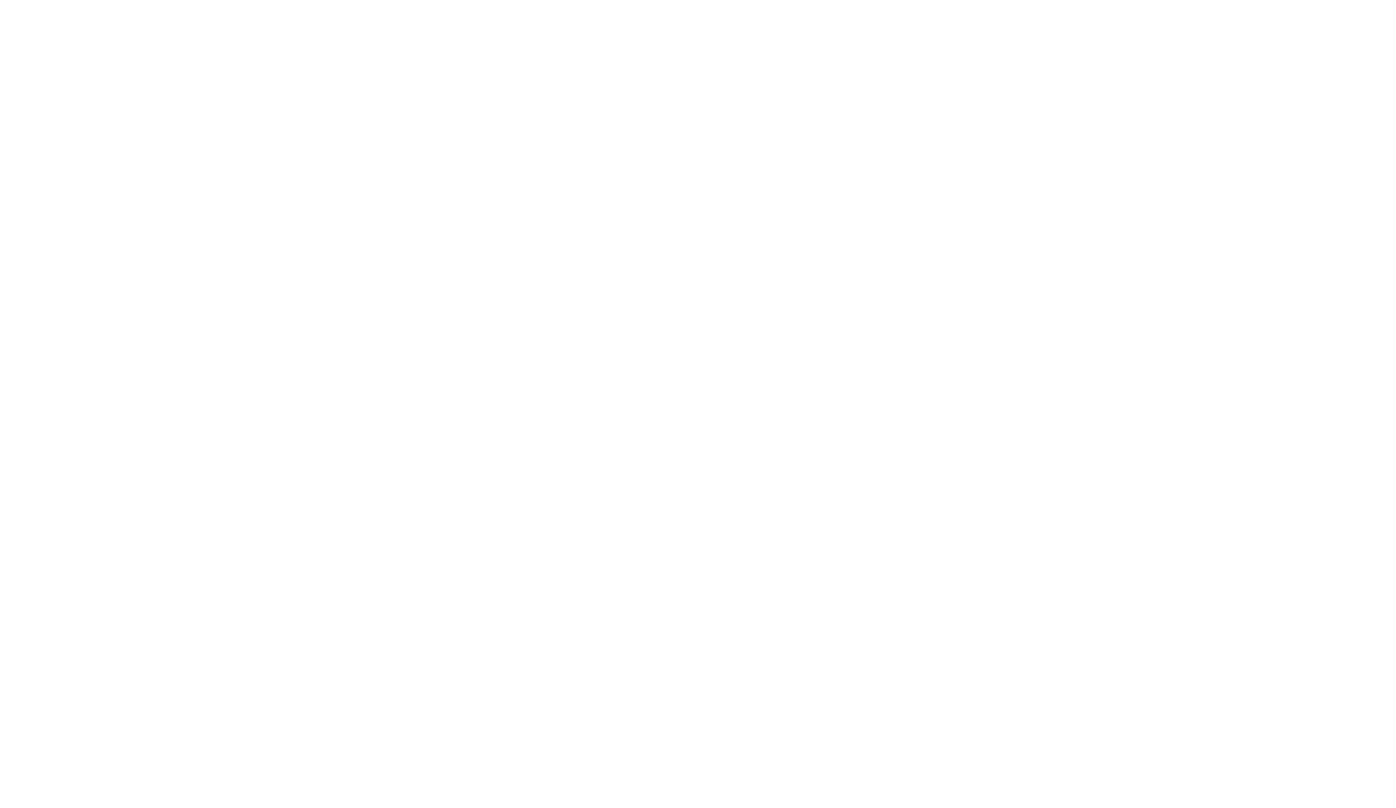 scroll, scrollTop: 0, scrollLeft: 0, axis: both 